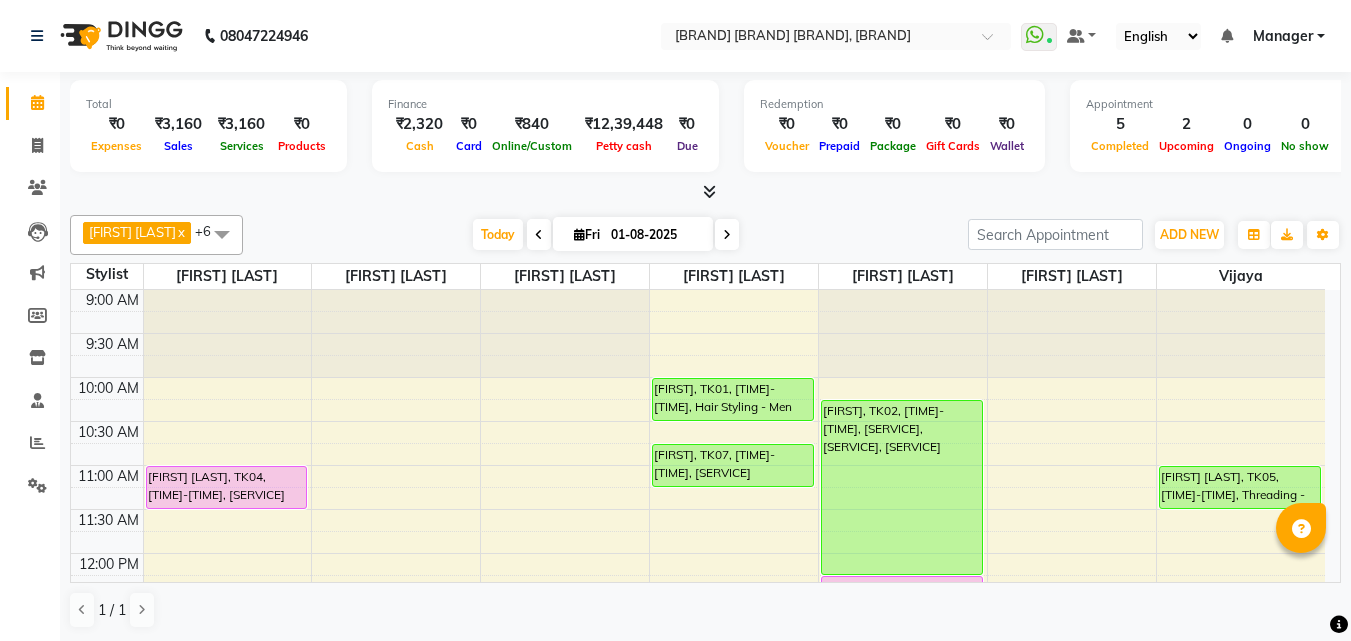 scroll, scrollTop: 0, scrollLeft: 0, axis: both 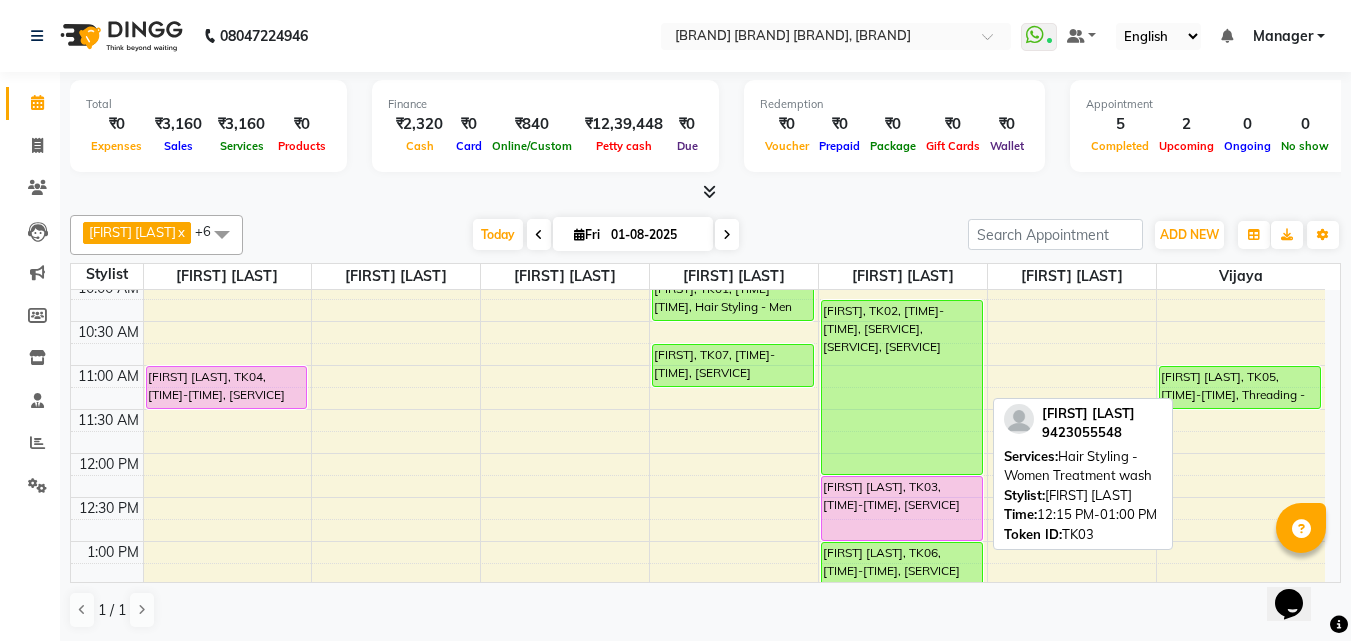 click on "[FIRST] [LAST], TK03, [TIME]-[TIME], [SERVICE]" at bounding box center [902, 508] 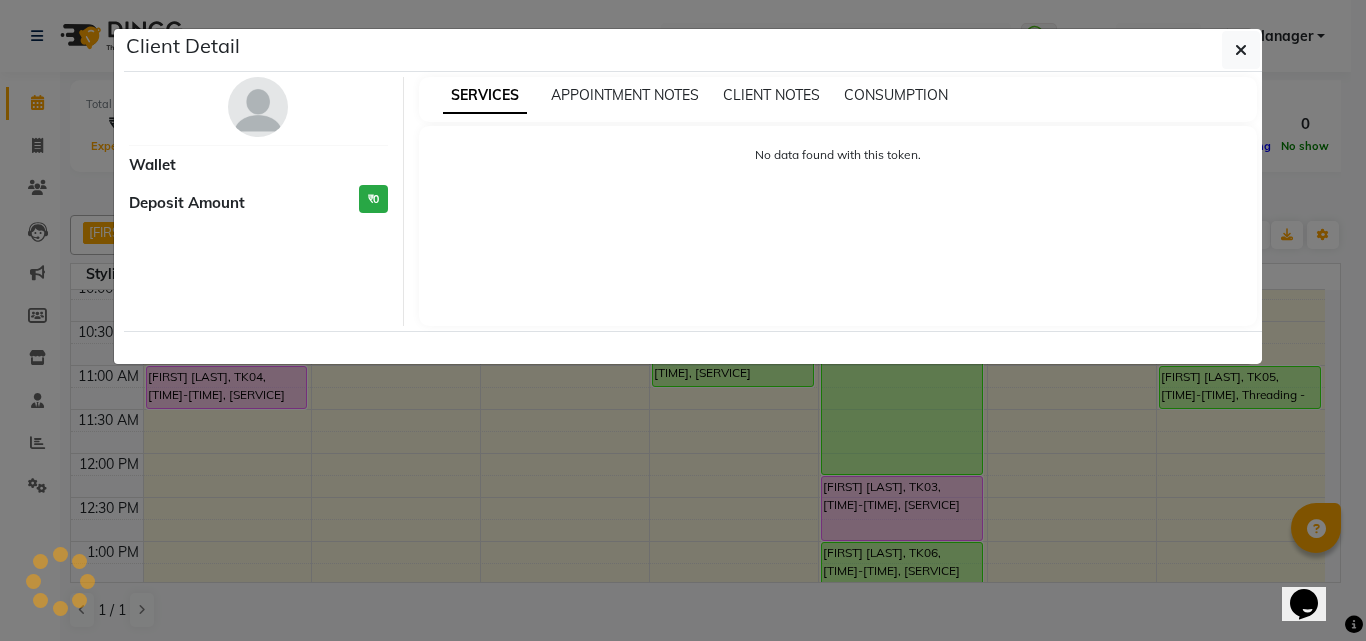 select on "7" 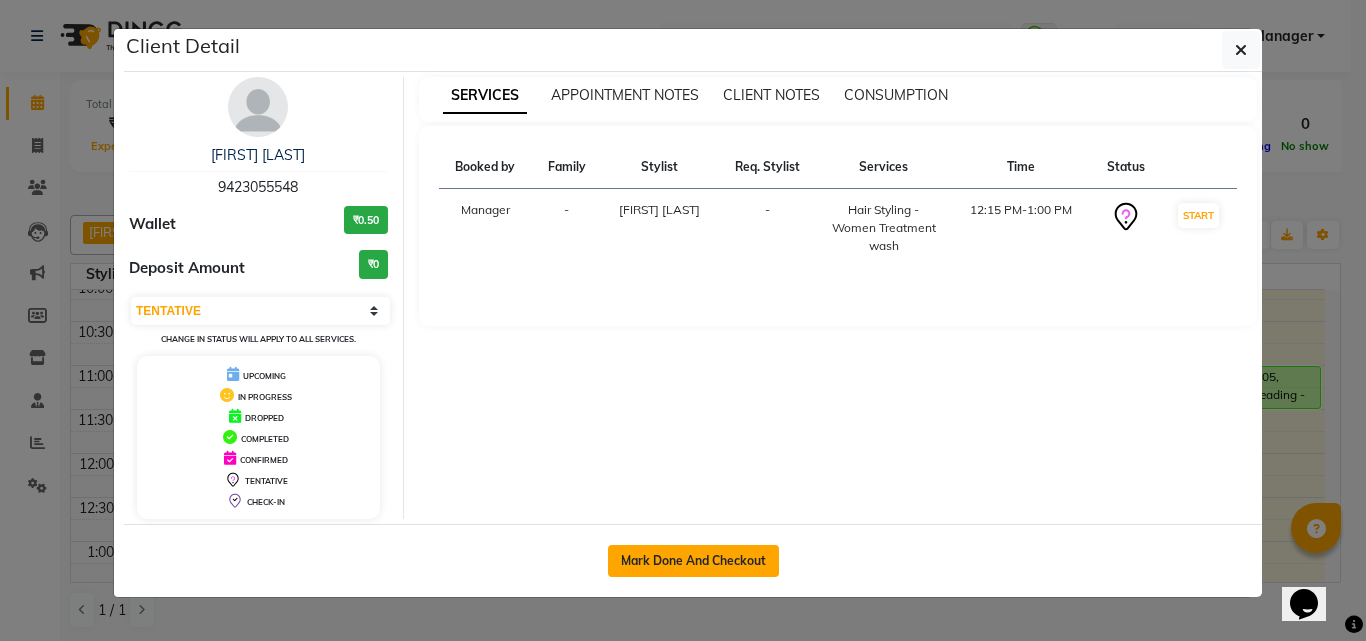 click on "Mark Done And Checkout" 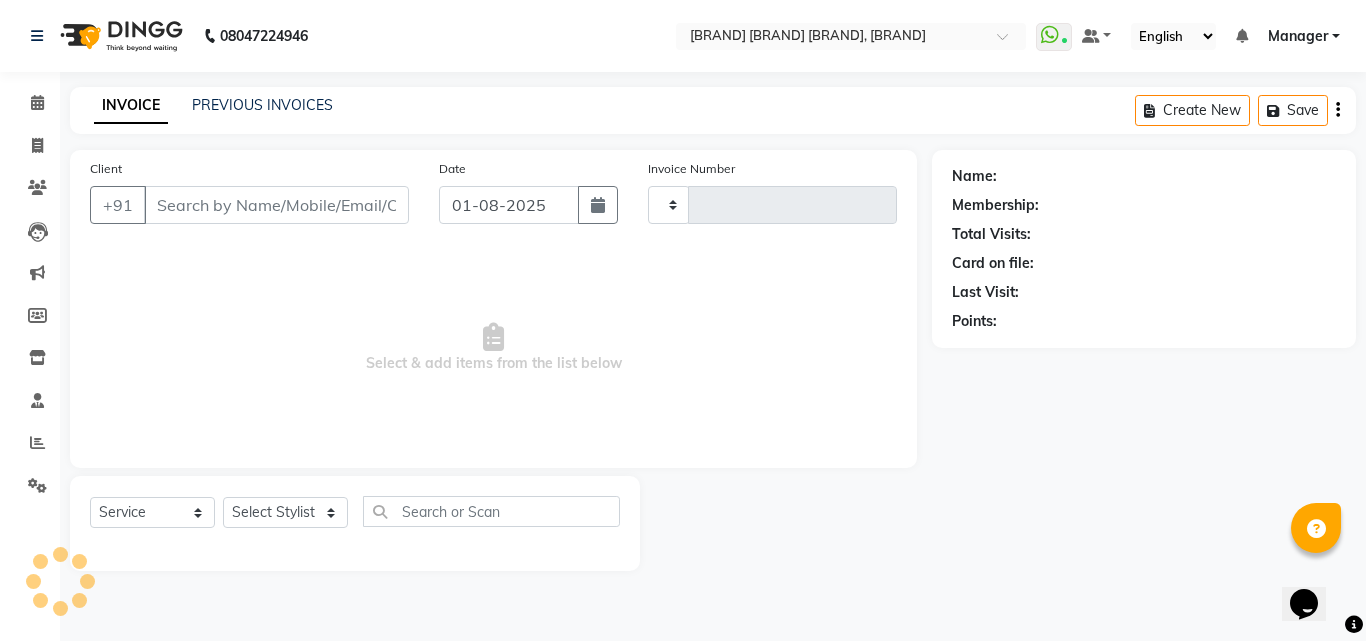 type on "1974" 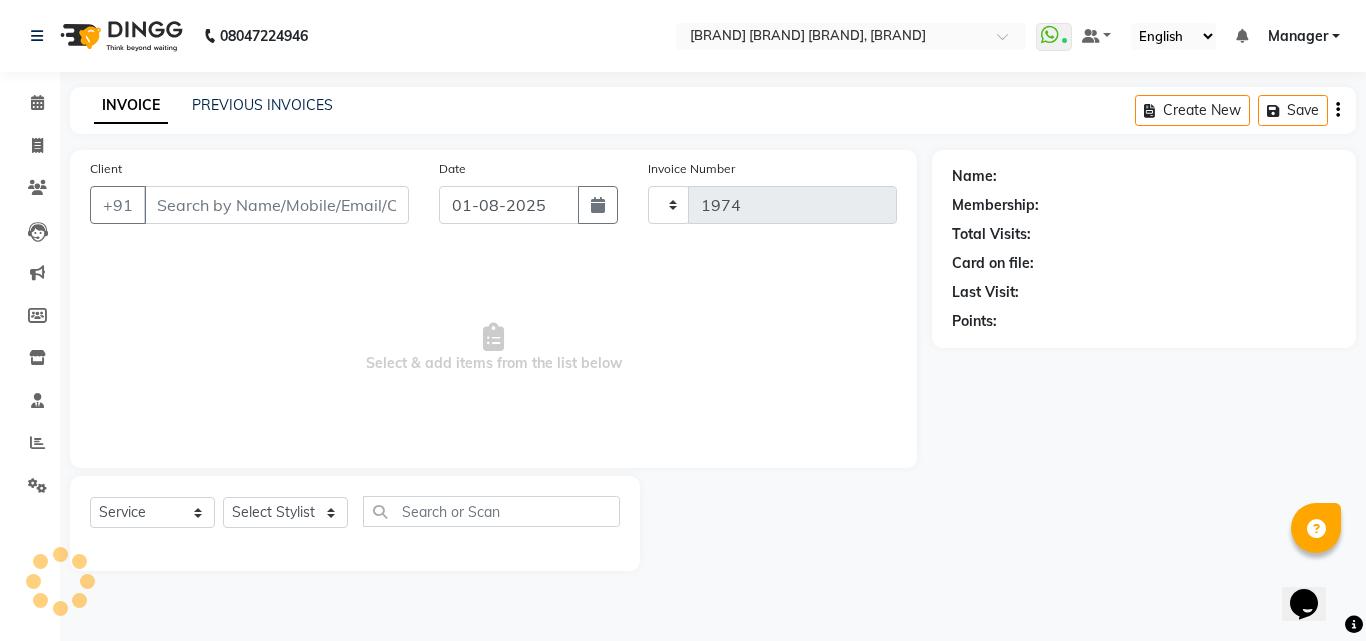 select on "6713" 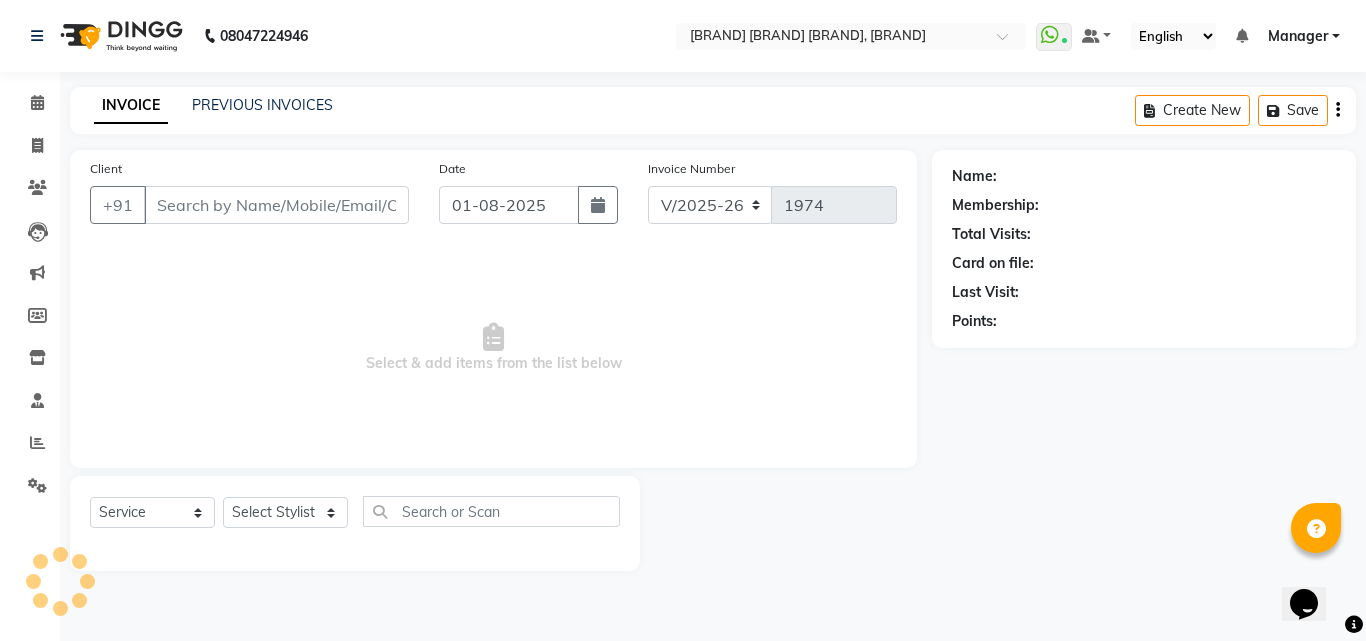 type on "94******48" 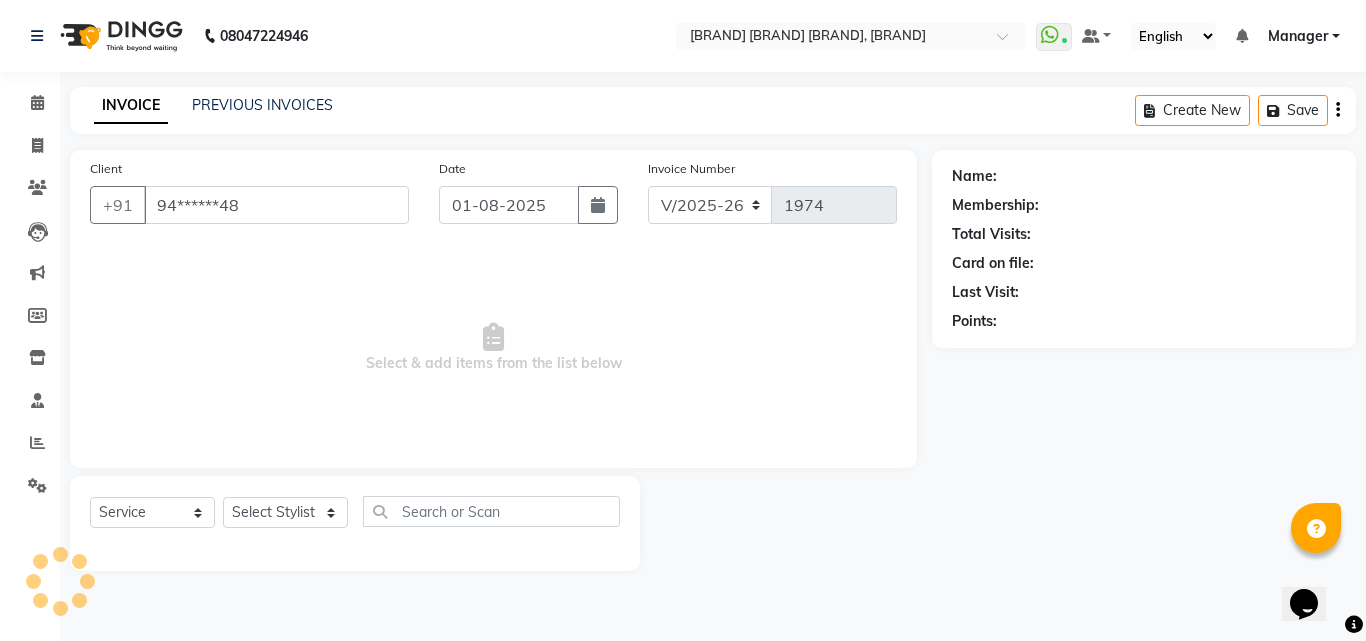 select on "52970" 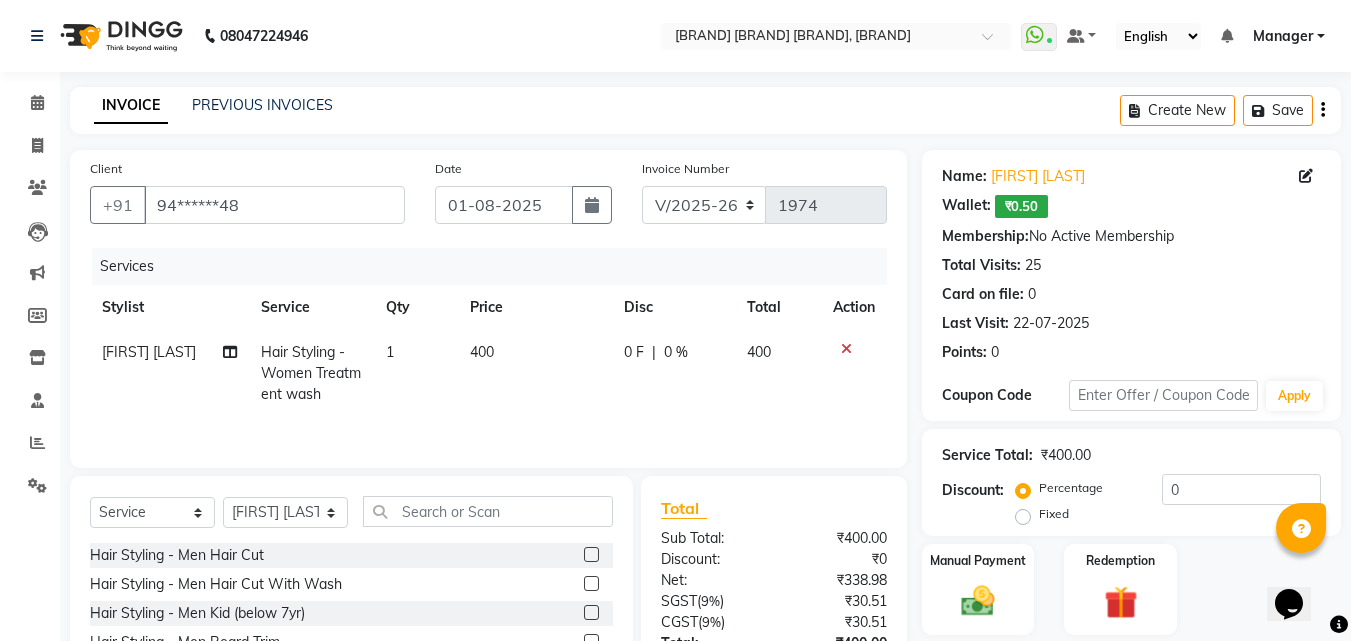 click on "[FIRST] [LAST]" 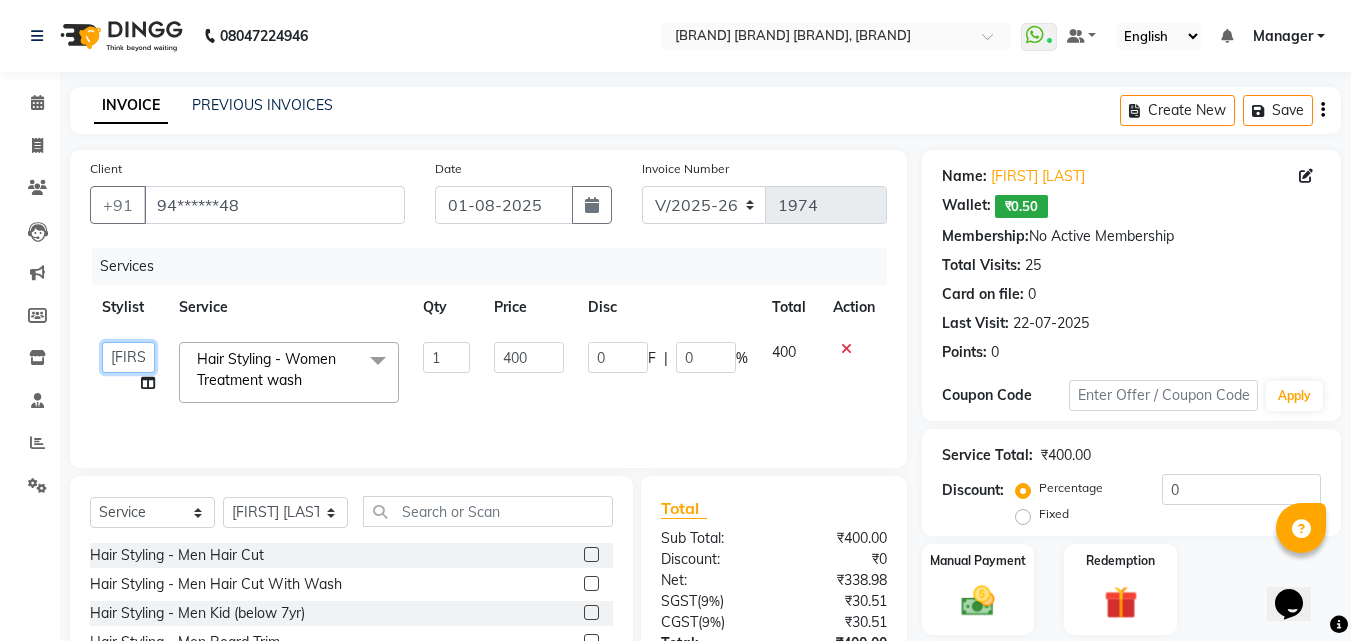 click on "[FIRST] [LAST]   [FIRST] [LAST]   [FIRST] [LAST]   [FIRST] [LAST]   [FIRST]   [FIRST] [LAST]   [FIRST] [LAST]" 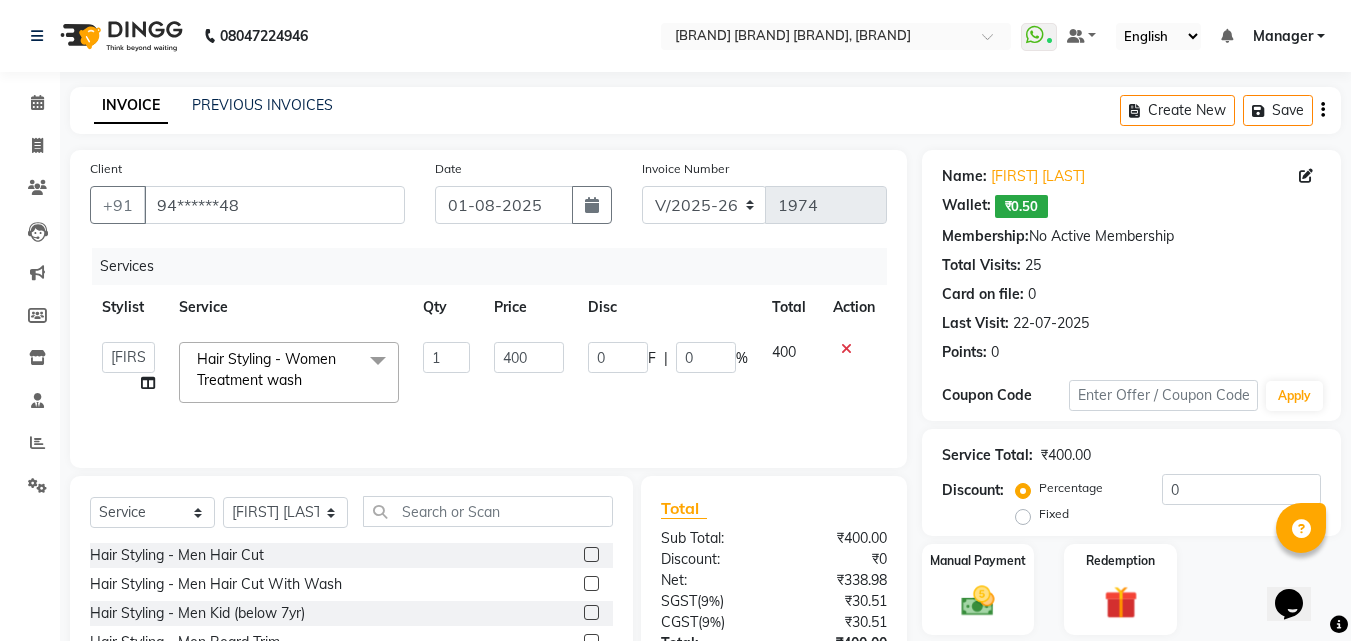 select on "[NUMBER]" 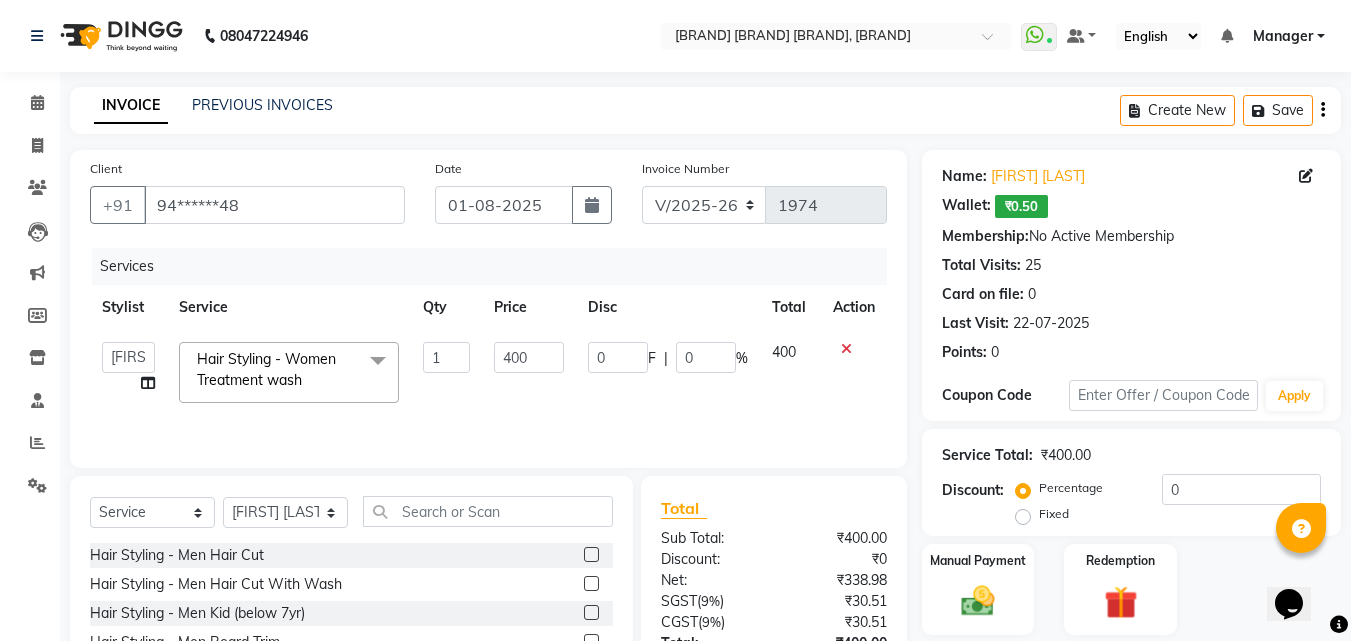 click on "Services Stylist Service Qty Price Disc Total Action  [FIRST] [LAST]   [FIRST] [LAST]   [FIRST] [LAST]   [FIRST] [LAST]   [FIRST]   [FIRST] [LAST]   [FIRST] [LAST]  Hair Styling - Women Treatment wash  x Hair Styling - Men Hair Cut Hair Styling - Men Hair Cut With Wash Hair Styling - Men Kid (below 7yr) Hair Styling - Men Beard Trim Hair Styling - Men Hair Wash Hair Styling - Men Treatment wash Hair Styling - Men Ironing Upto Shoulder Hair Styling - Men Blowdry Up To Shoulder Hair Styling - Men Majirel Touch Up Hair Styling - Men Inoa Touch Up Hair Styling - Men Streaking Hair Styling - Women Hair Cut Hair Styling - Women Hair Cut With Wash Hair Styling - Women Kid (below 7yr) Hair Styling - Women Hair Wash Hair Styling - Women Treatment wash Hair Styling - Women Hair Blowdry Up To Shoulder Hair Styling - Women Blowdry Below Shoulder Hair Styling - Women Blowdry Up To Waist Hair Styling - Women Hair Blowdry Up To Shoulder 1 Hair Styling - Women Blowdry Below Shoulder 1 Hair Styling - Women Crimping 1 400" 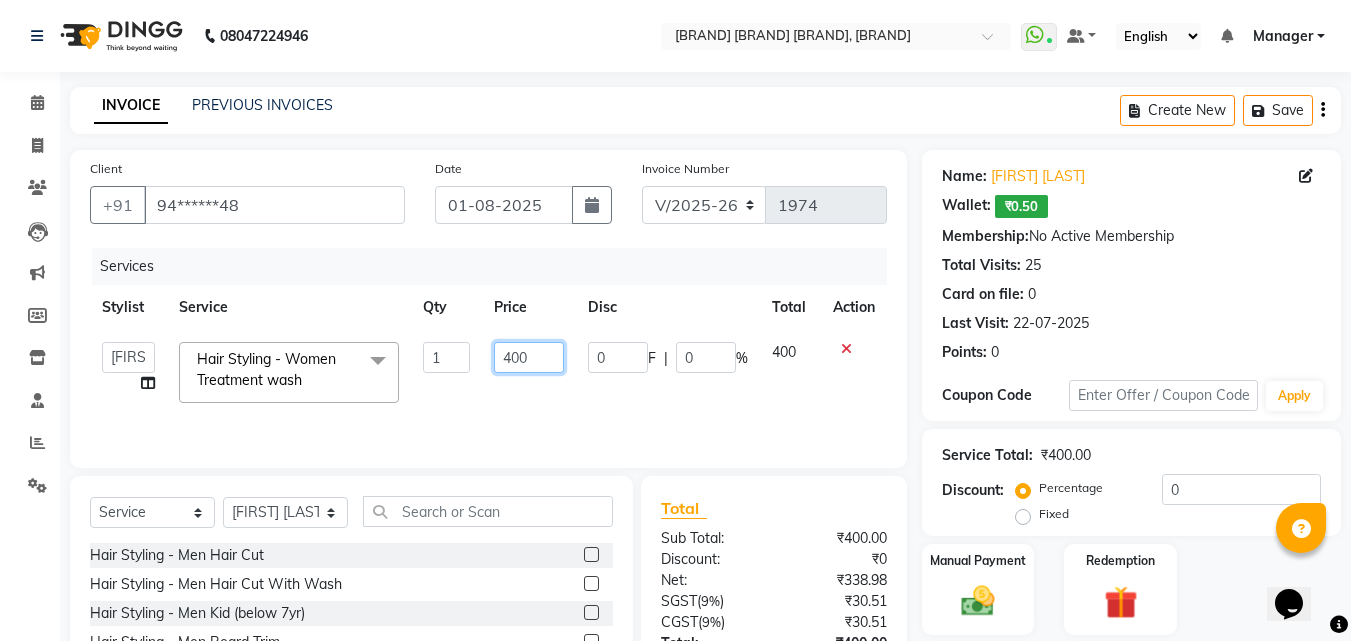 click on "400" 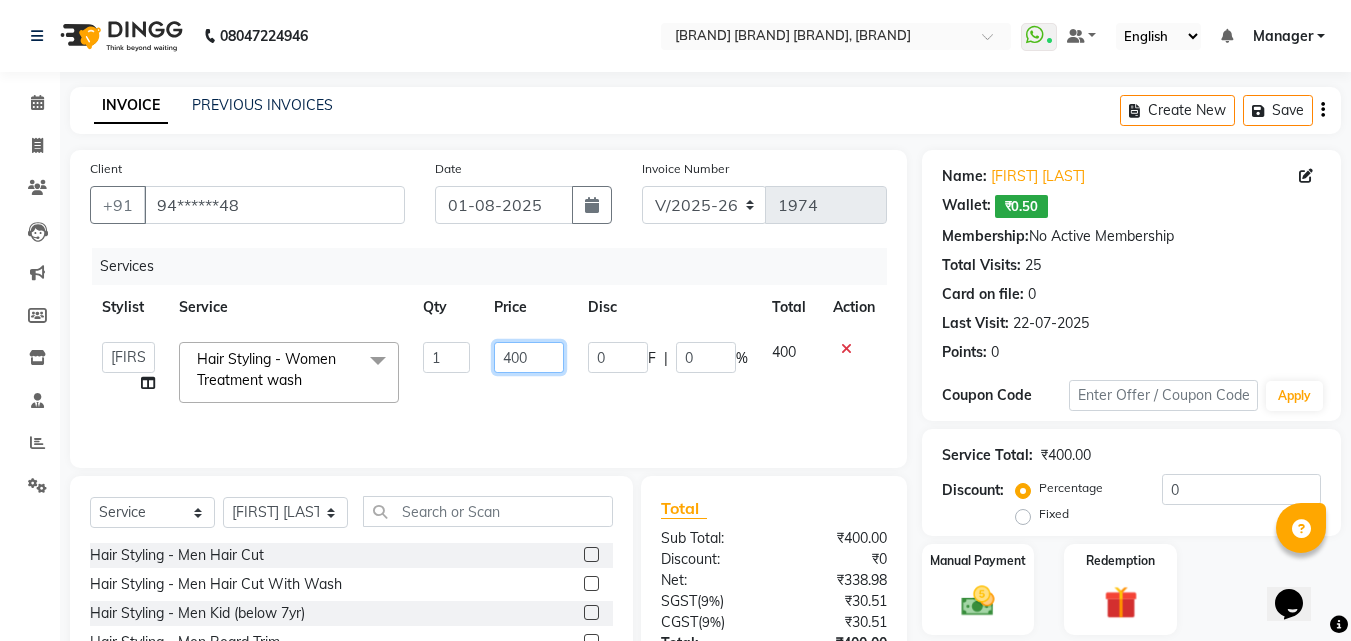 click on "400" 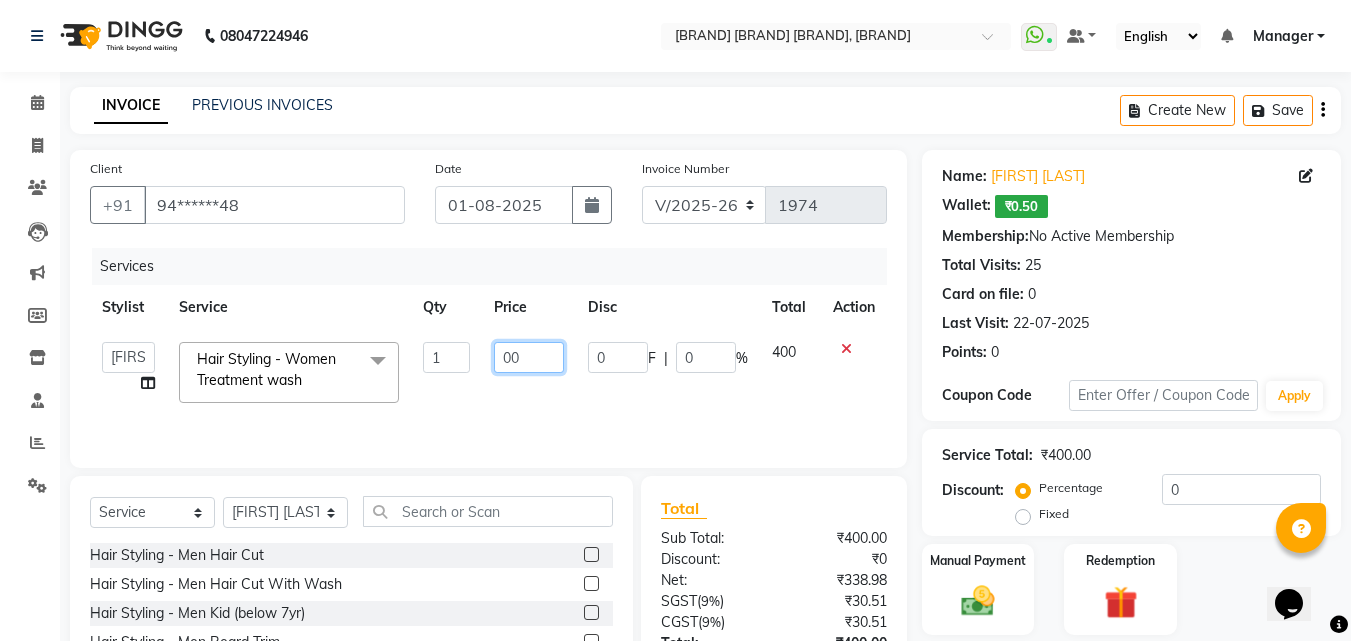 type on "600" 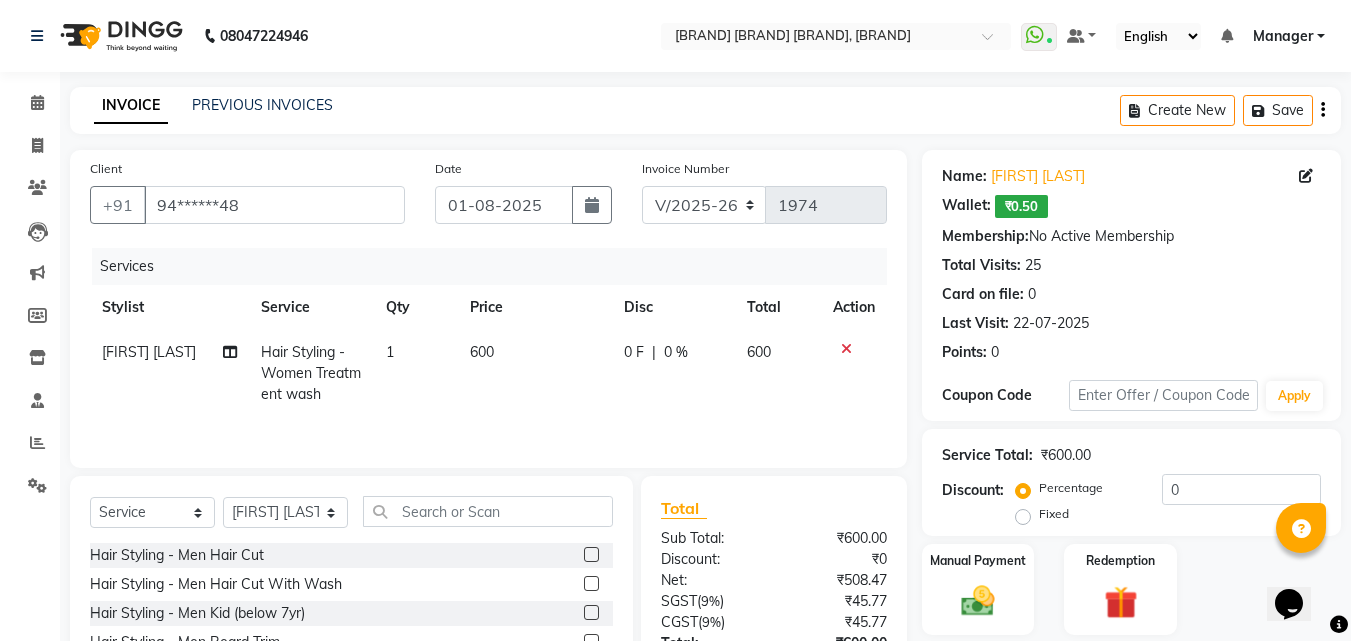 click on "600" 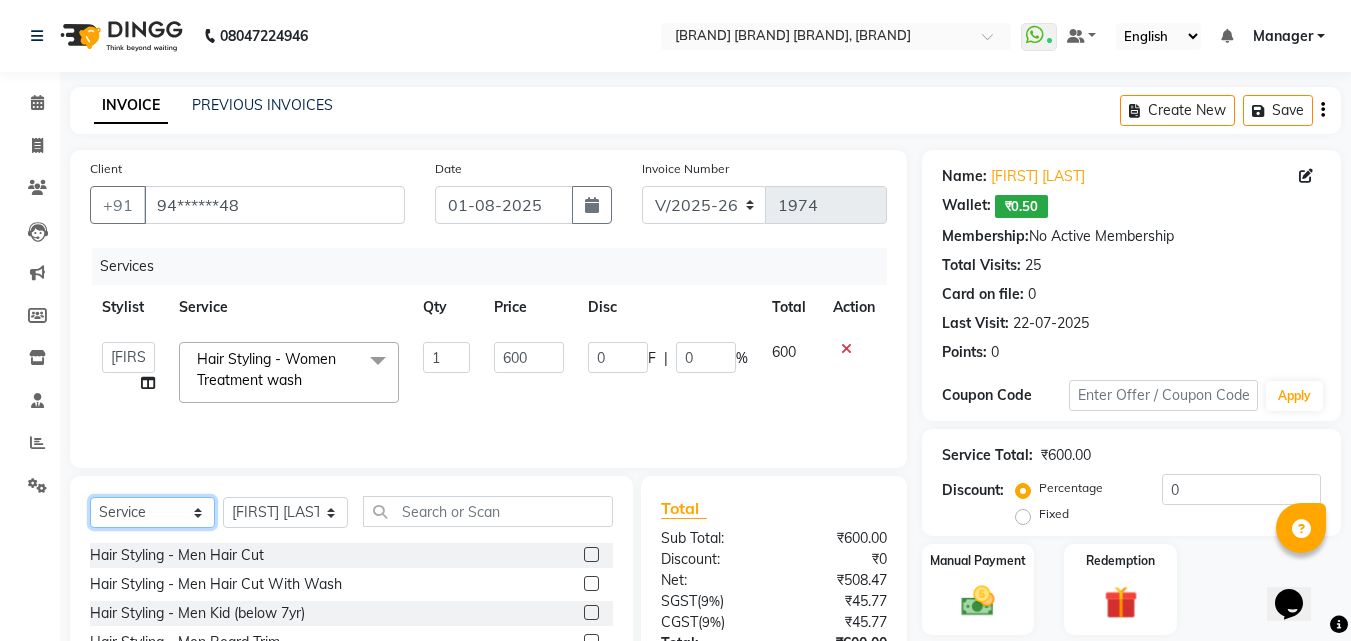 click on "Select  Service  Product  Membership  Package Voucher Prepaid Gift Card" 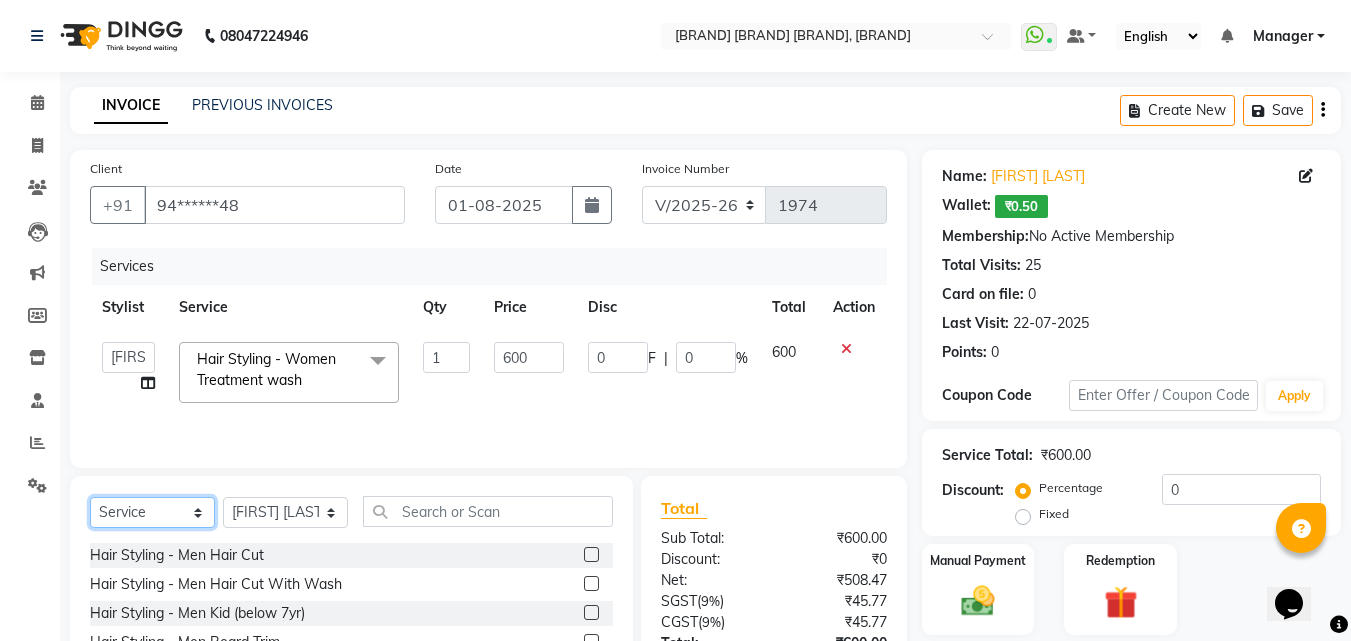 click on "Select  Service  Product  Membership  Package Voucher Prepaid Gift Card" 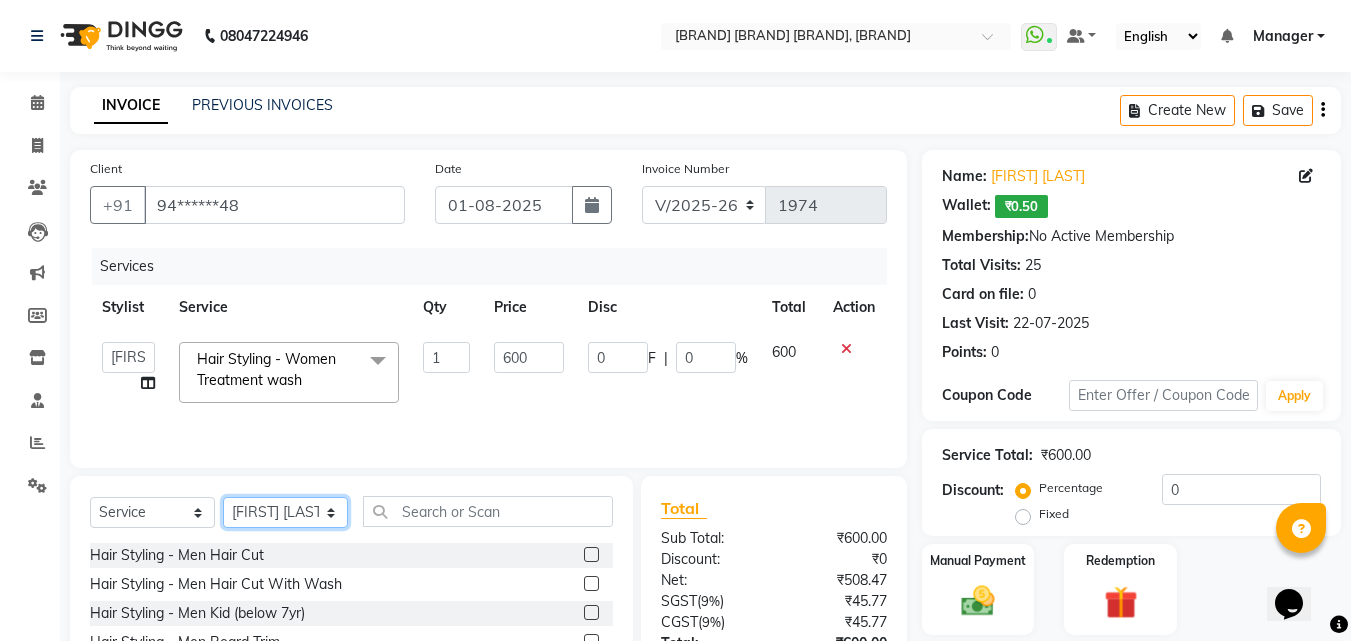 click on "Select Stylist [FIRST] [LAST] Manager [FIRST] [LAST] [FIRST] [LAST] [FIRST] [LAST] [FIRST] [LAST] [FIRST] [LAST]" 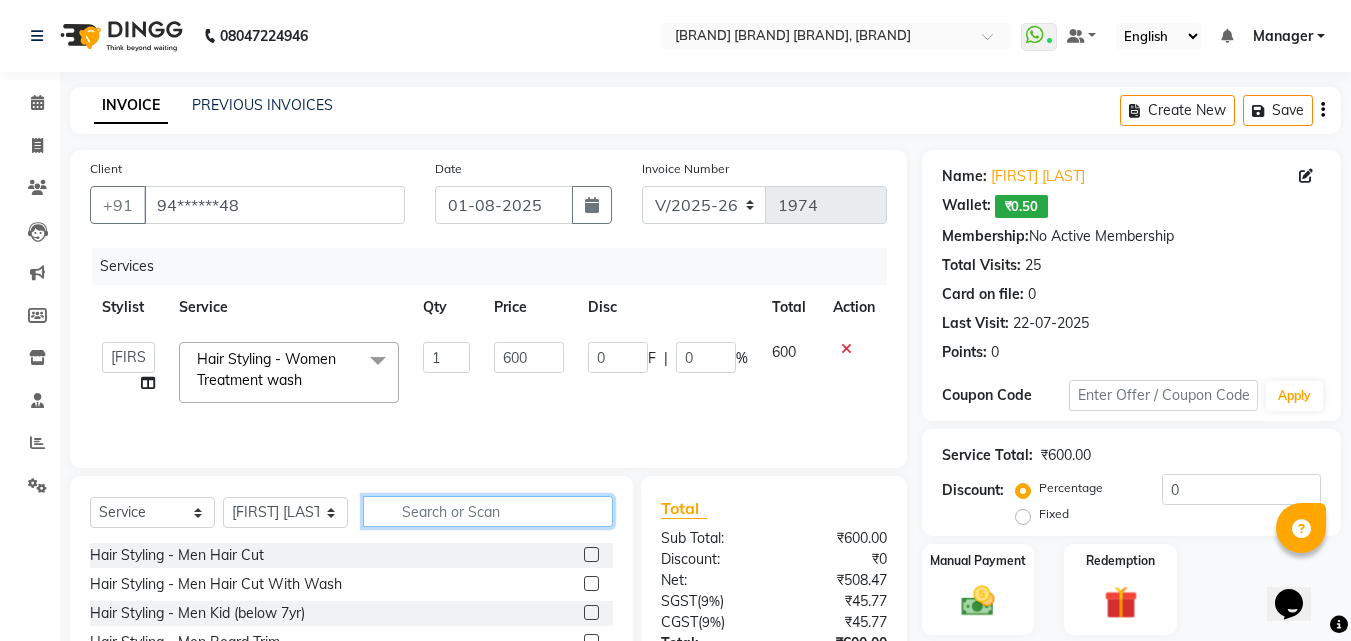 click 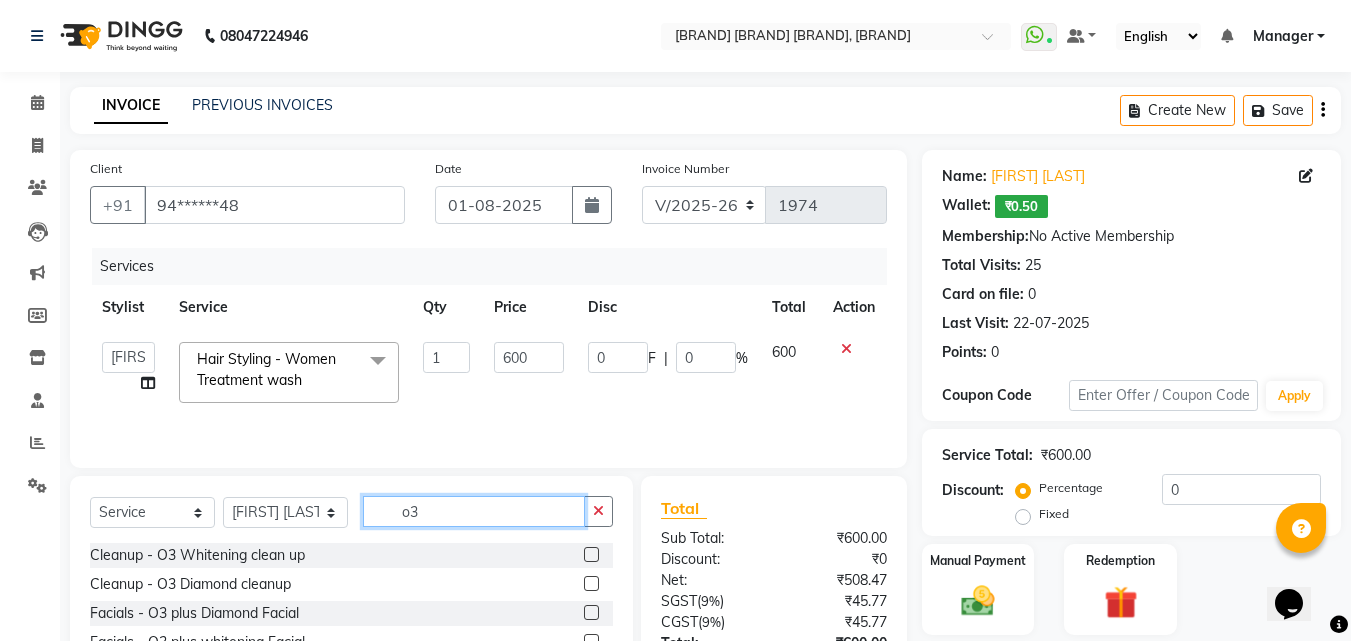 scroll, scrollTop: 159, scrollLeft: 0, axis: vertical 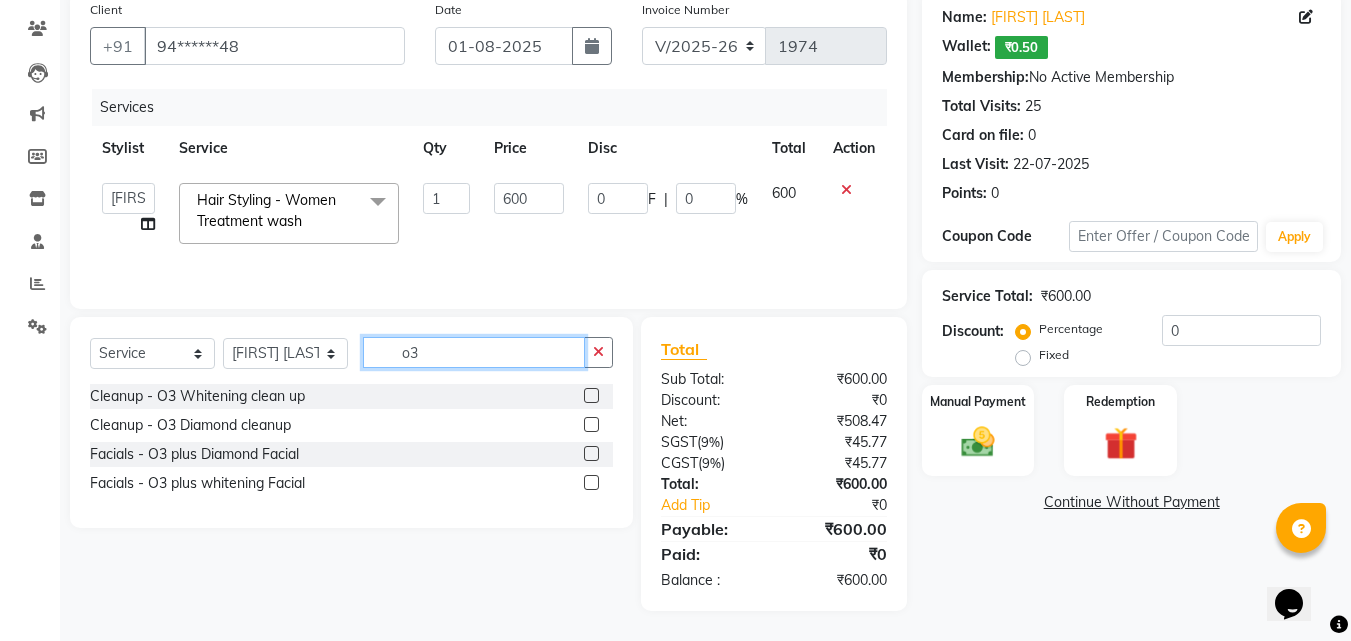 type on "o3" 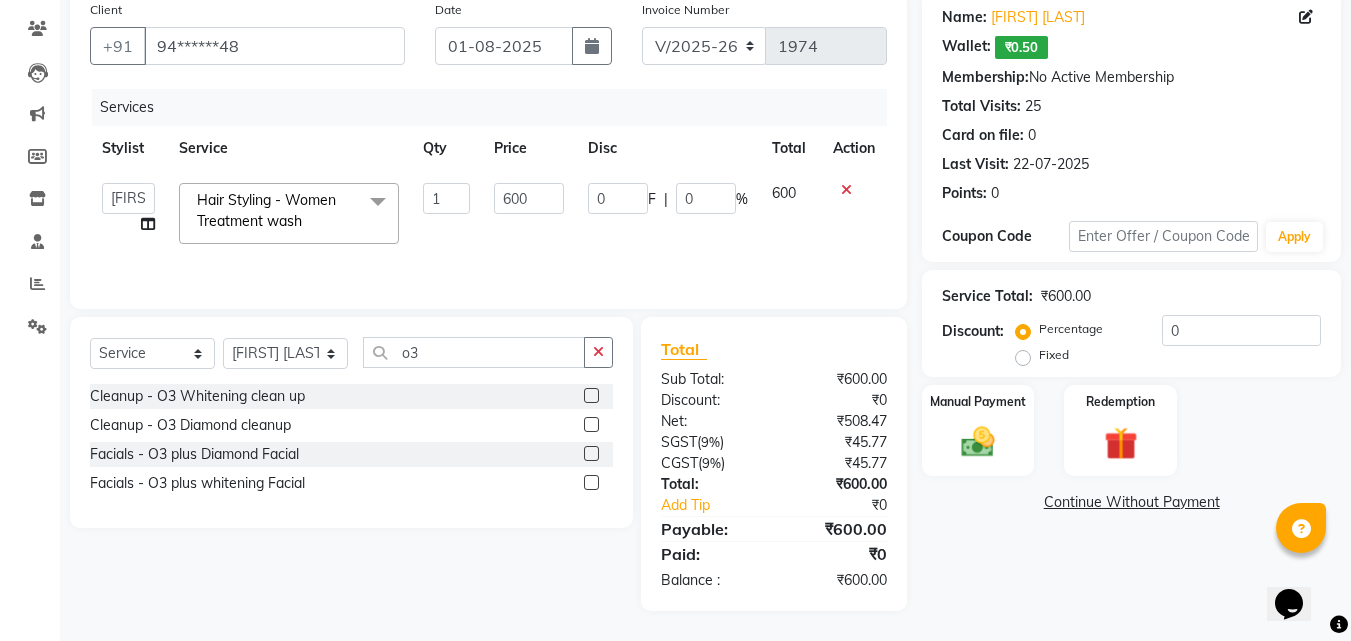 click 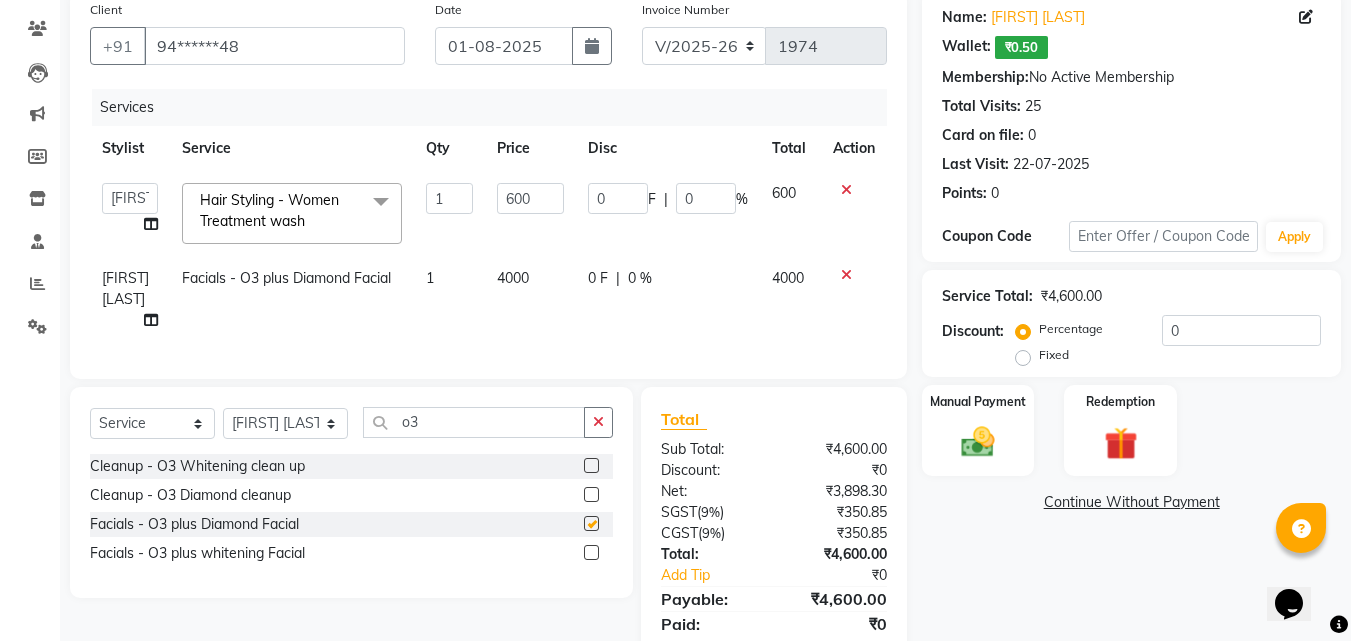 checkbox on "false" 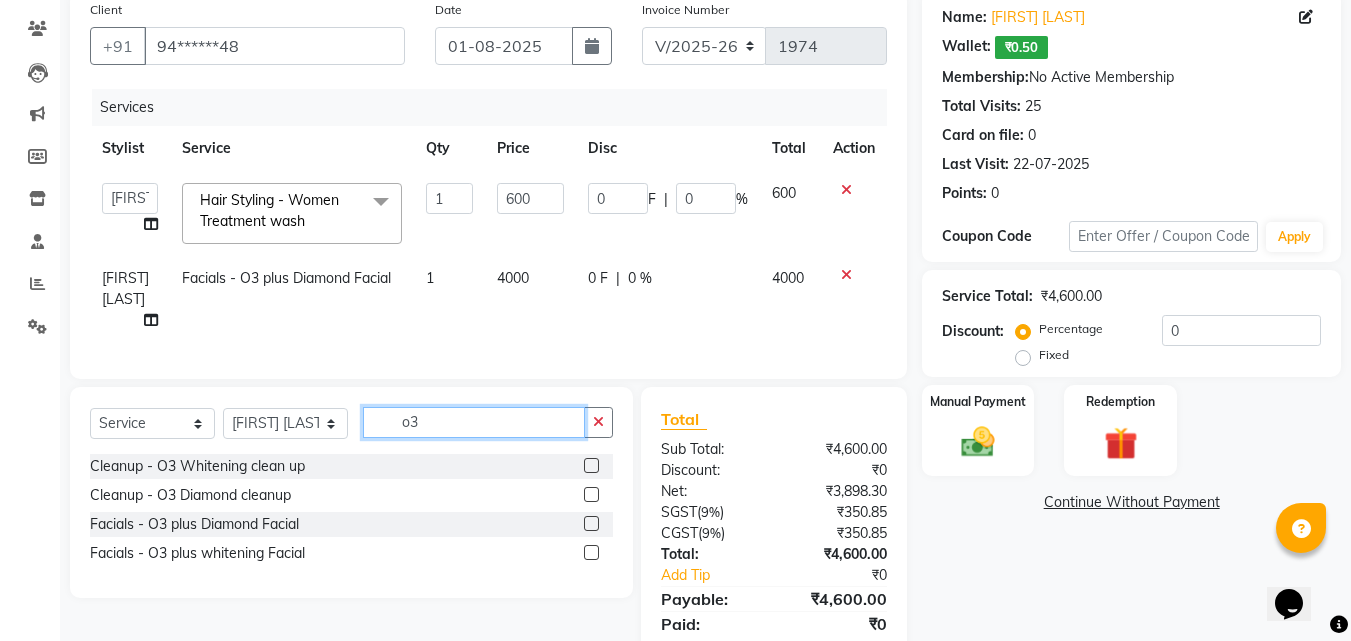click on "o3" 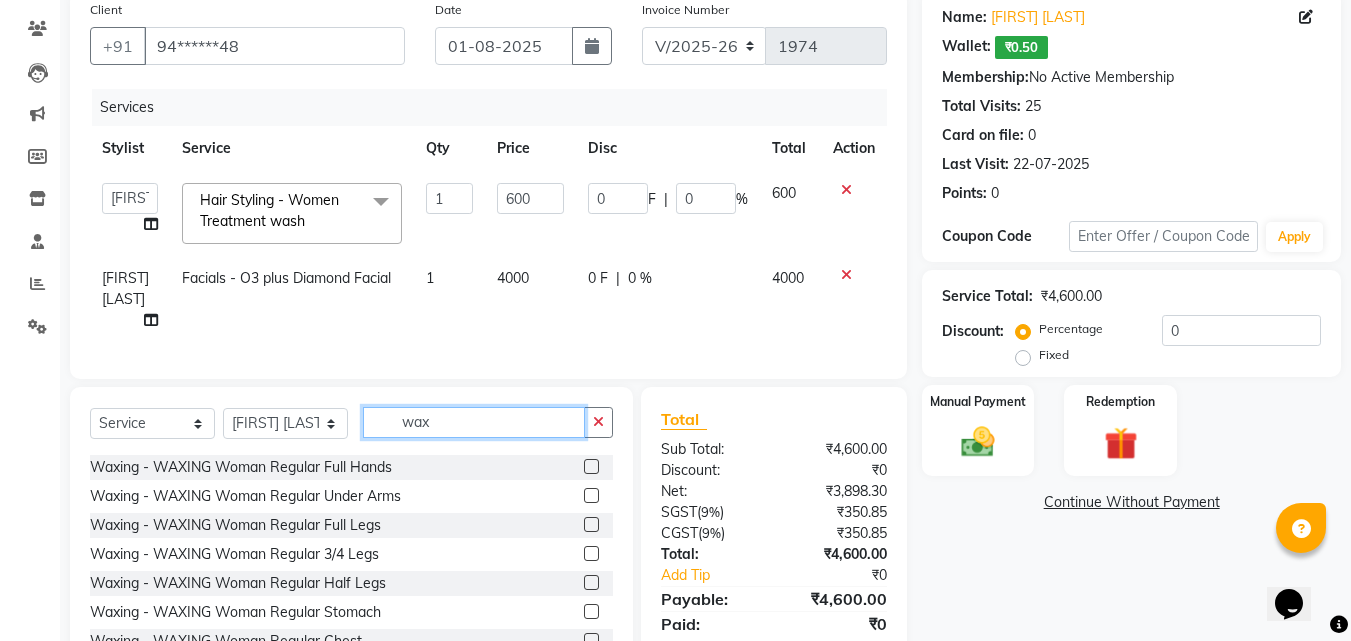 scroll, scrollTop: 1250, scrollLeft: 0, axis: vertical 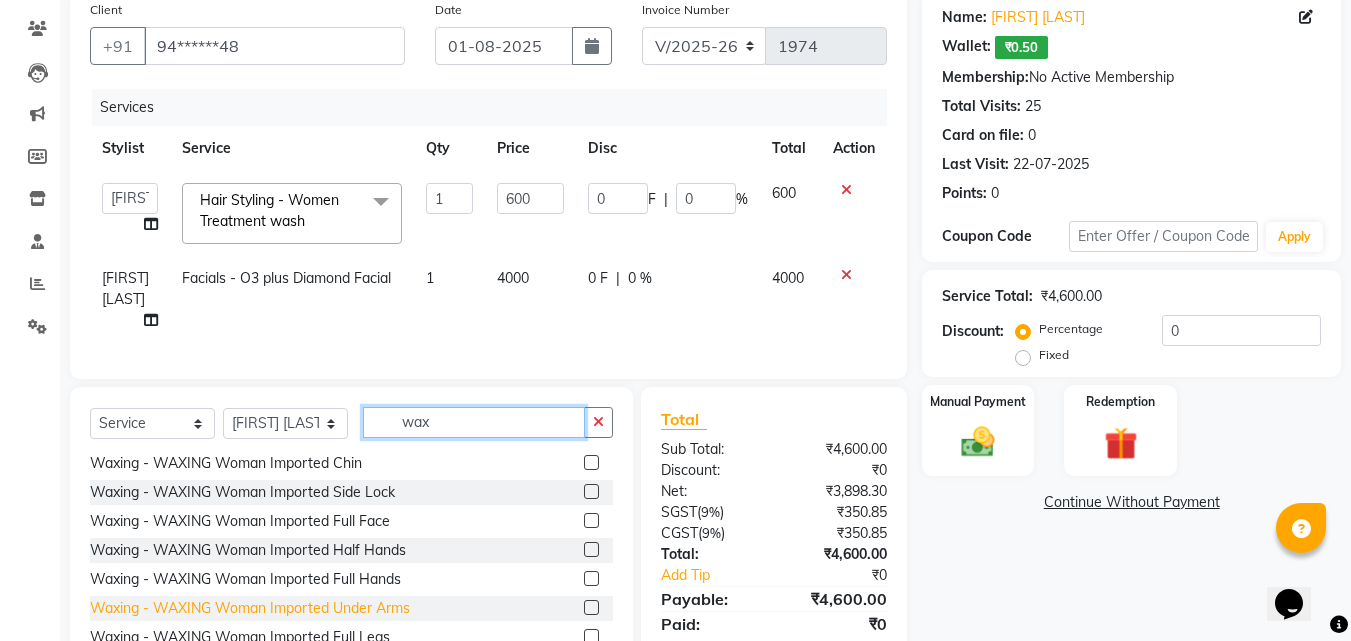 type on "wax" 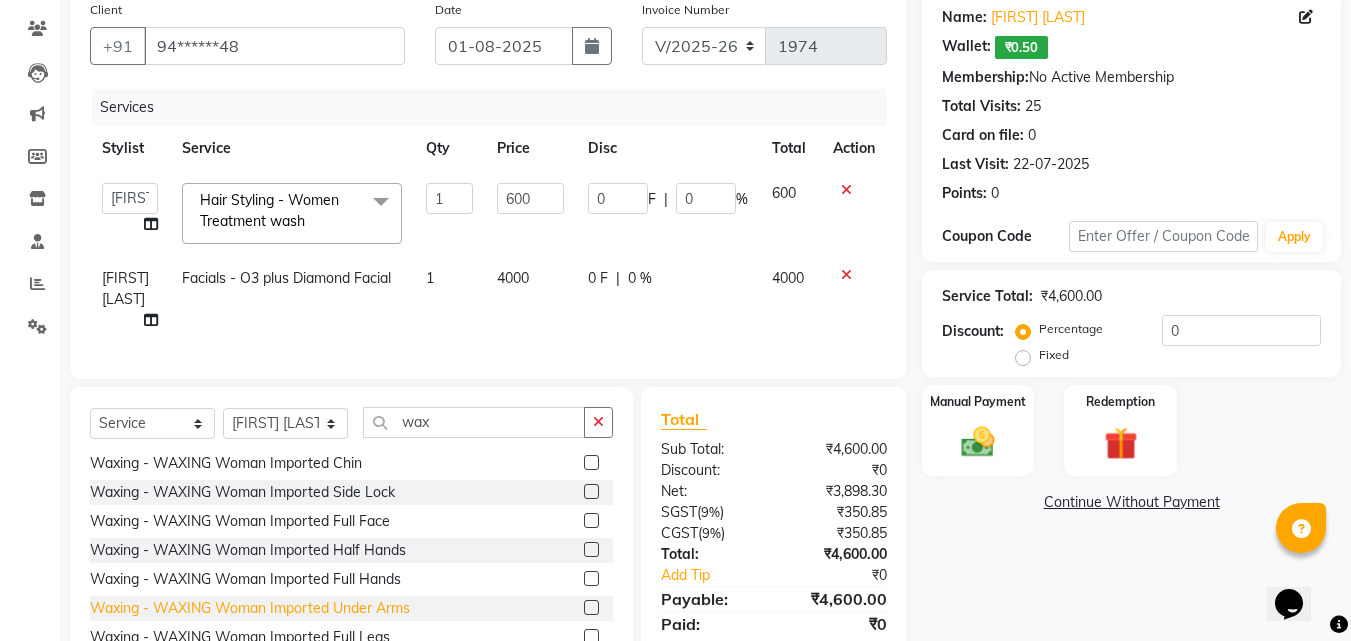 click on "Waxing - WAXING Woman Imported Under Arms" 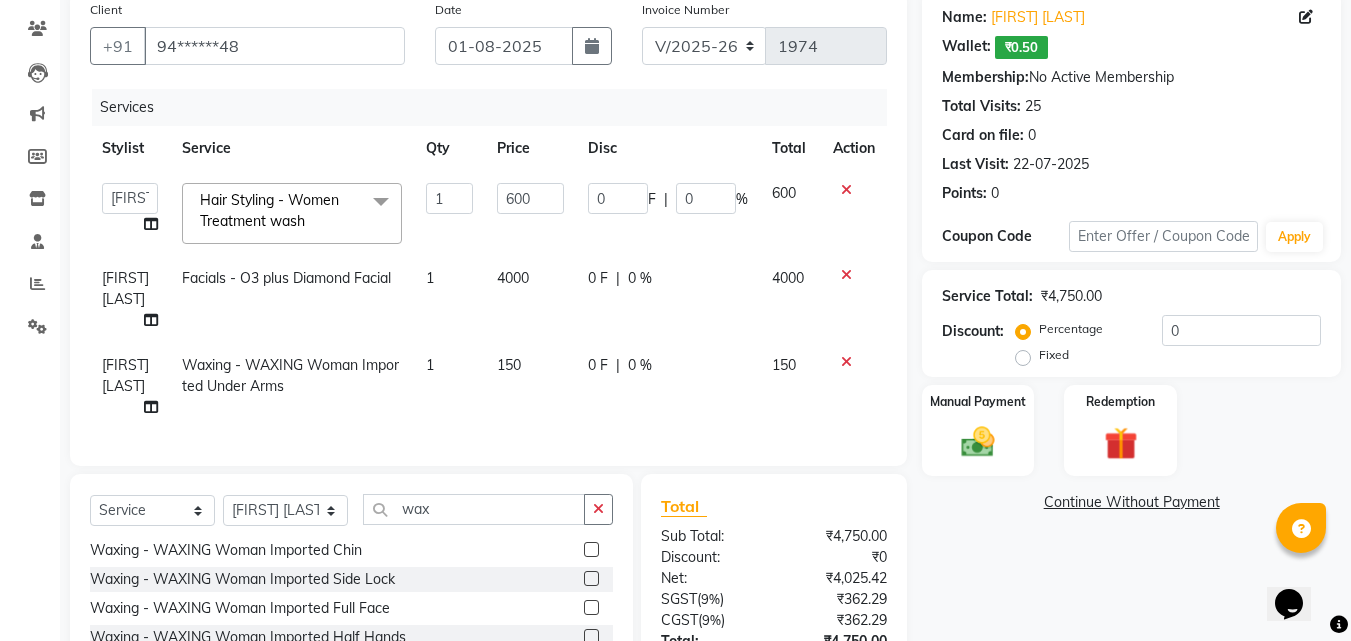 checkbox on "false" 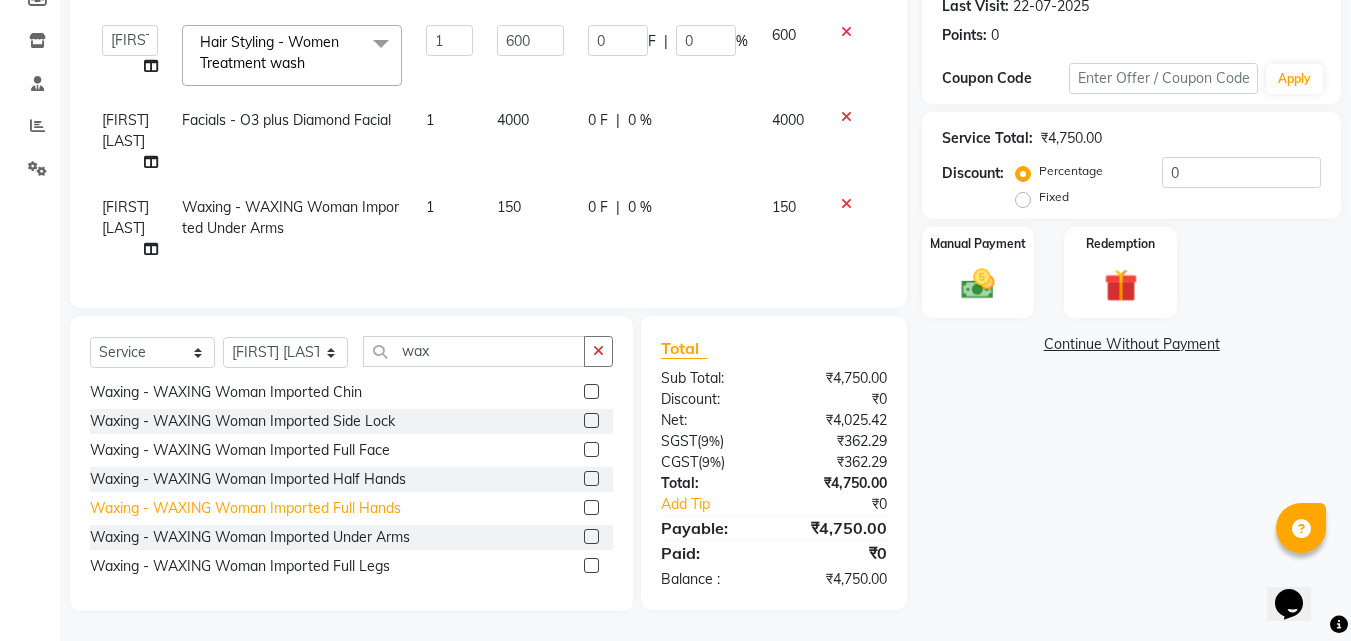 click on "Waxing - WAXING Woman Imported Full Hands" 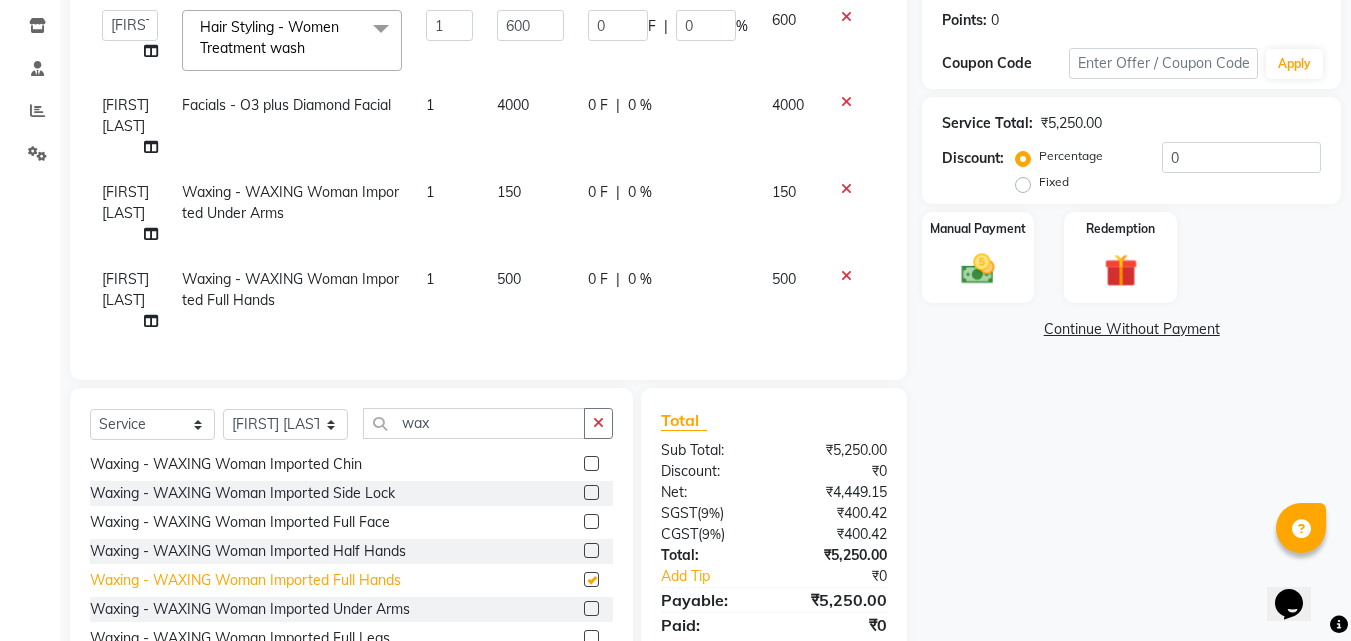 checkbox on "false" 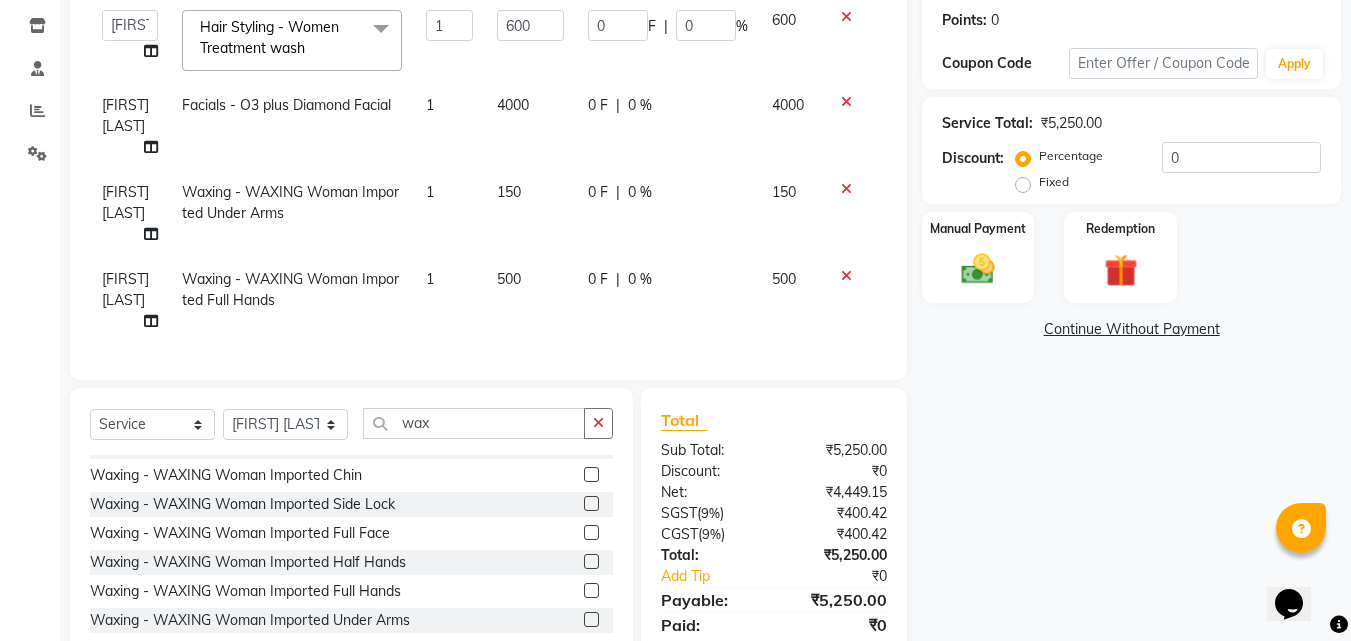 scroll, scrollTop: 1250, scrollLeft: 0, axis: vertical 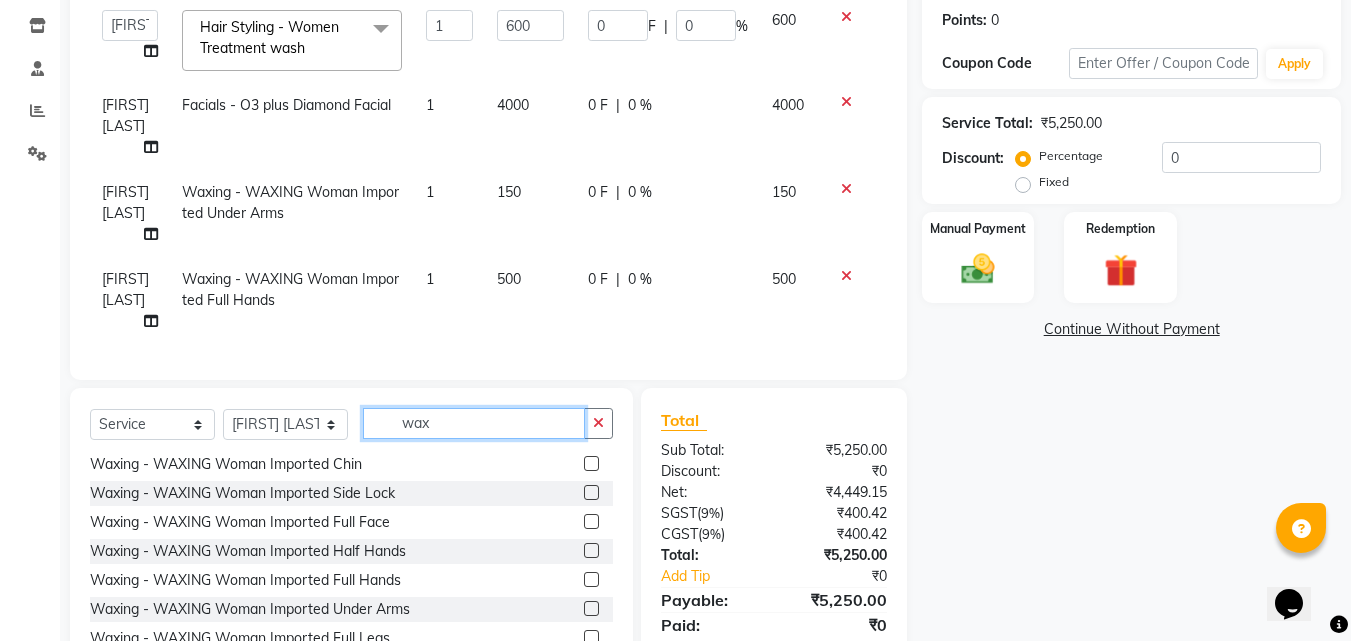 click on "wax" 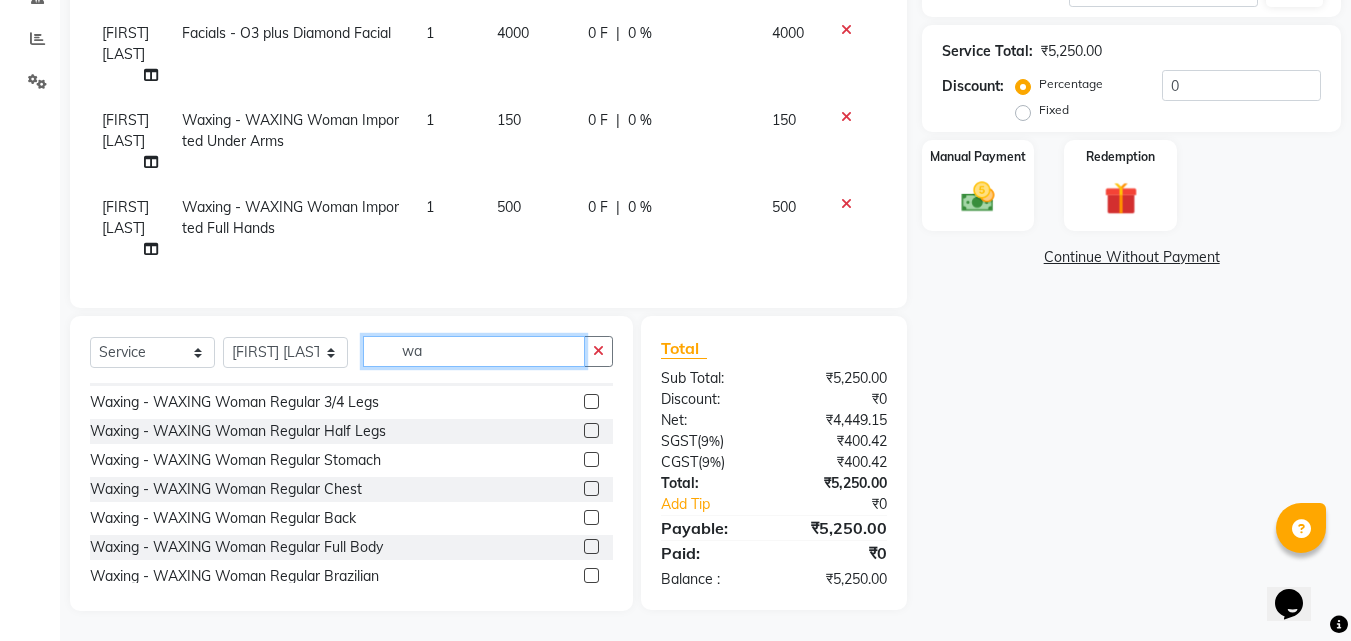 scroll, scrollTop: 1182, scrollLeft: 0, axis: vertical 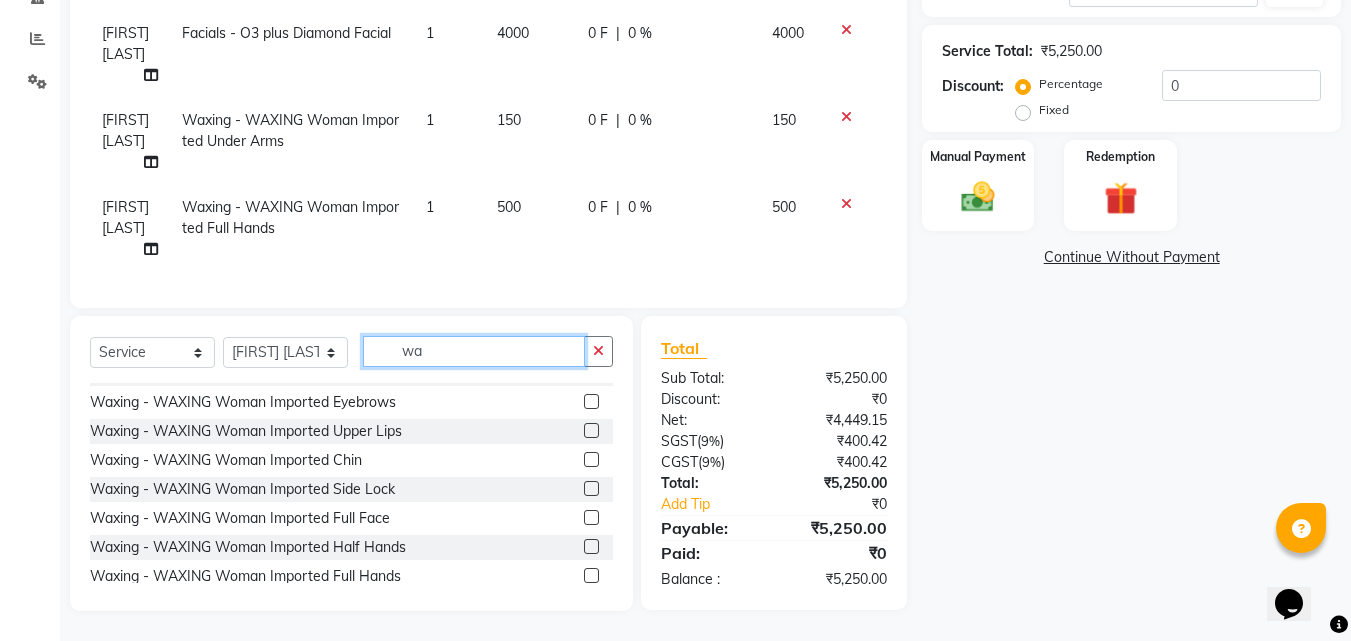 type on "w" 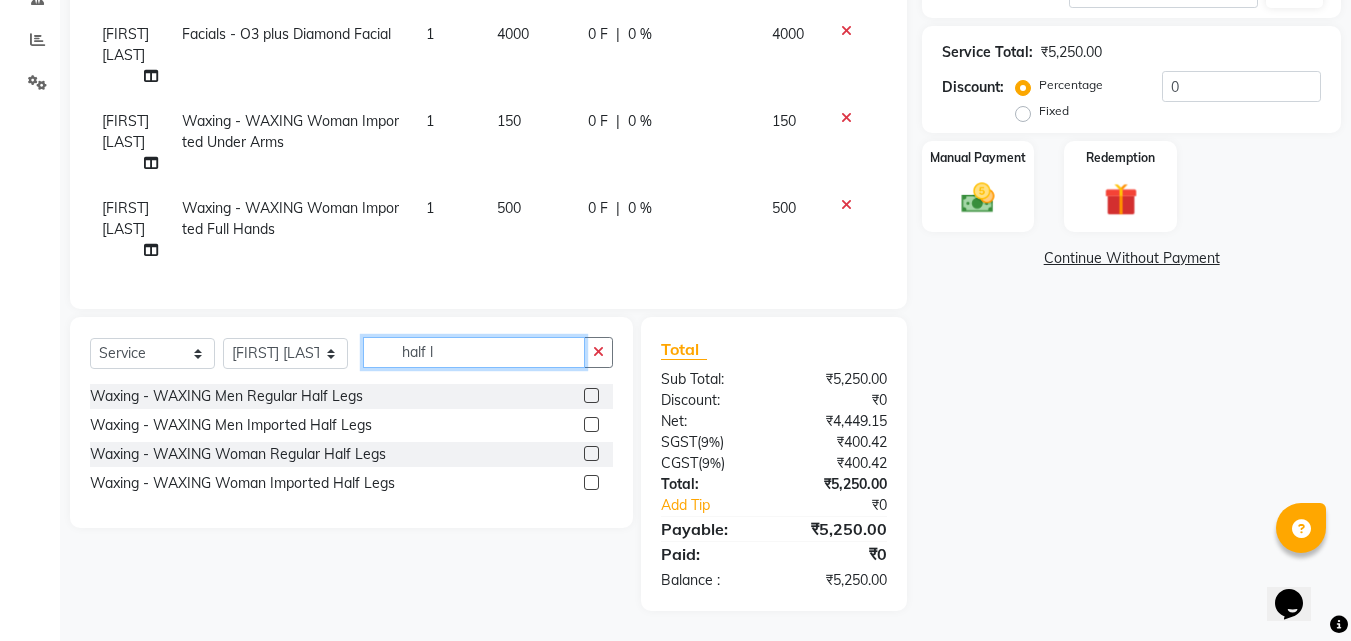 scroll, scrollTop: 0, scrollLeft: 0, axis: both 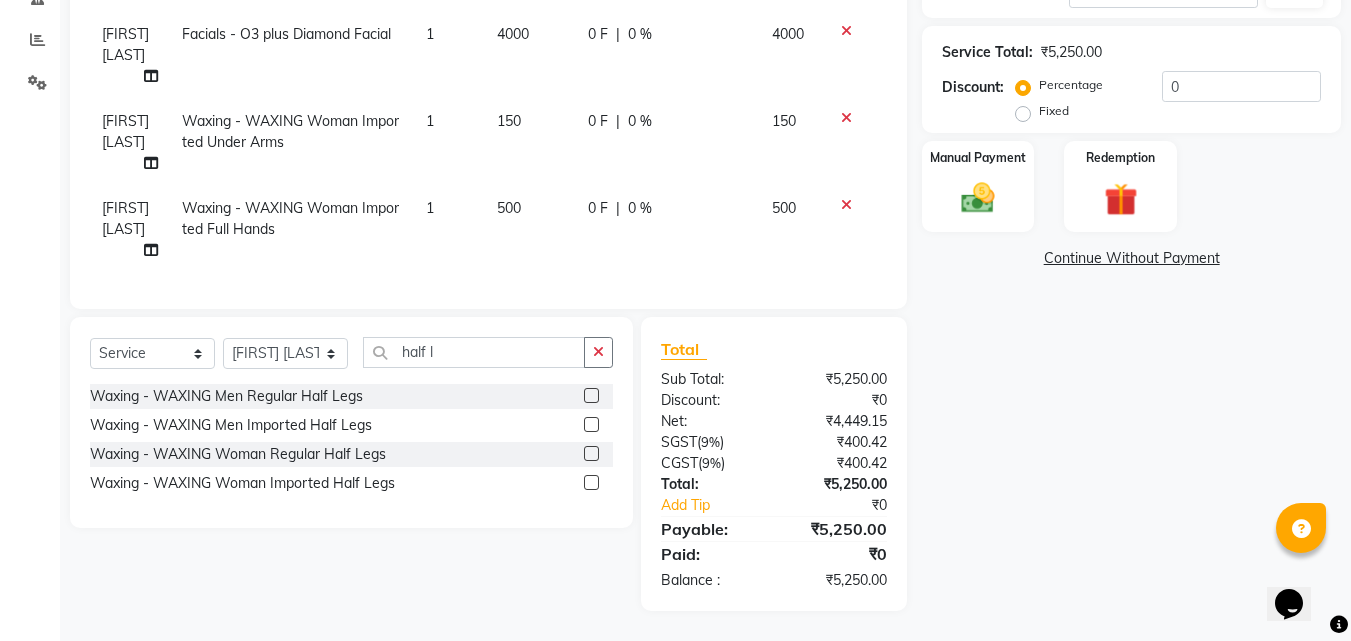 click 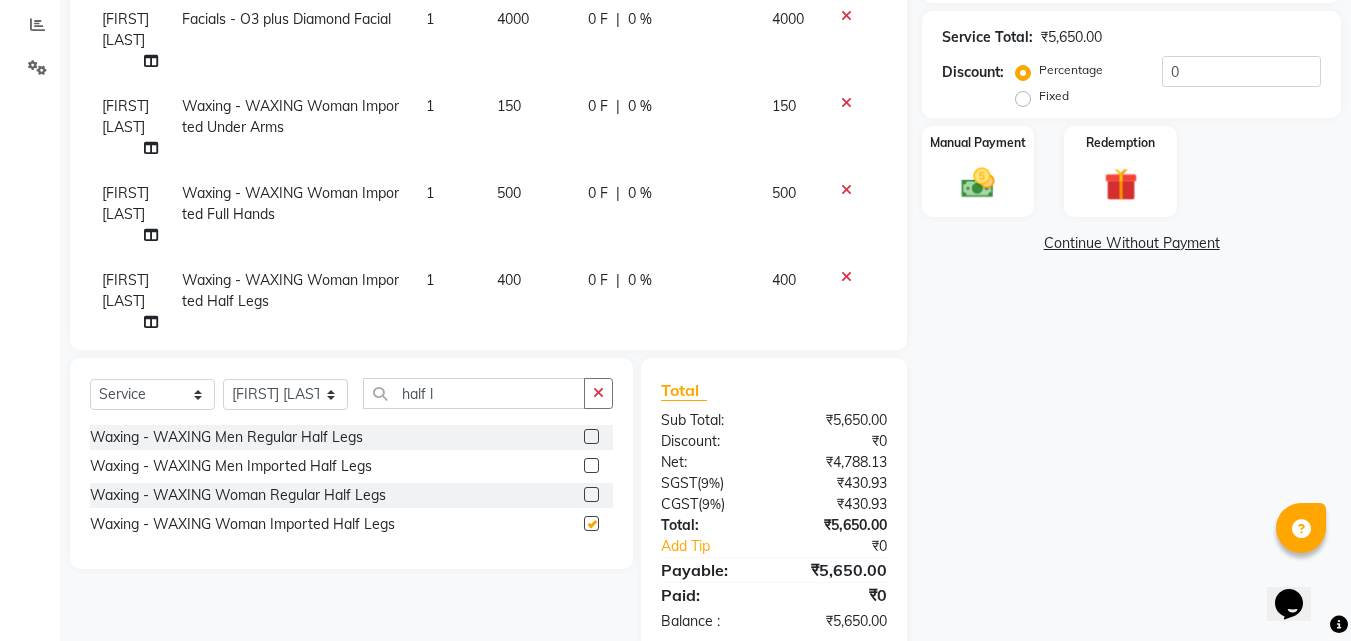 checkbox on "false" 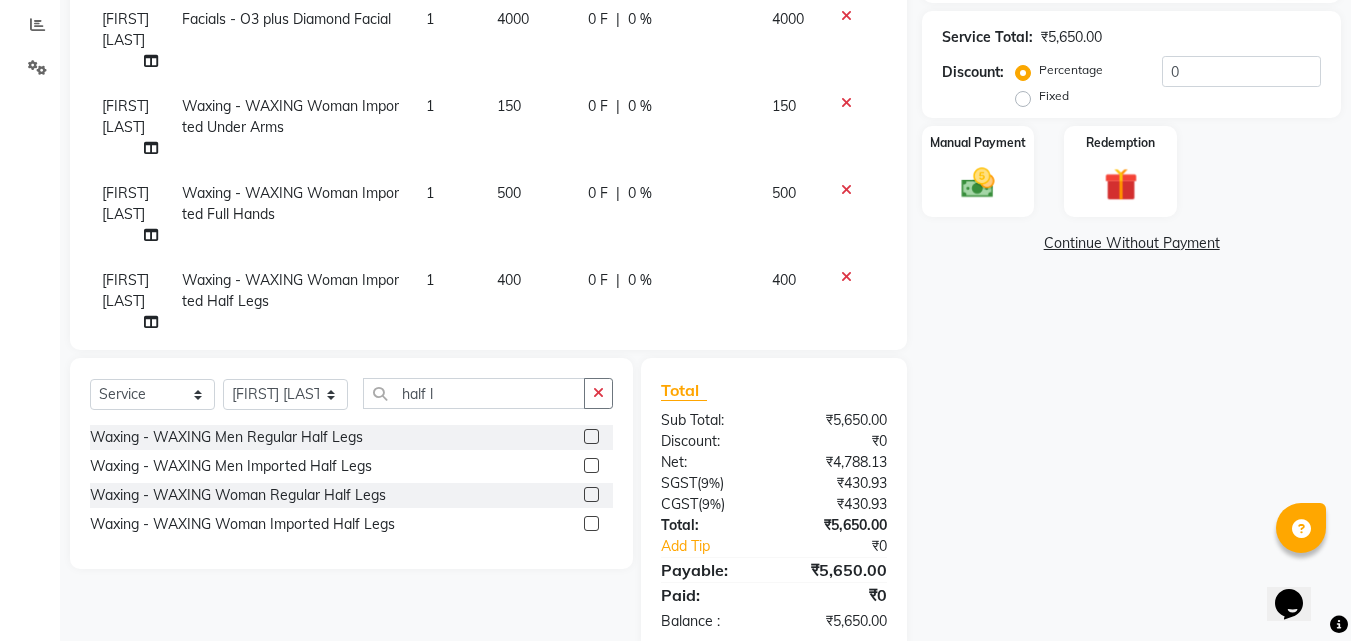 click on "Select [SERVICE] [SERVICE] [SERVICE] [SERVICE] [SERVICE] [SERVICE] [SERVICE] [FIRST] [LAST] [FIRST] [LAST] [FIRST] [LAST] [FIRST] [LAST] [FIRST] [LAST] [FIRST] [LAST] [FIRST] [LAST] [FIRST] [LAST]" 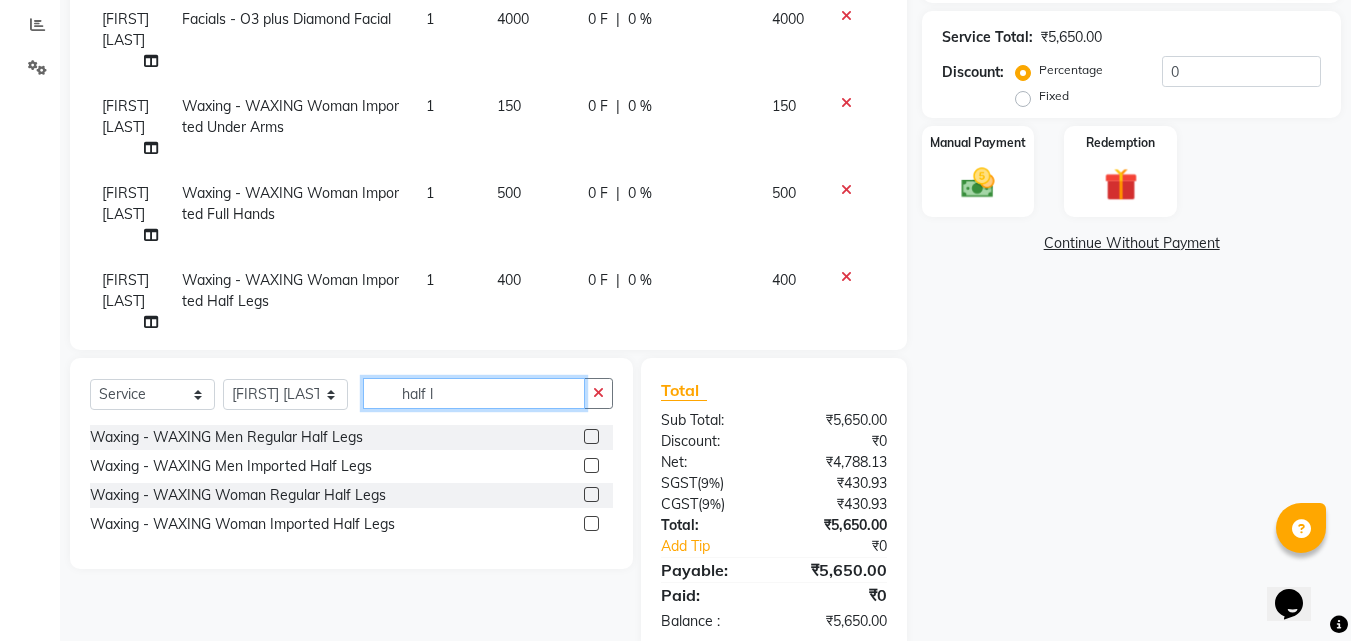 click on "half l" 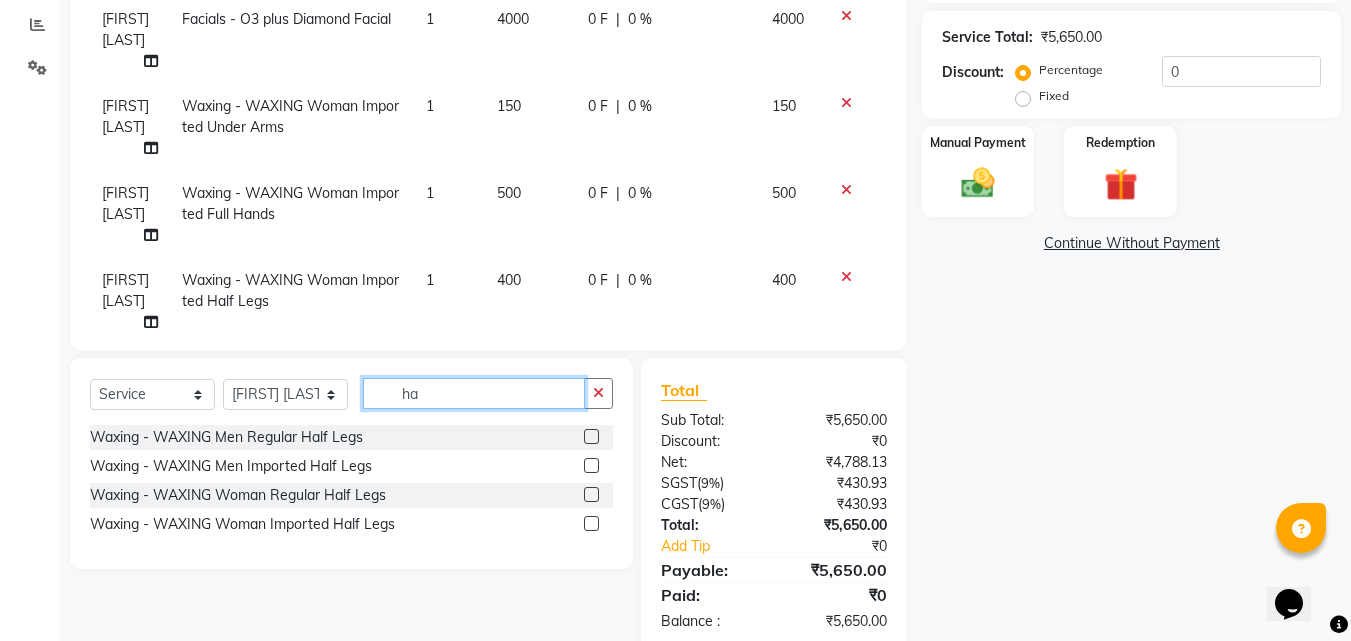 type on "h" 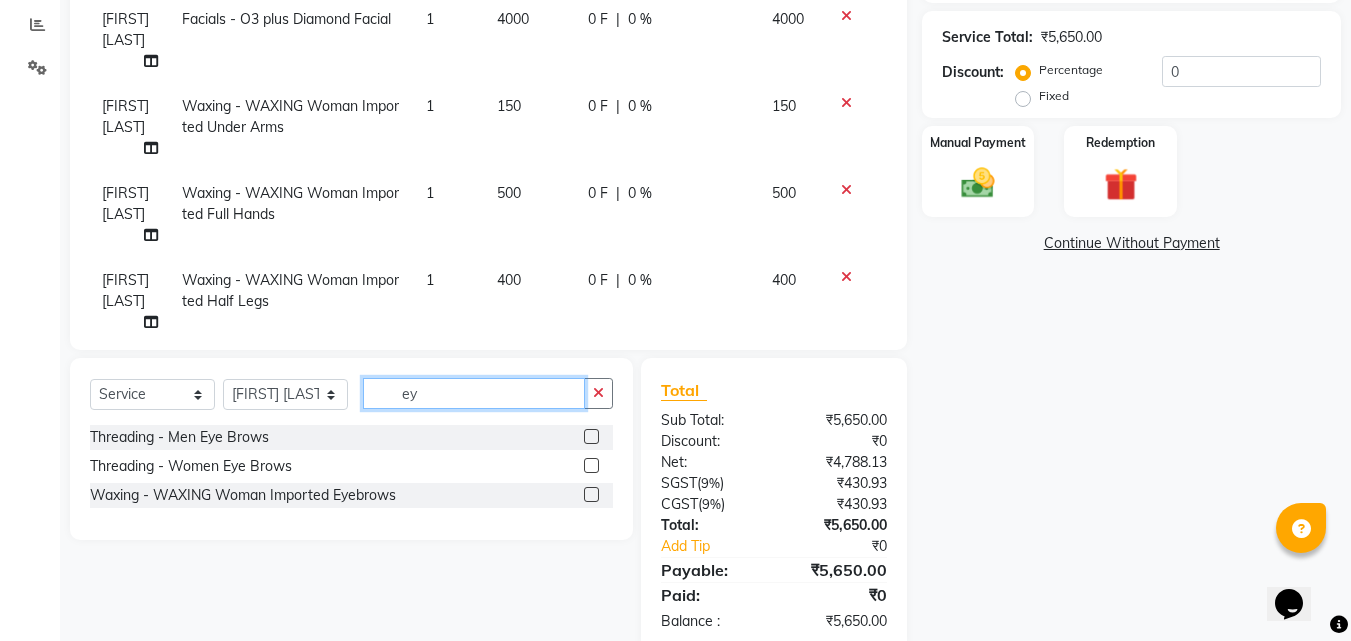 type on "e" 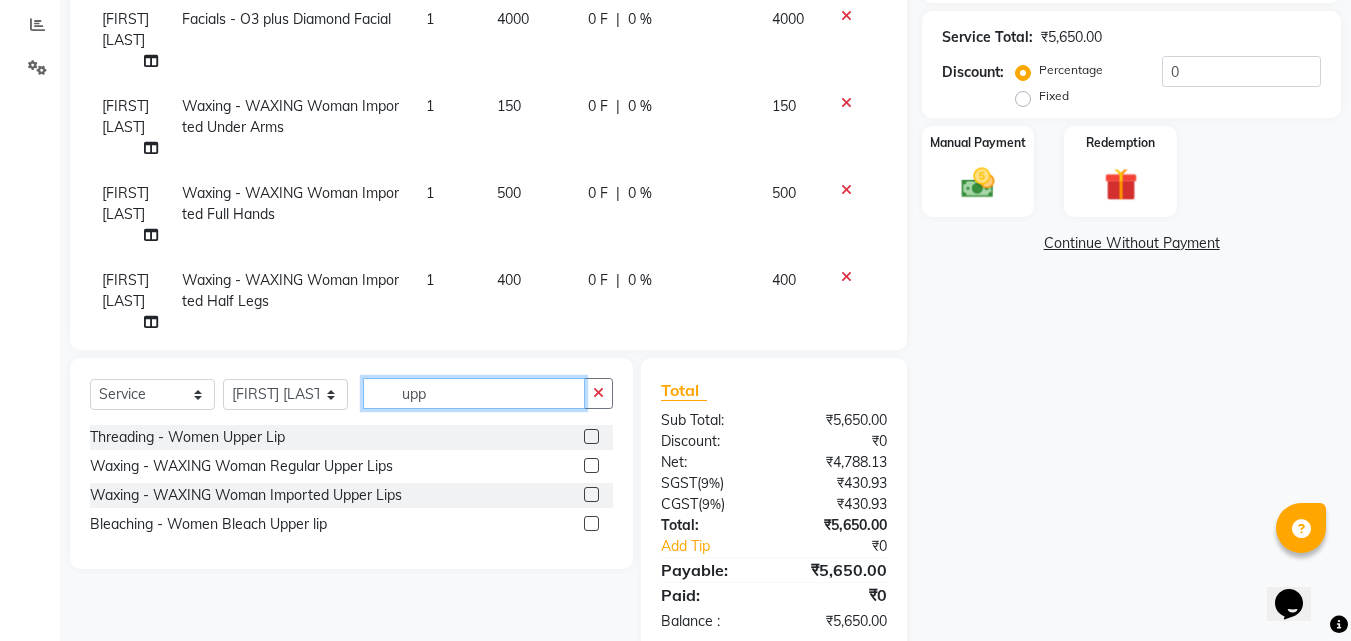 type on "upp" 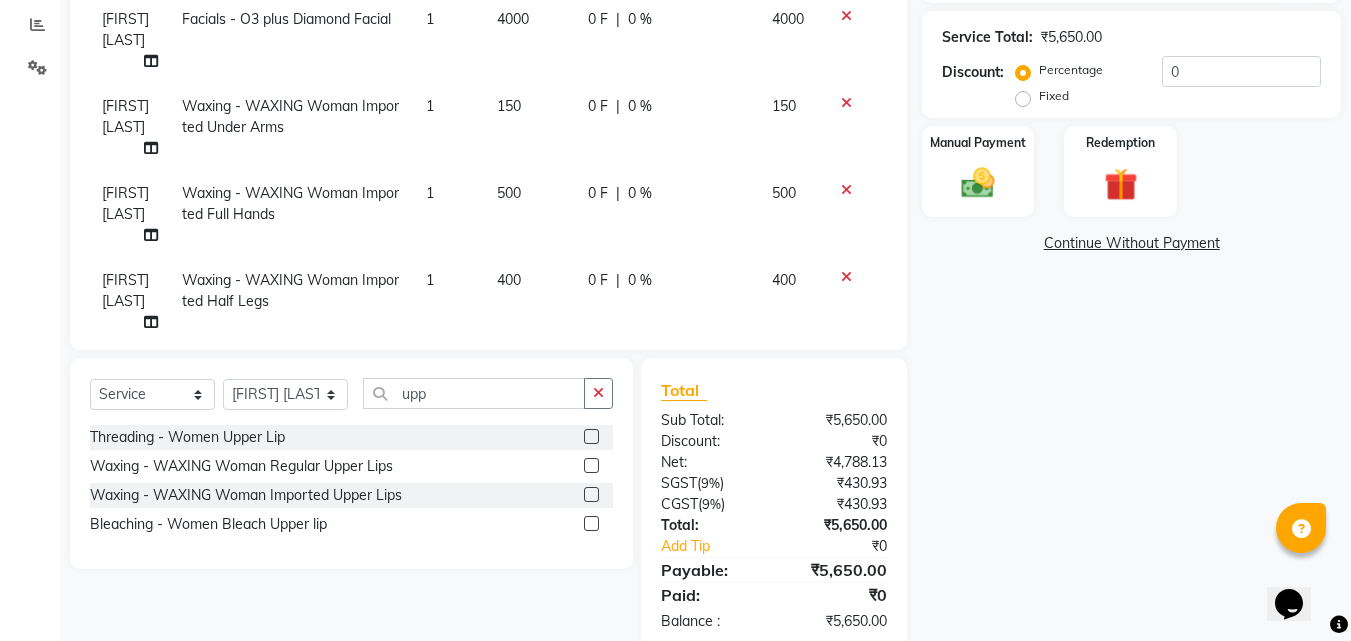 click 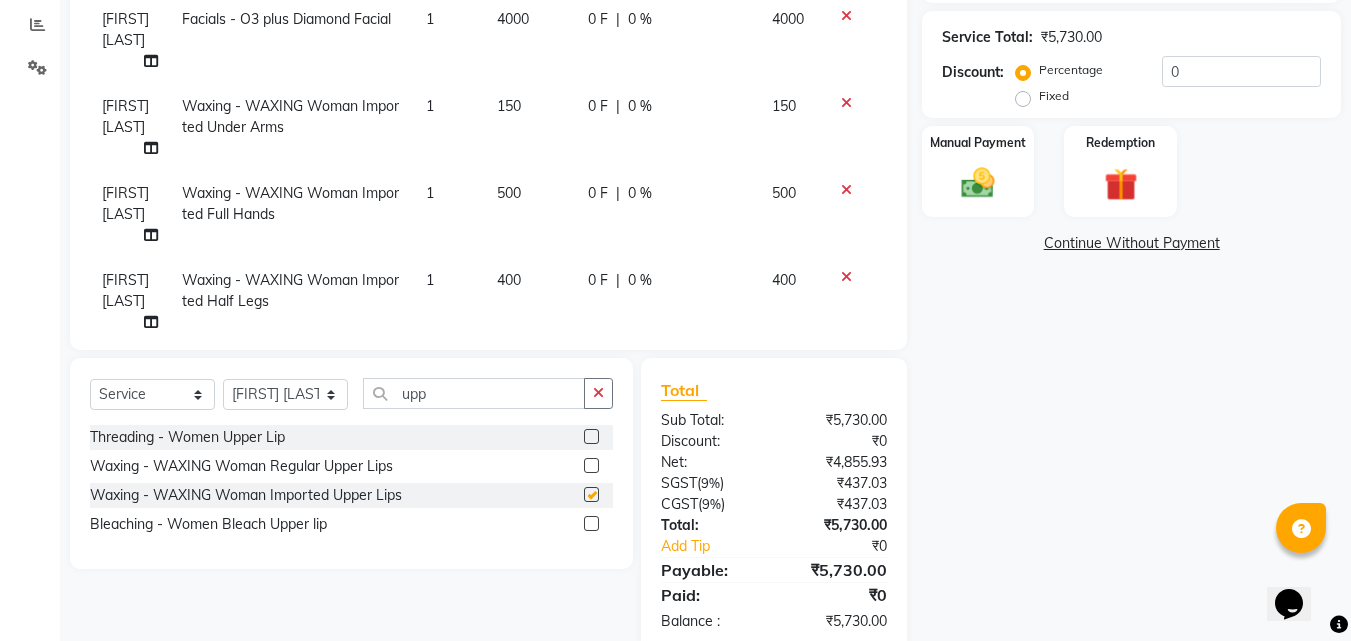 checkbox on "false" 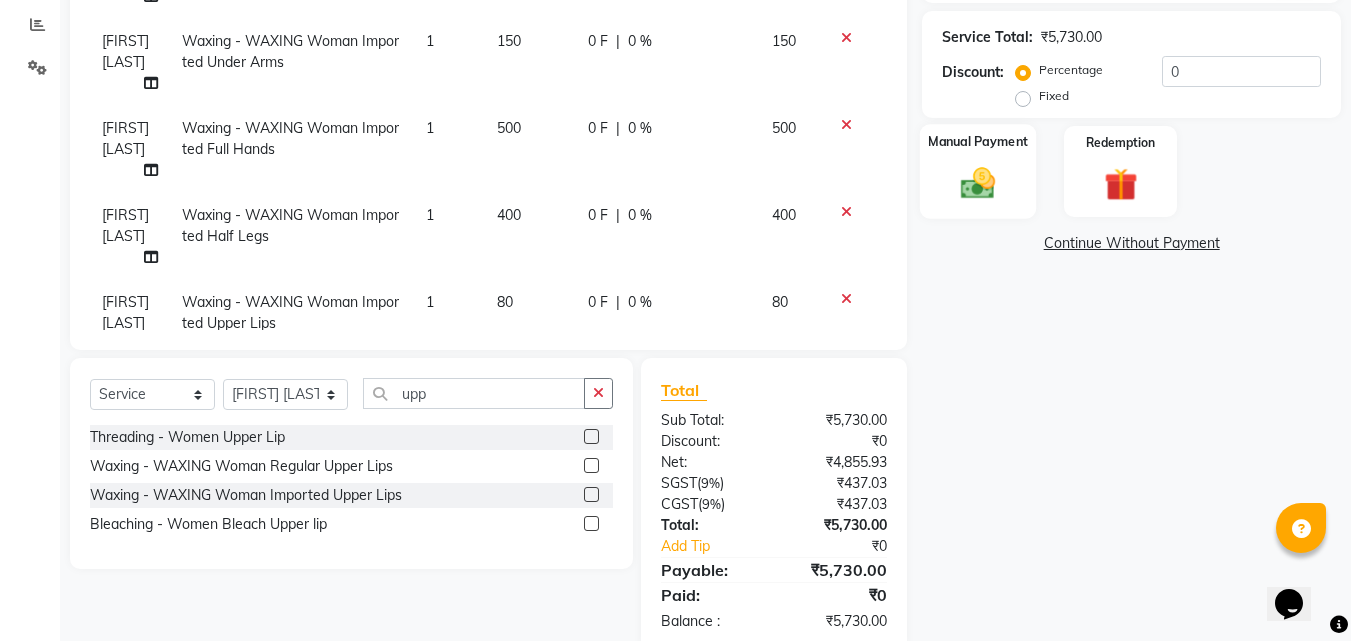 scroll, scrollTop: 100, scrollLeft: 0, axis: vertical 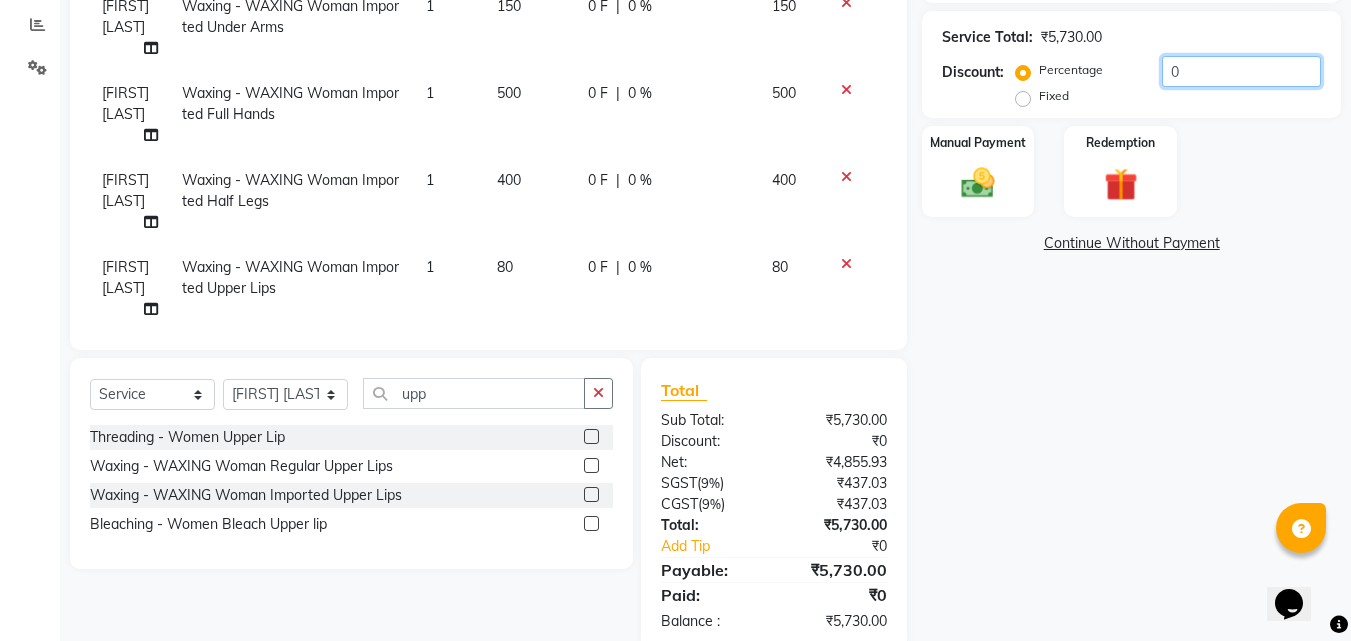 click on "0" 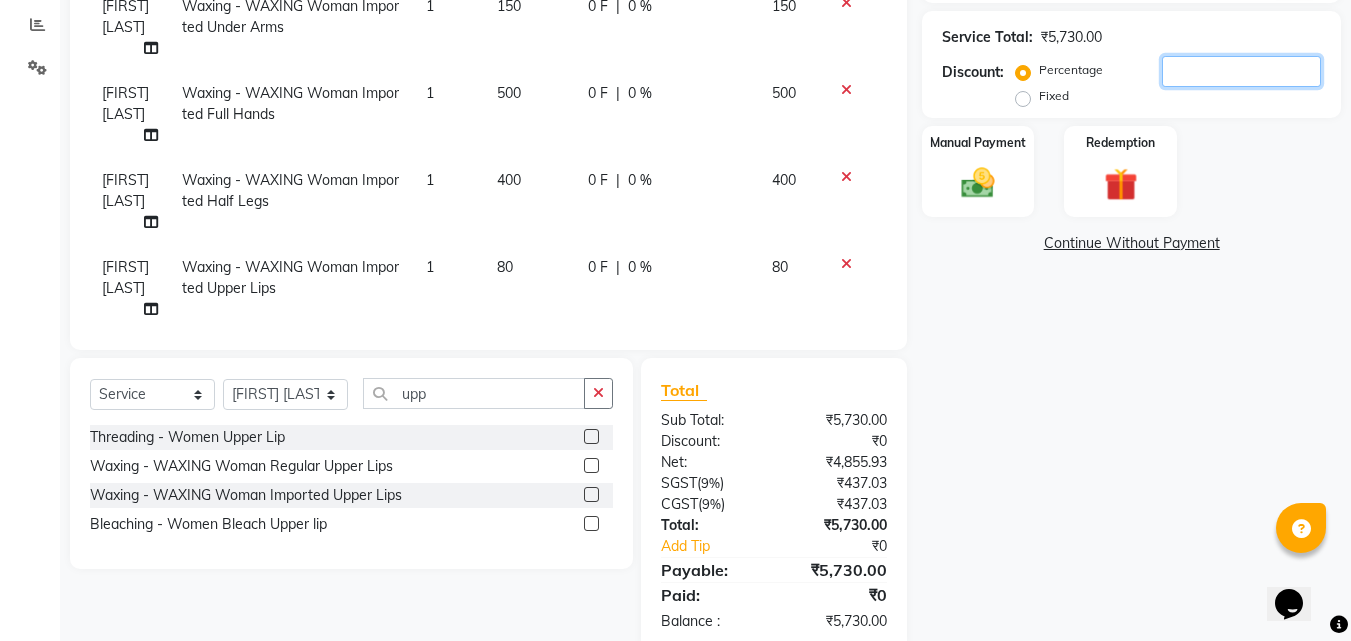 type on "1" 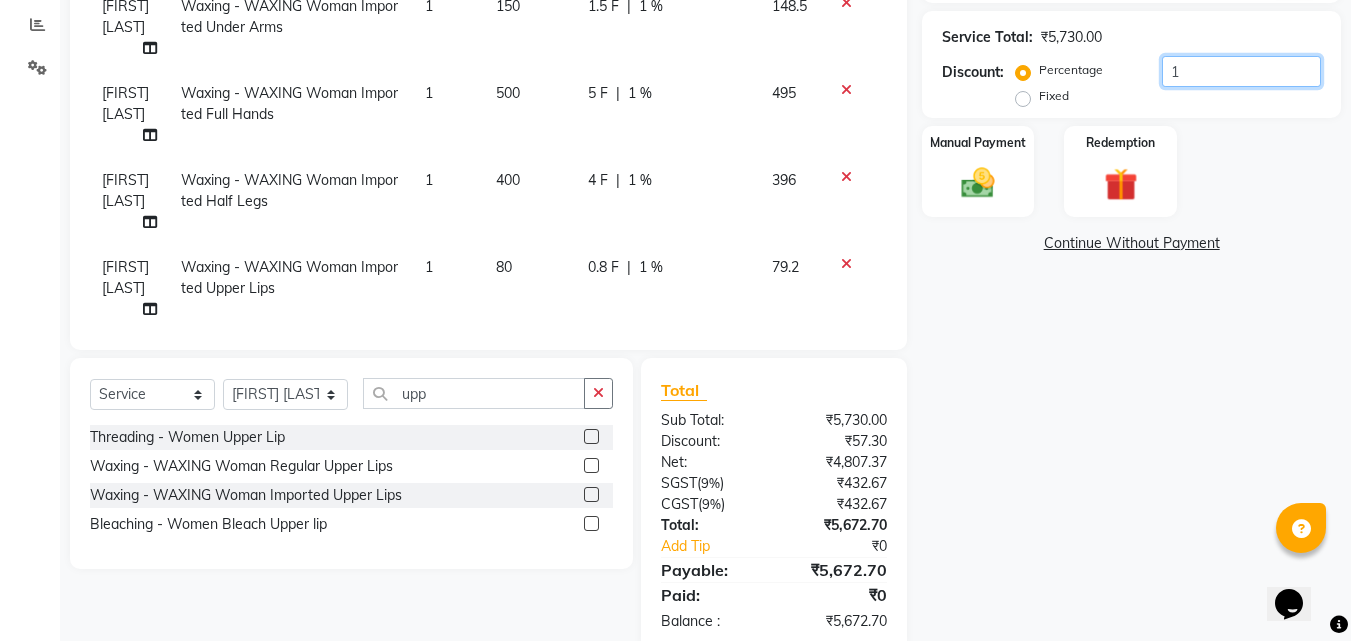 type on "15" 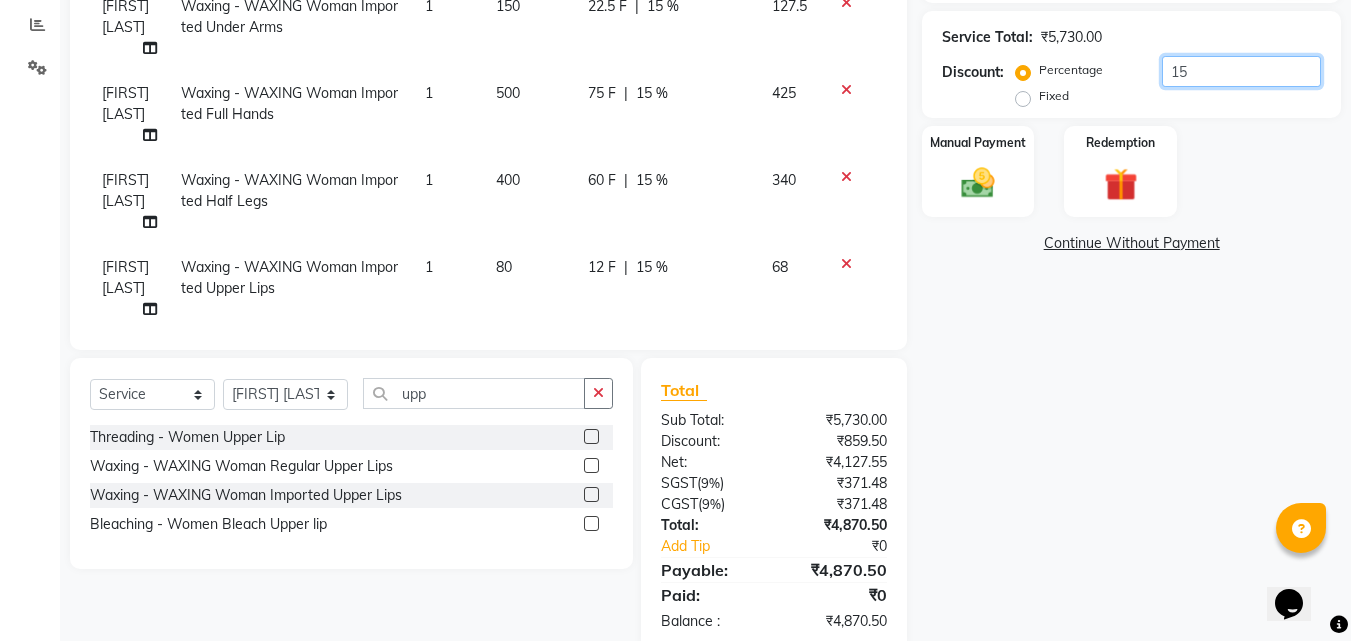 type on "15" 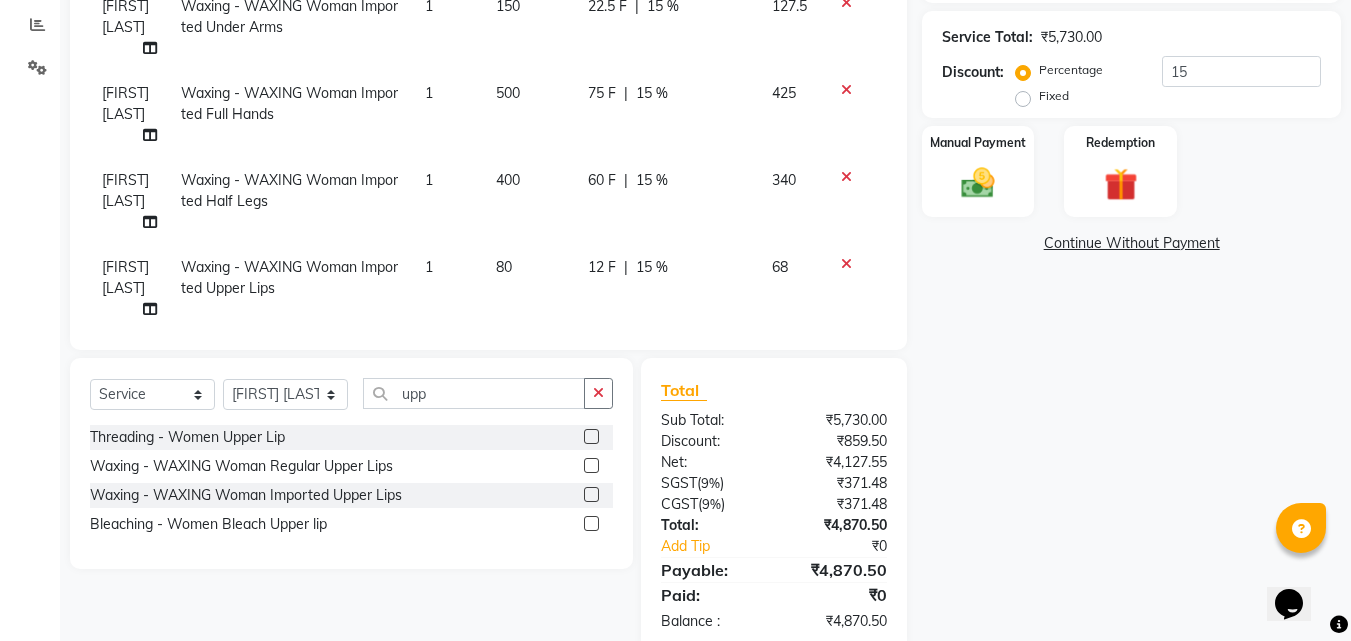 click on "Manual Payment Redemption" 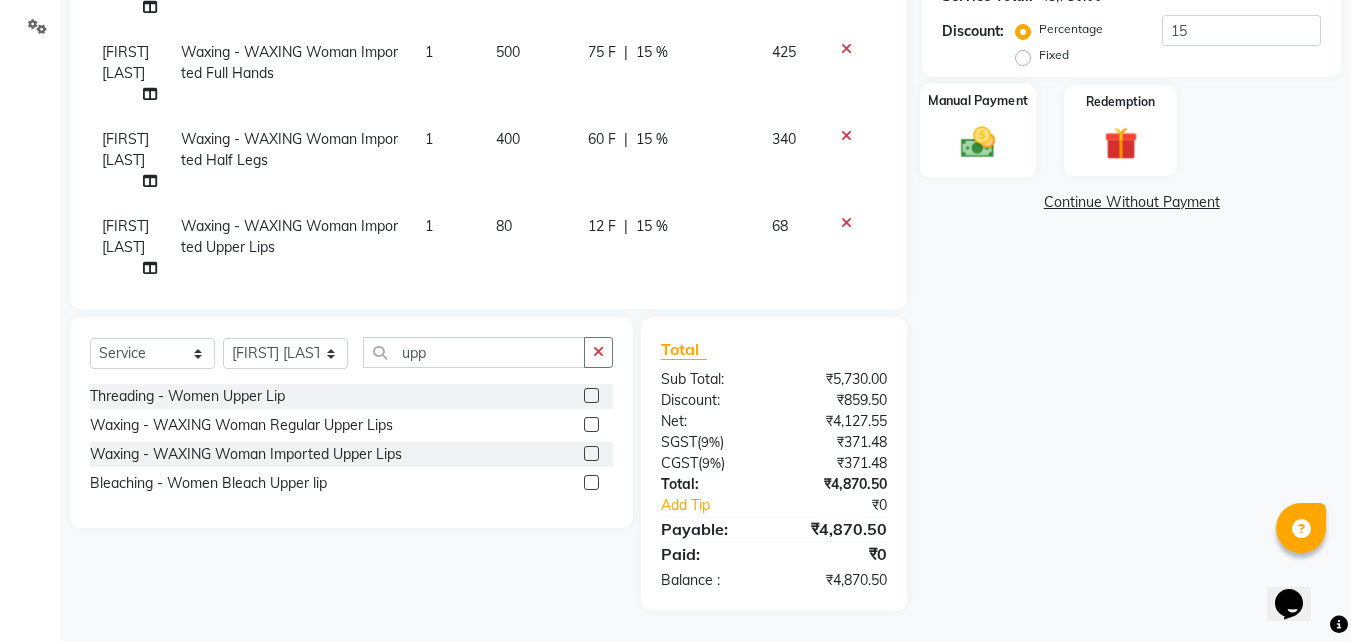 click on "Manual Payment" 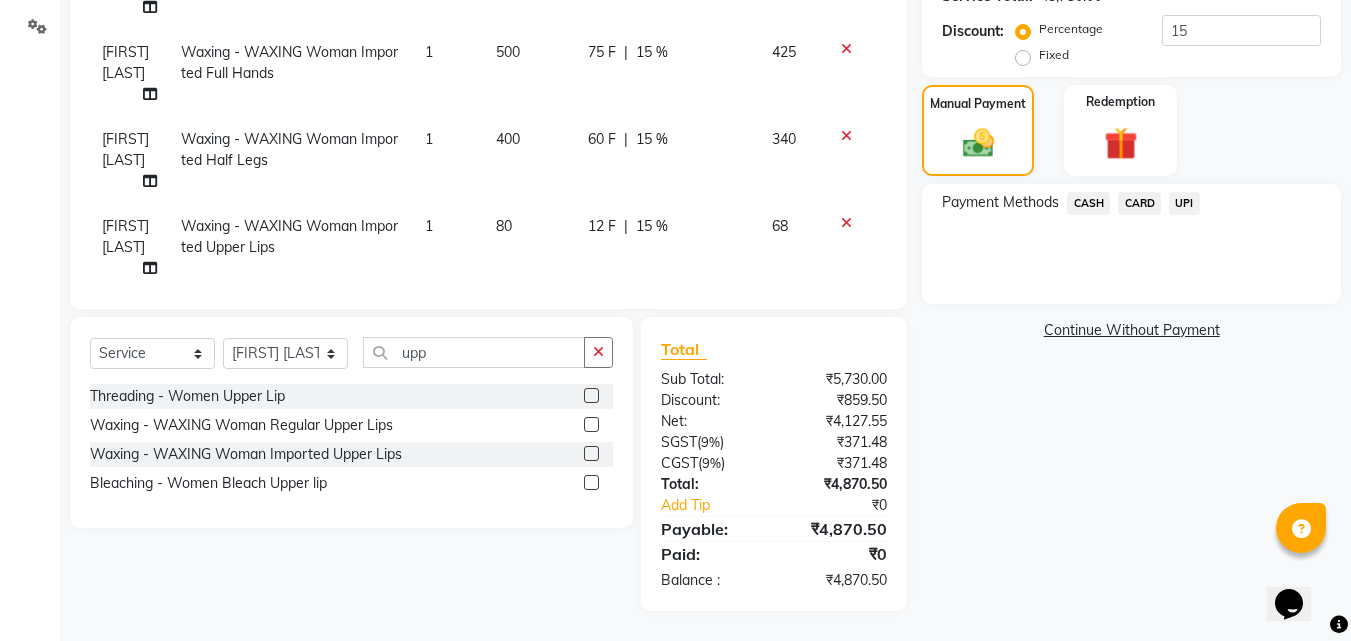 click on "UPI" 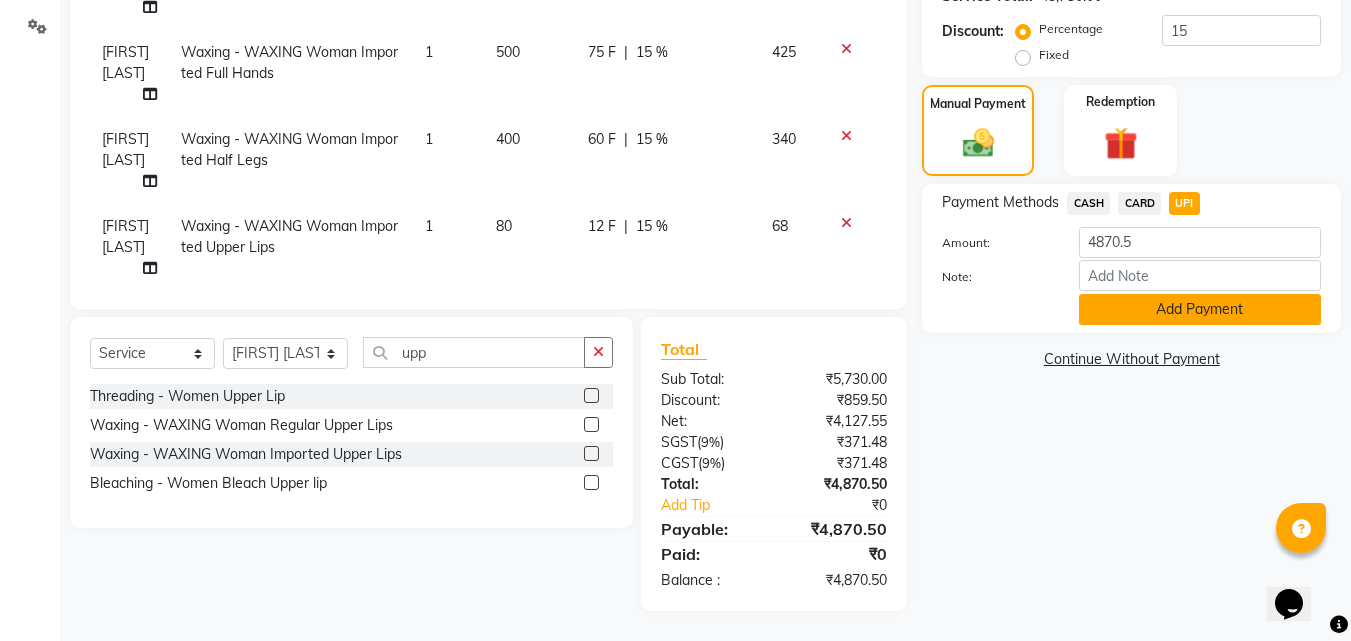 click on "Add Payment" 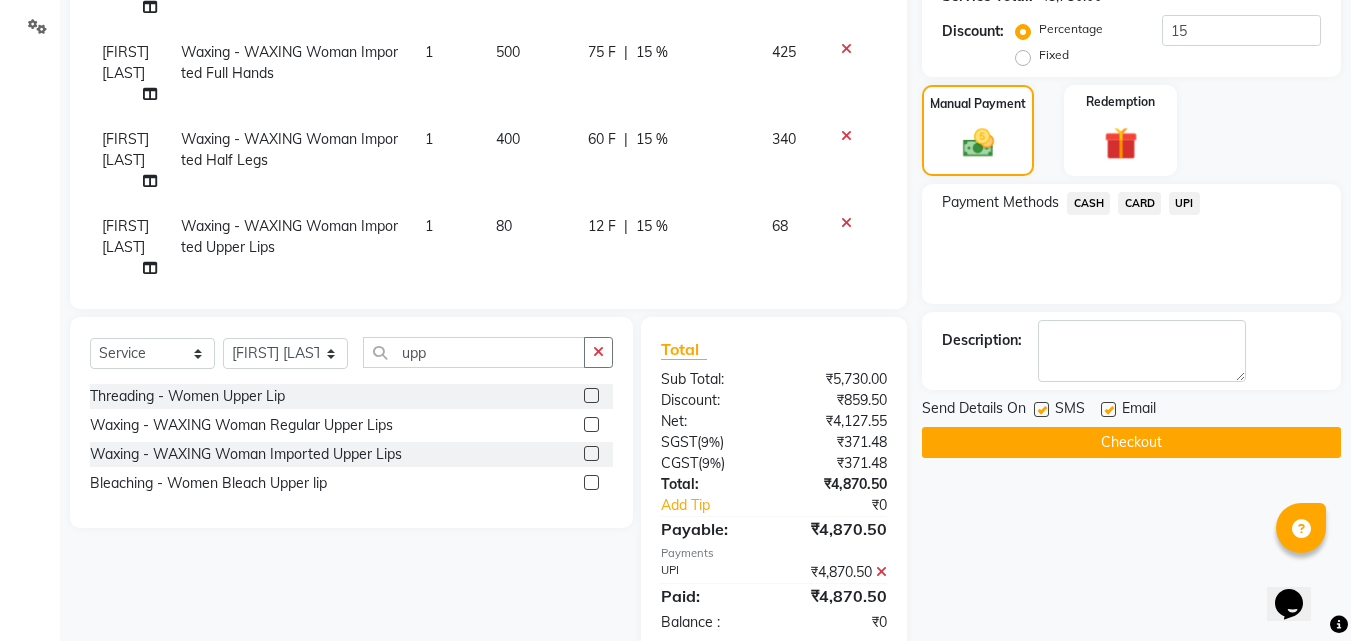 scroll, scrollTop: 501, scrollLeft: 0, axis: vertical 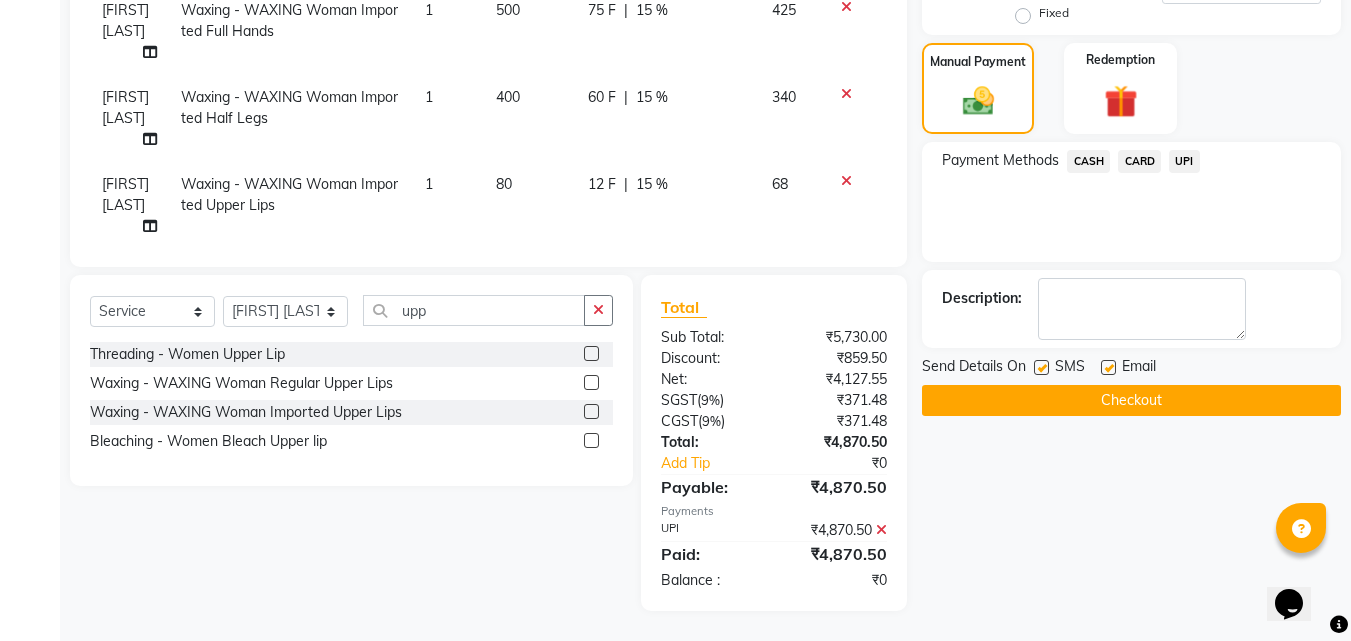 click on "SMS" 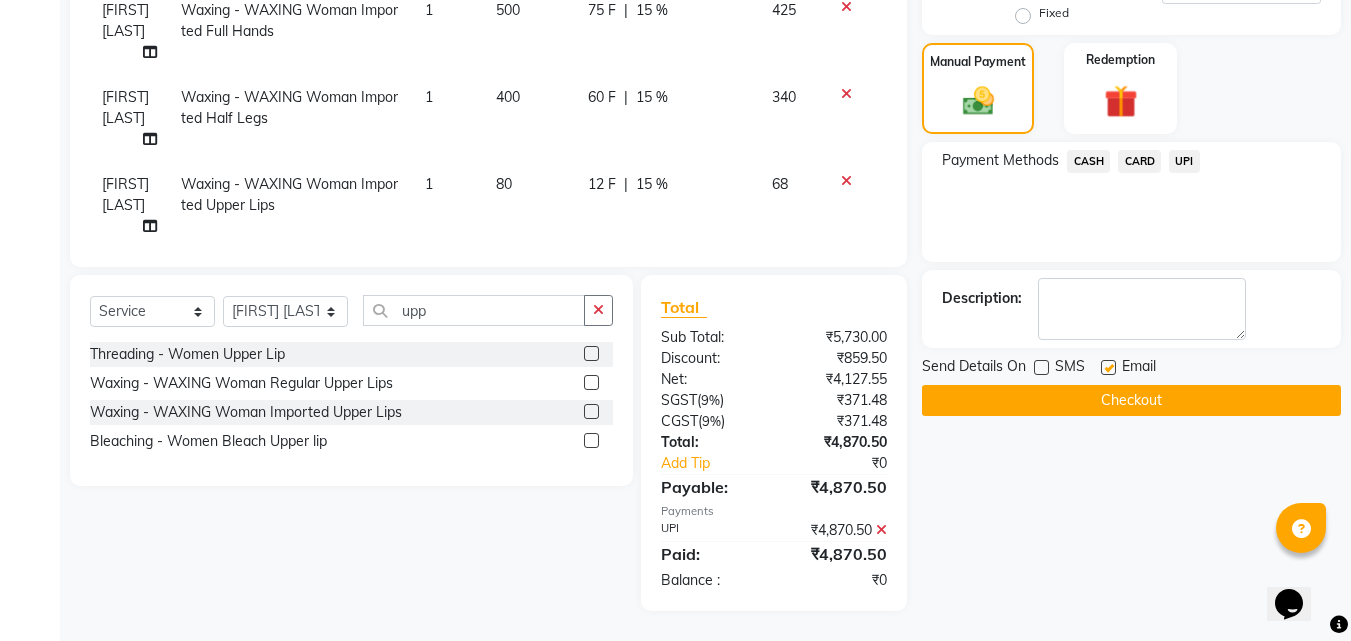 click on "Checkout" 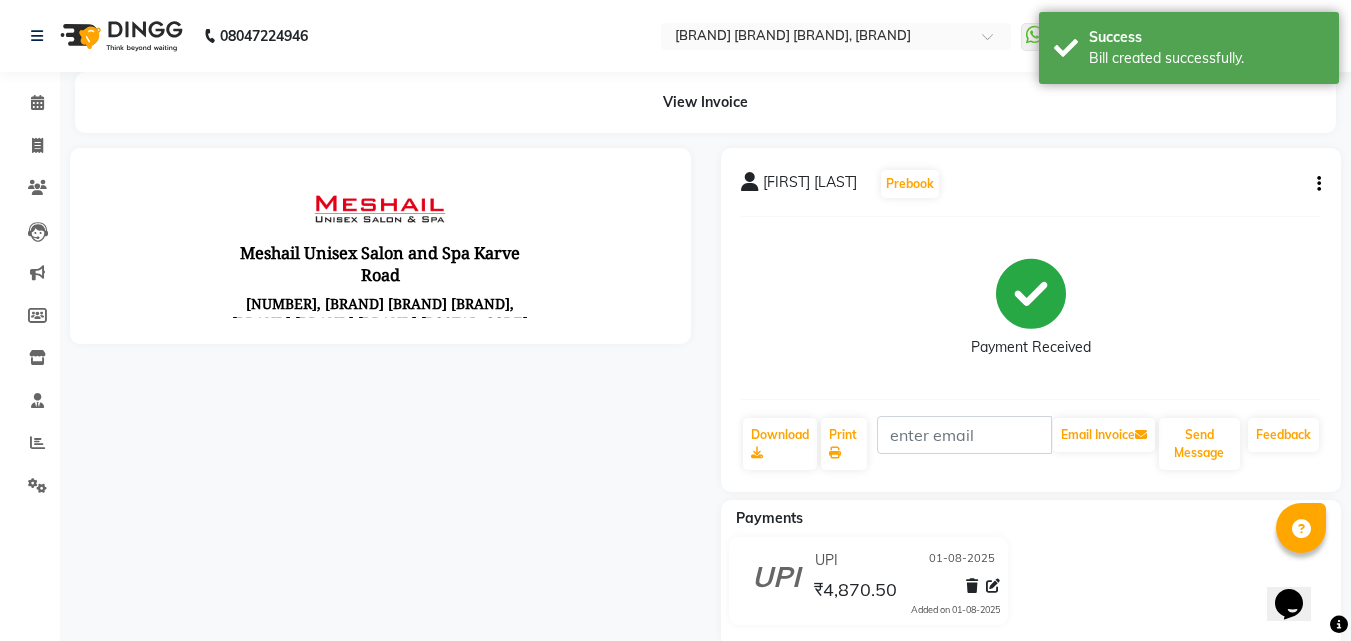scroll, scrollTop: 0, scrollLeft: 0, axis: both 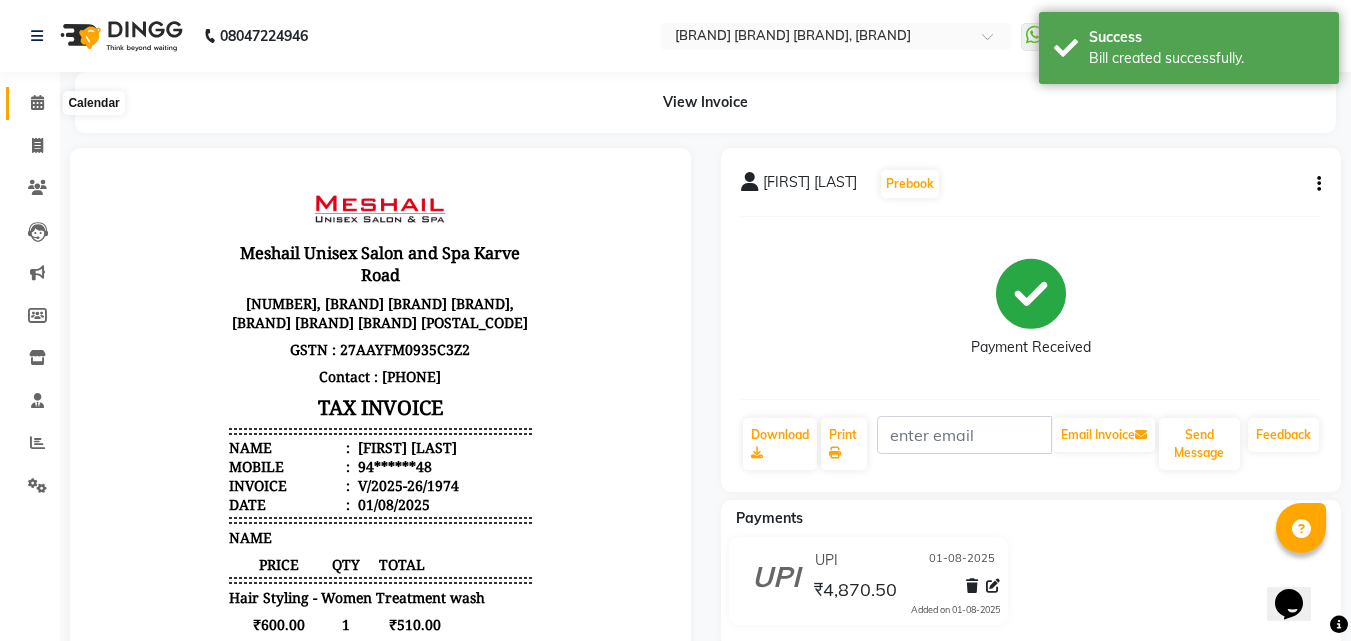 click 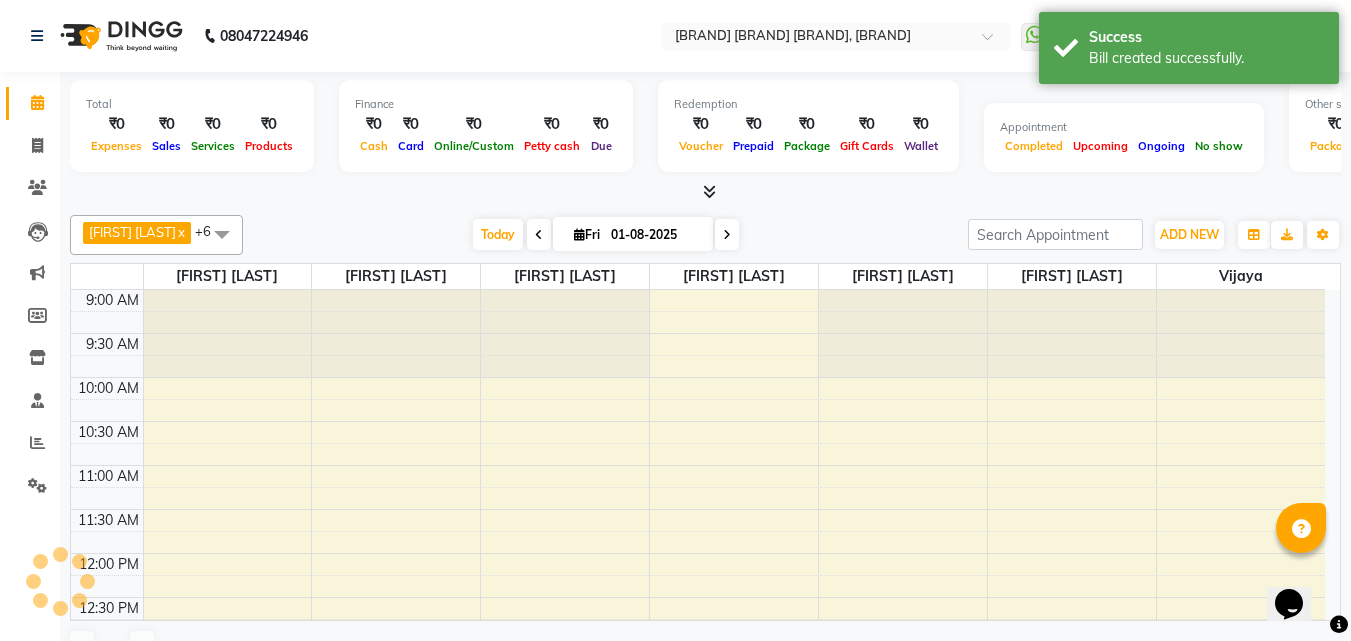 scroll, scrollTop: 0, scrollLeft: 0, axis: both 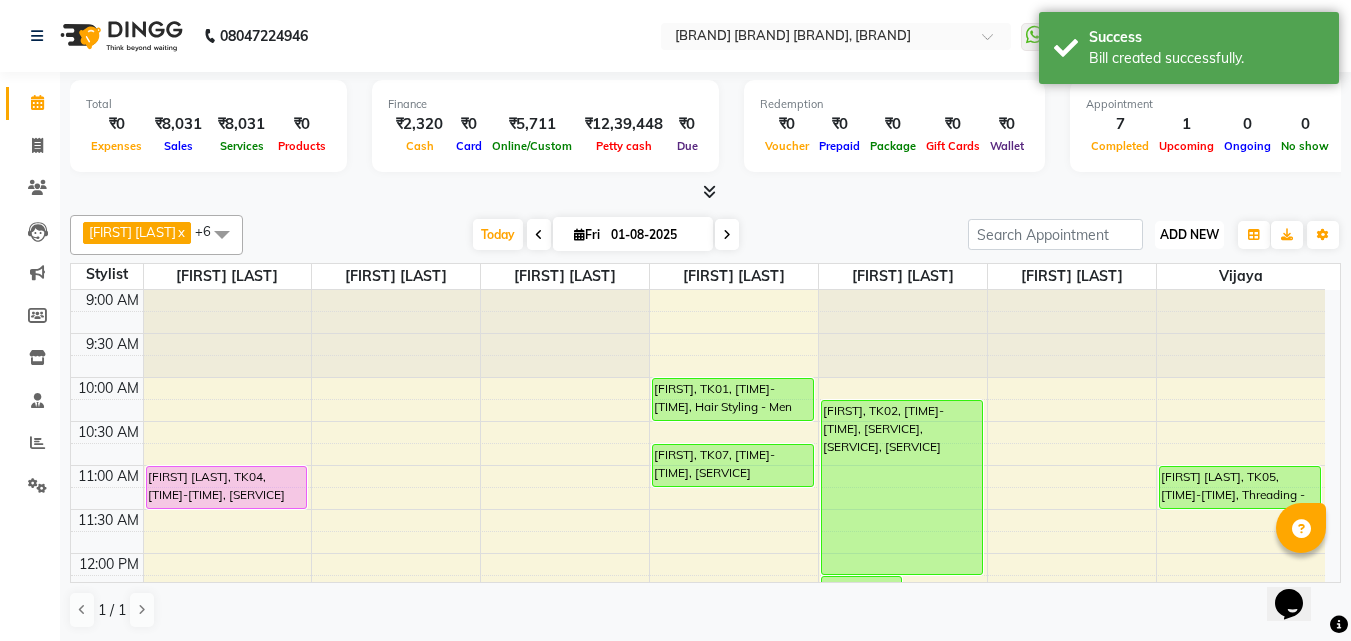 click on "ADD NEW" at bounding box center (1189, 234) 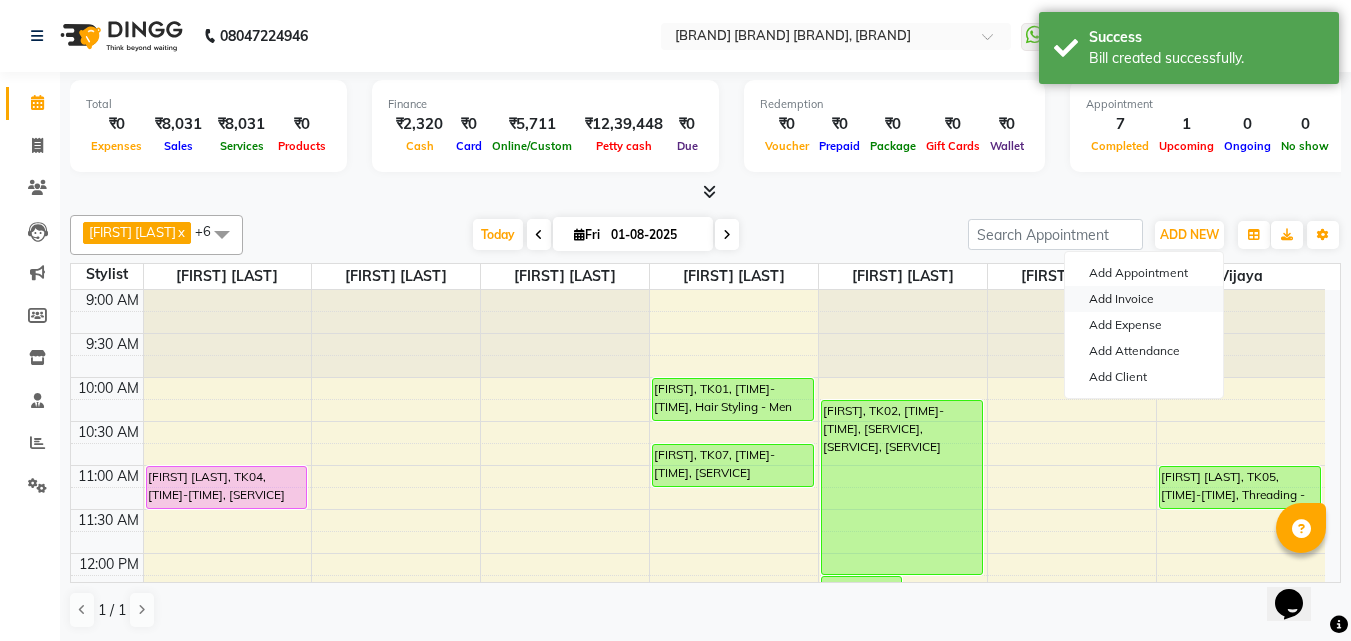 click on "Add Invoice" at bounding box center [1144, 299] 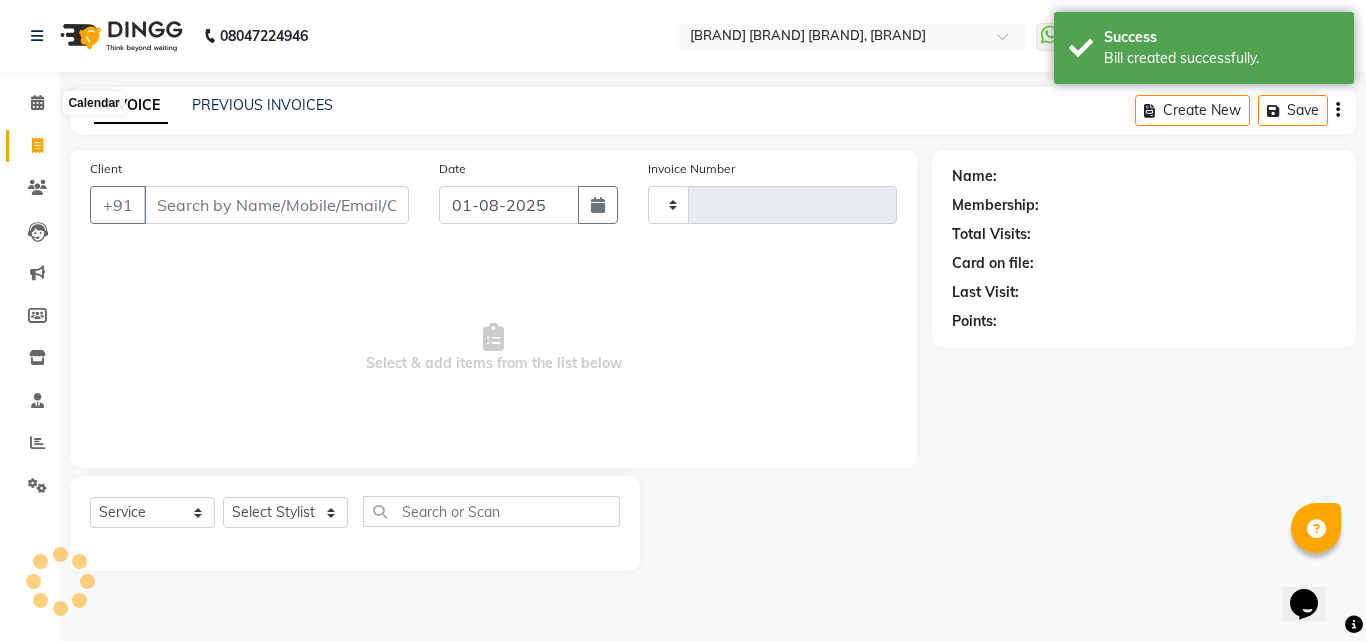 type on "1975" 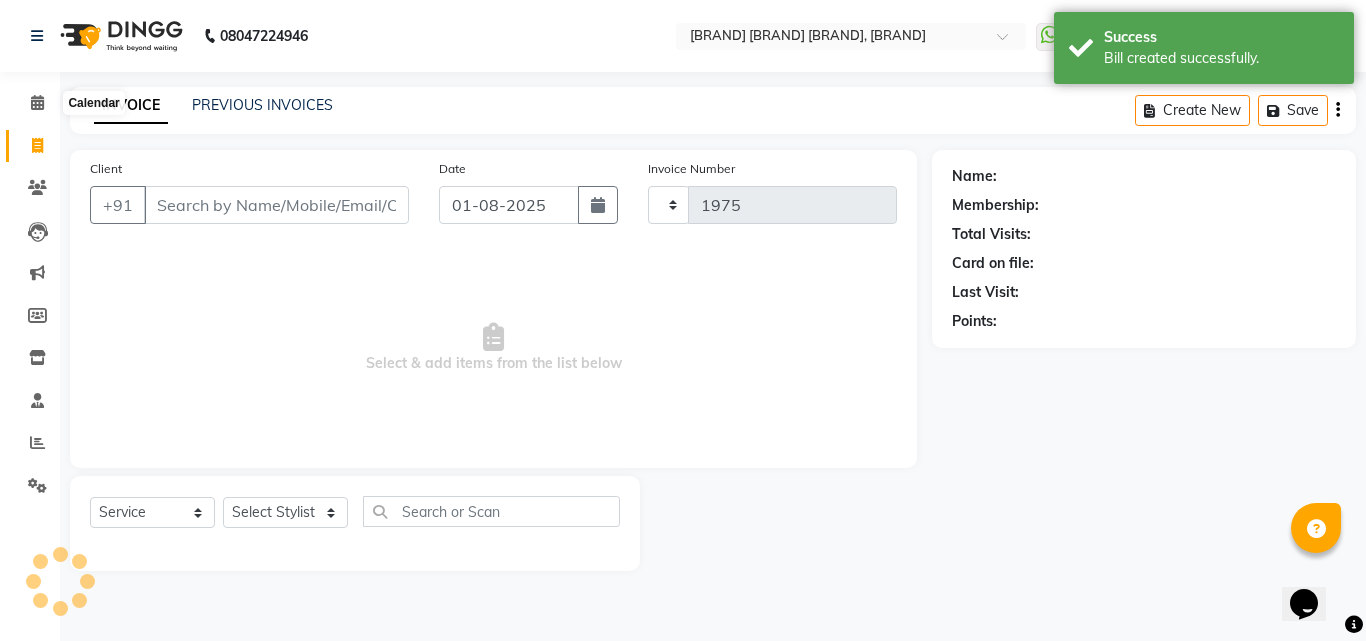 select on "6713" 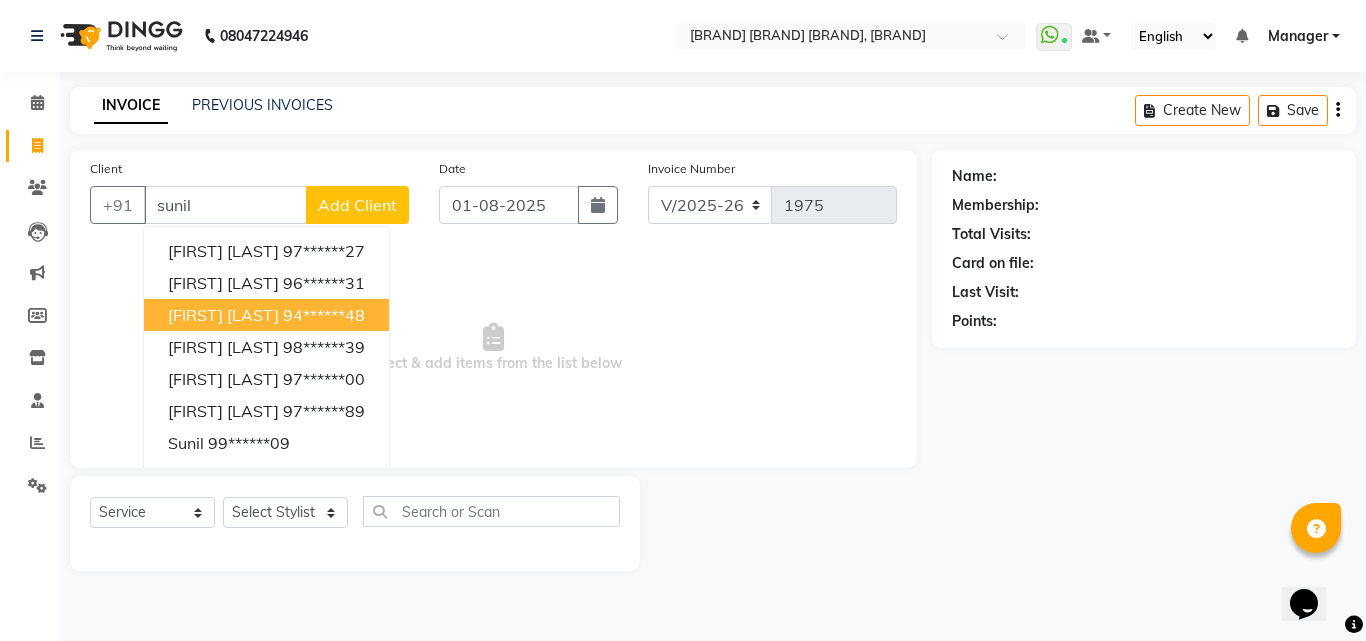 click on "94******48" at bounding box center [324, 315] 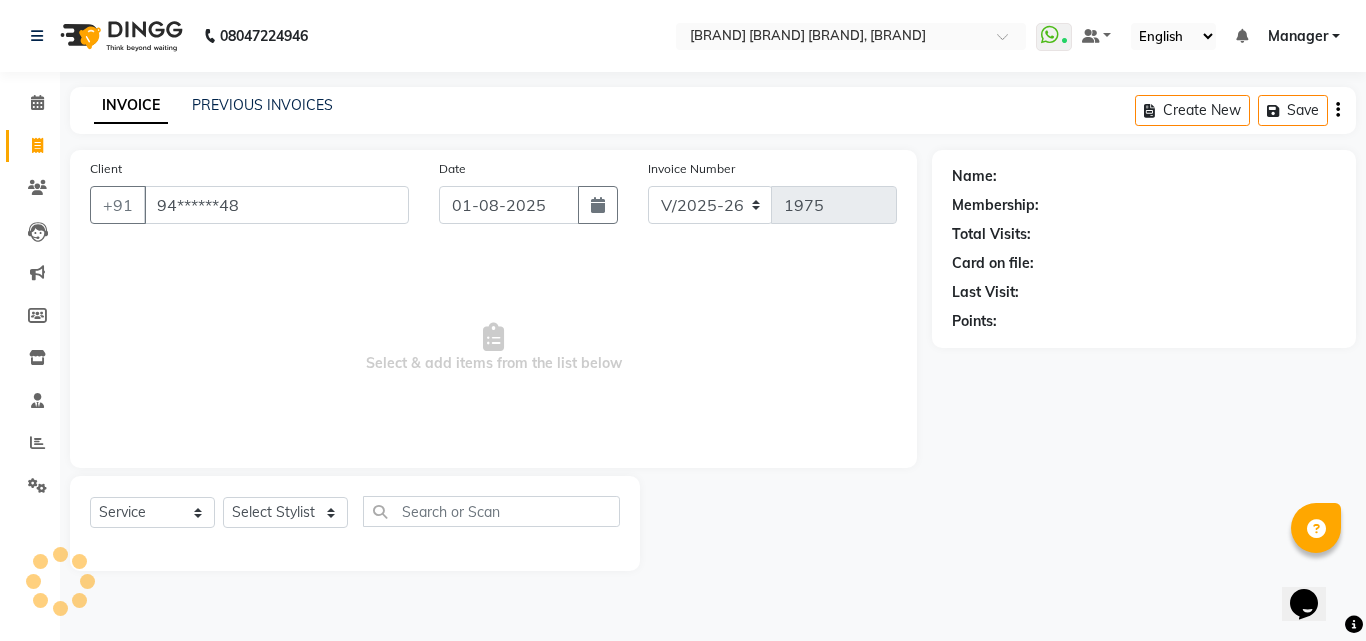 type on "94******48" 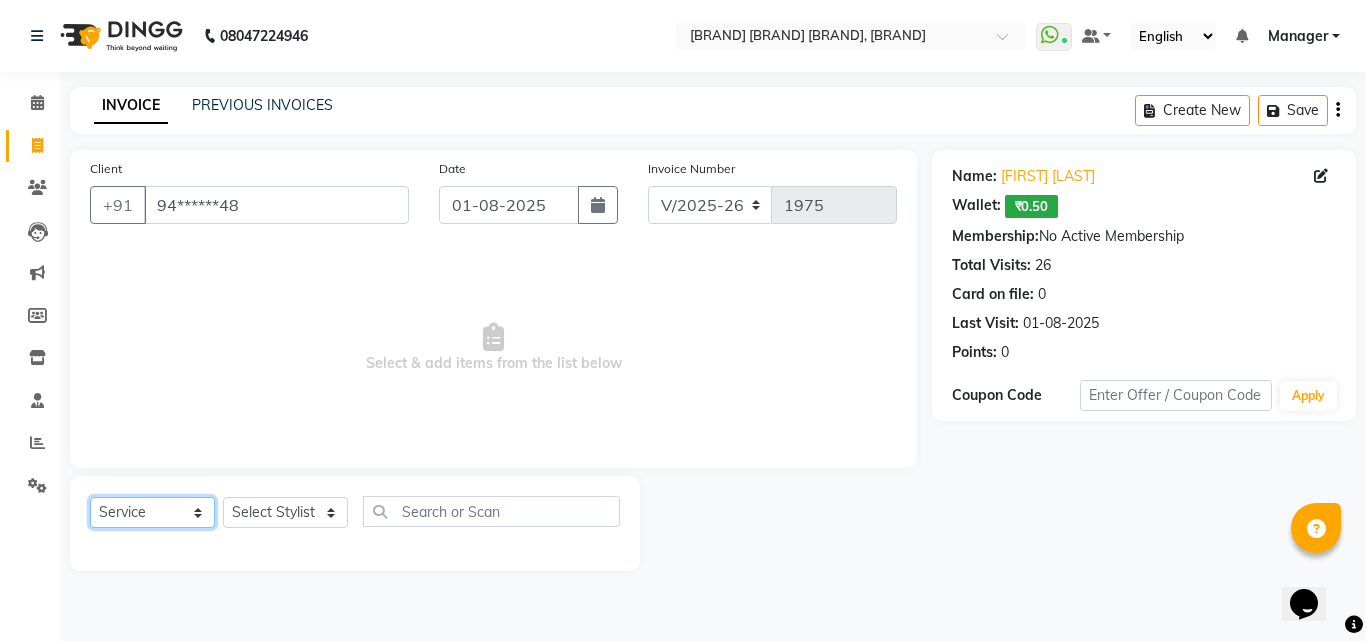 click on "Select  Service  Product  Membership  Package Voucher Prepaid Gift Card" 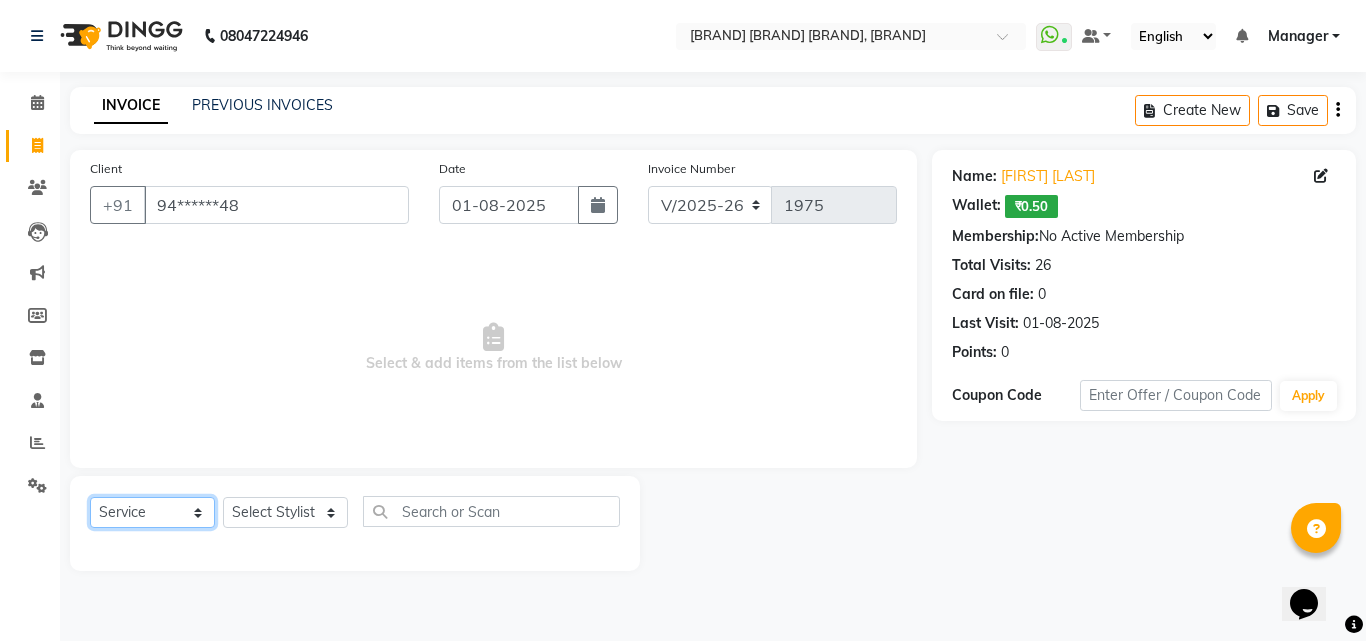 select on "product" 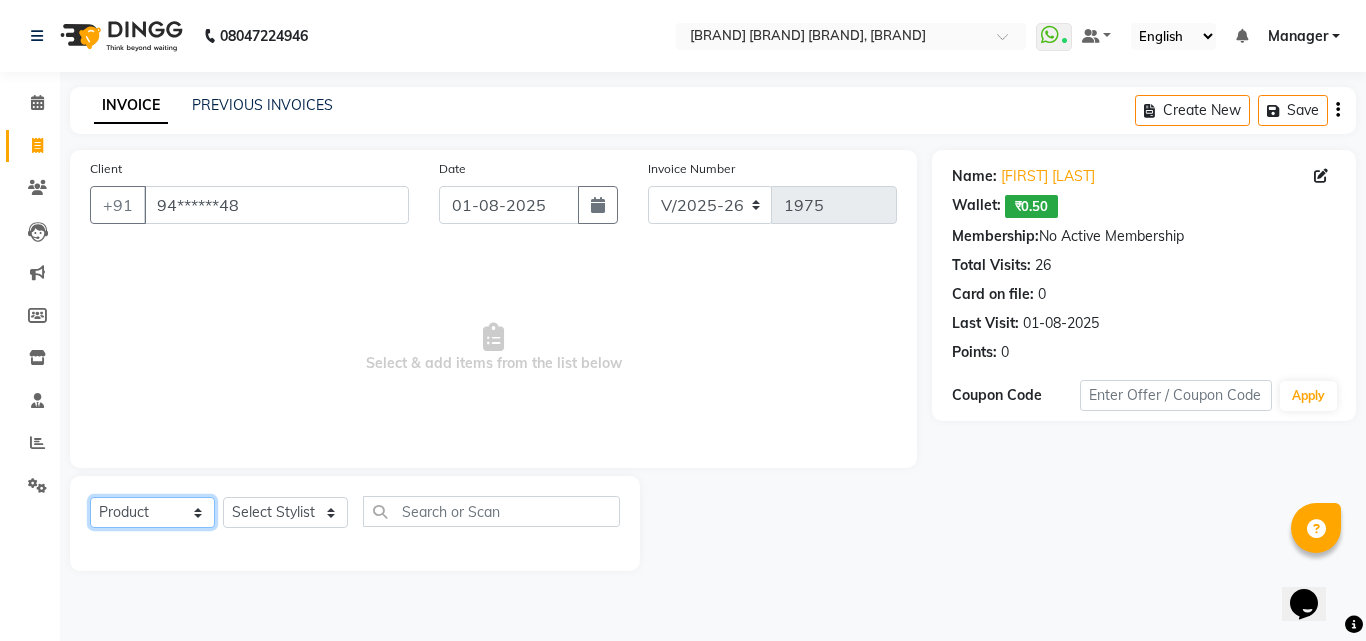 click on "Select  Service  Product  Membership  Package Voucher Prepaid Gift Card" 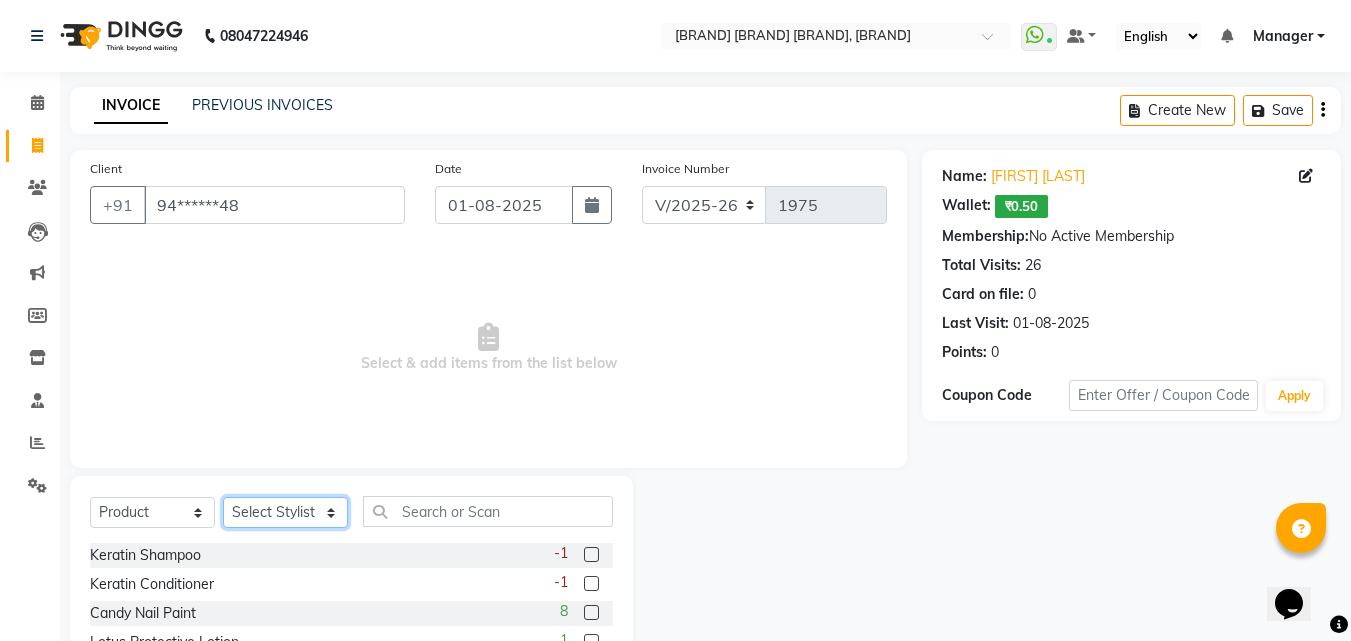 click on "Select Stylist [FIRST] [LAST] Manager [FIRST] [LAST] [FIRST] [LAST] [FIRST] [LAST] [FIRST] [LAST] [FIRST] [LAST]" 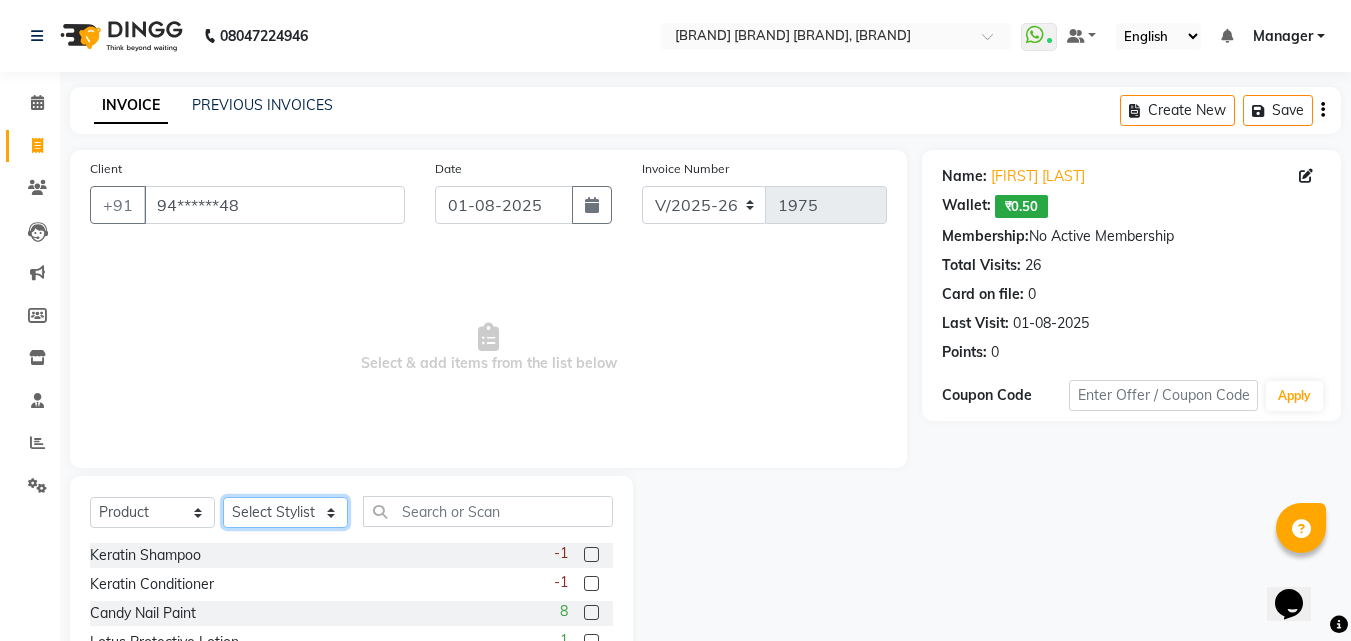 select on "[NUMBER]" 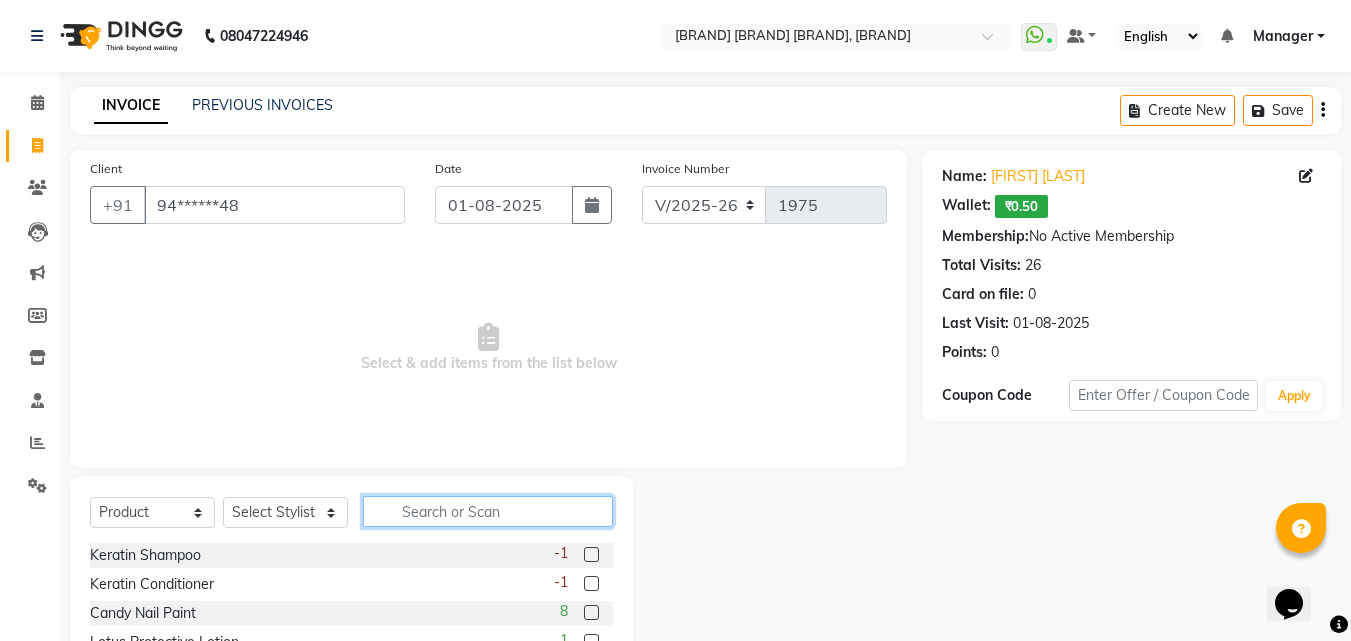 click 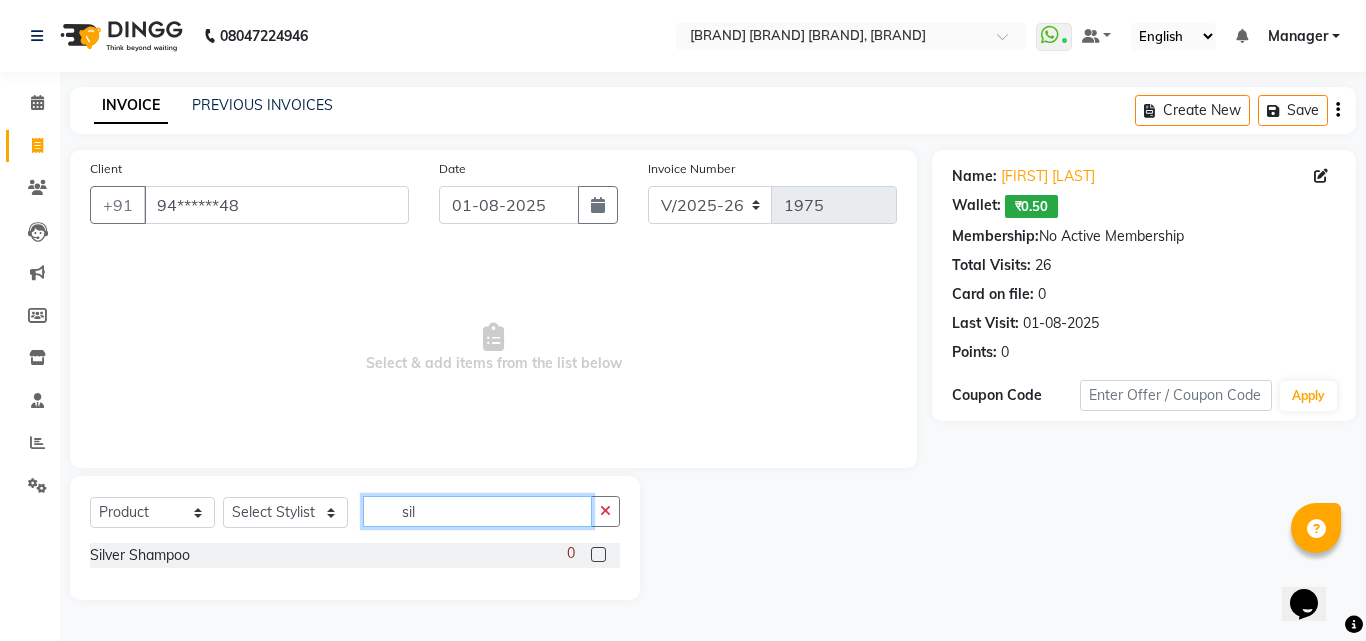 type on "sil" 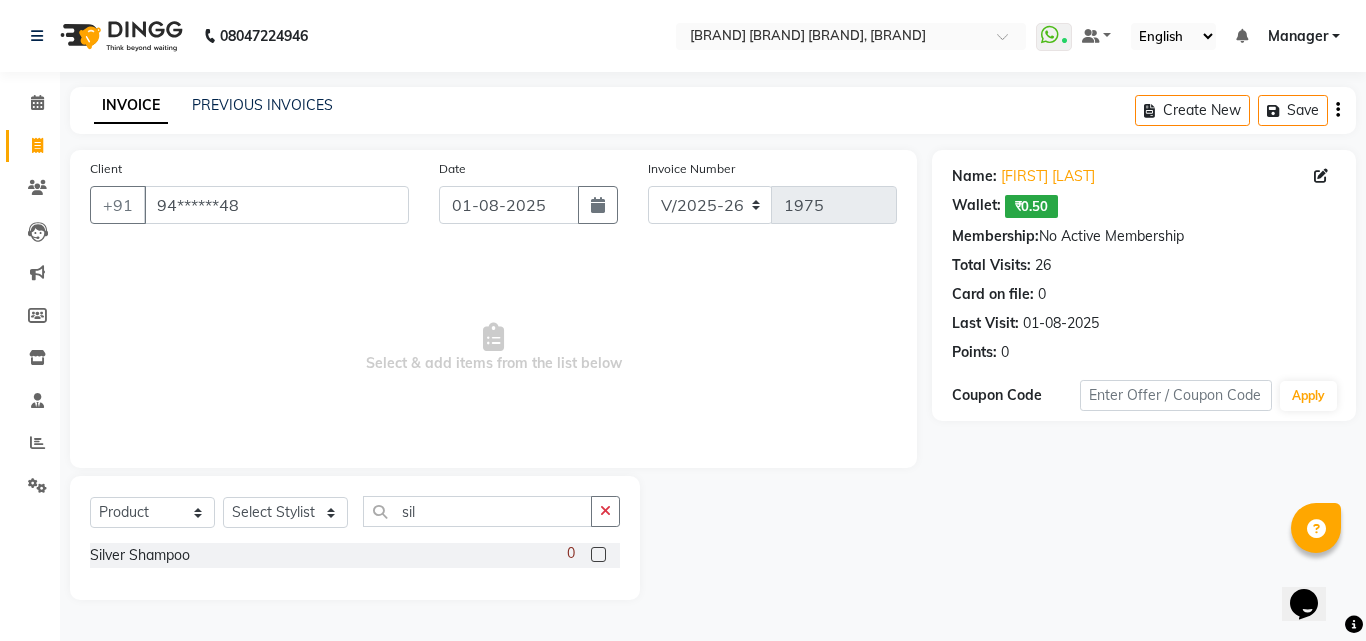 click 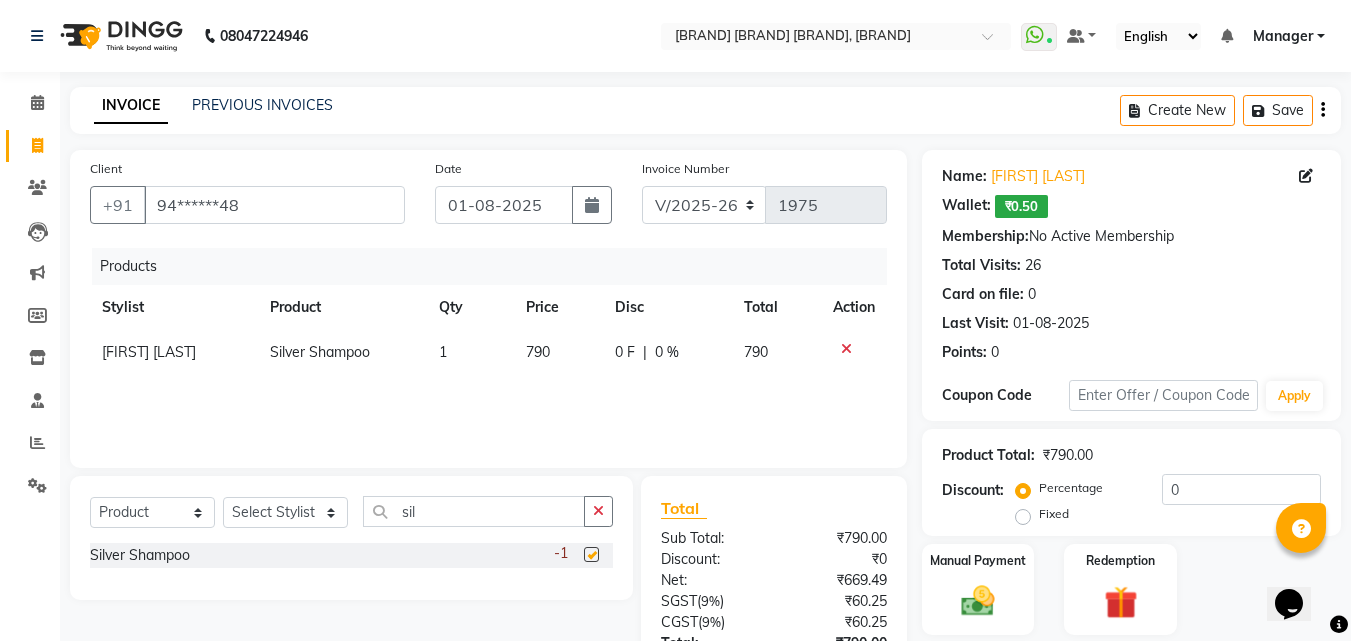 checkbox on "false" 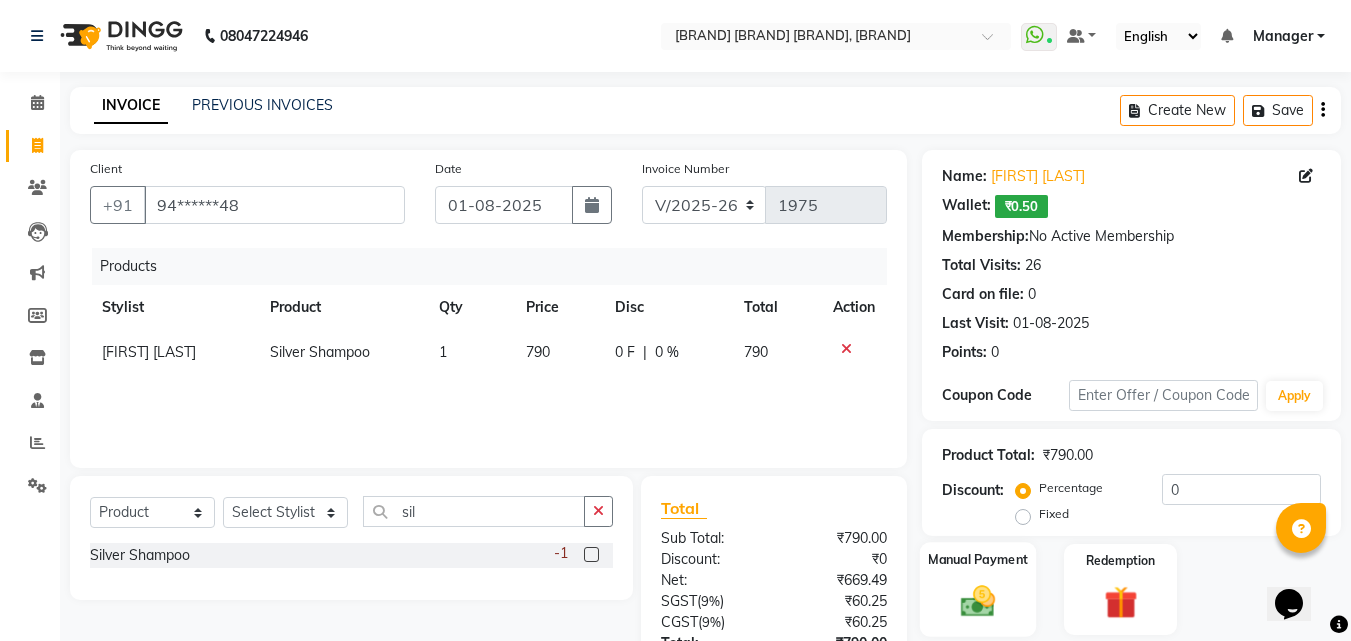 scroll, scrollTop: 138, scrollLeft: 0, axis: vertical 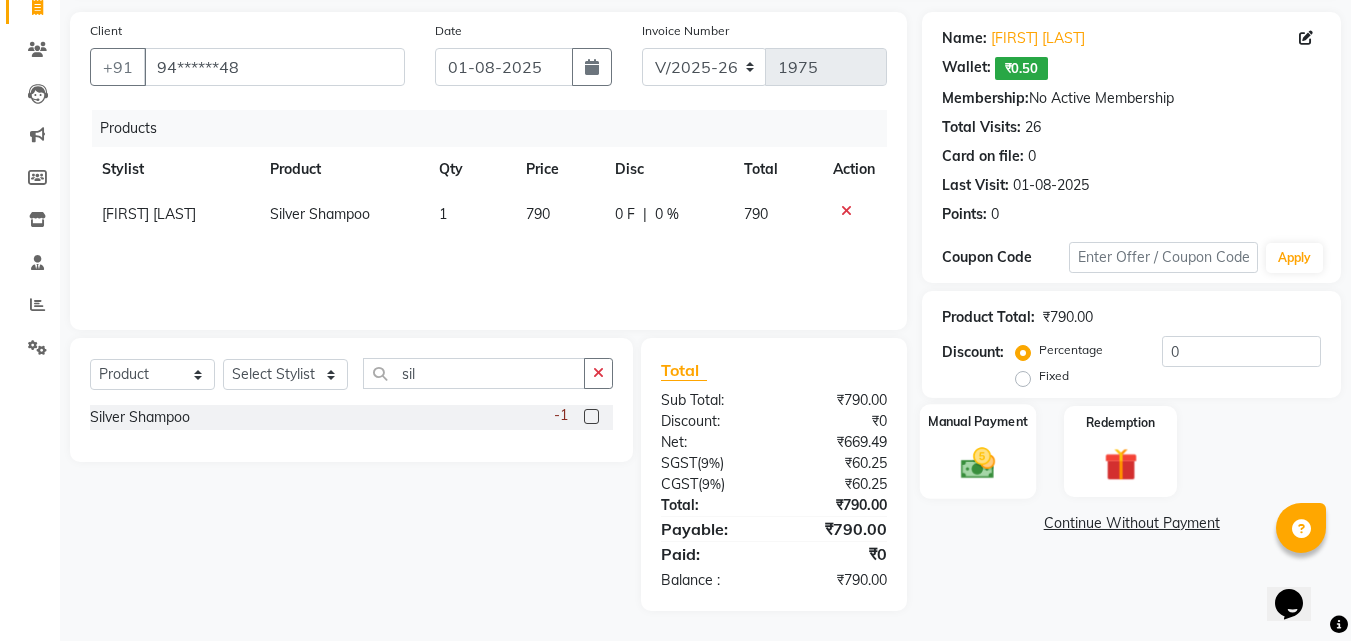 click on "Manual Payment" 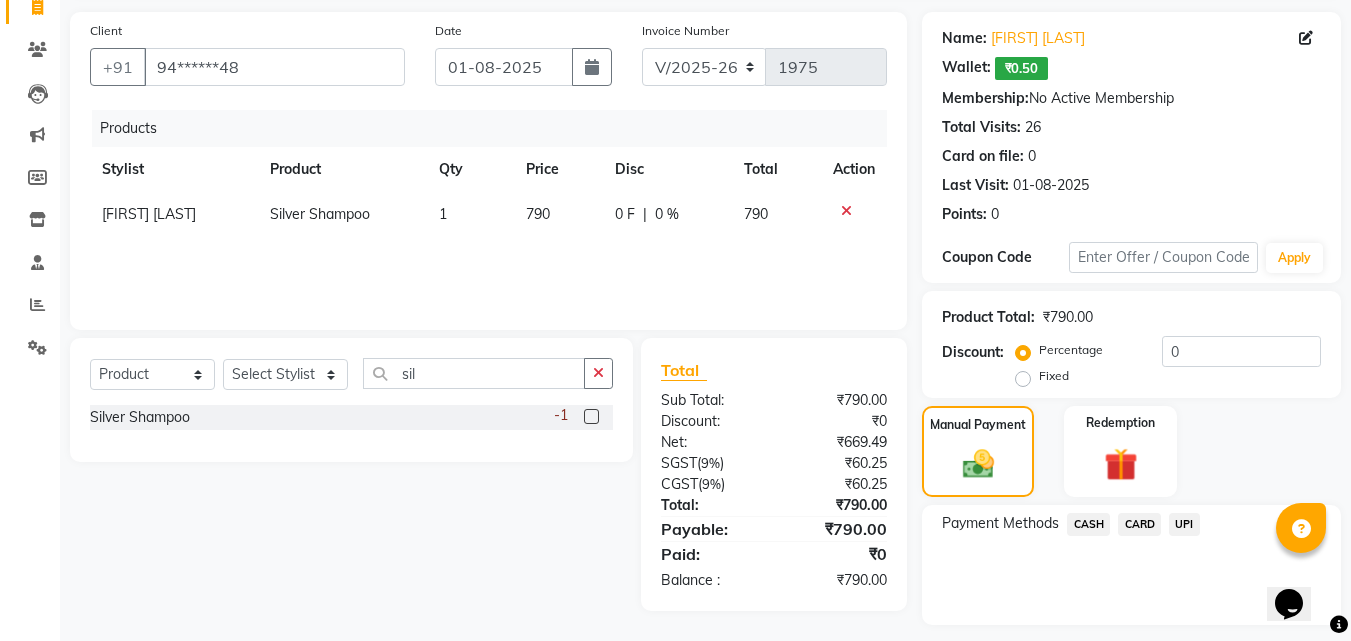 click on "UPI" 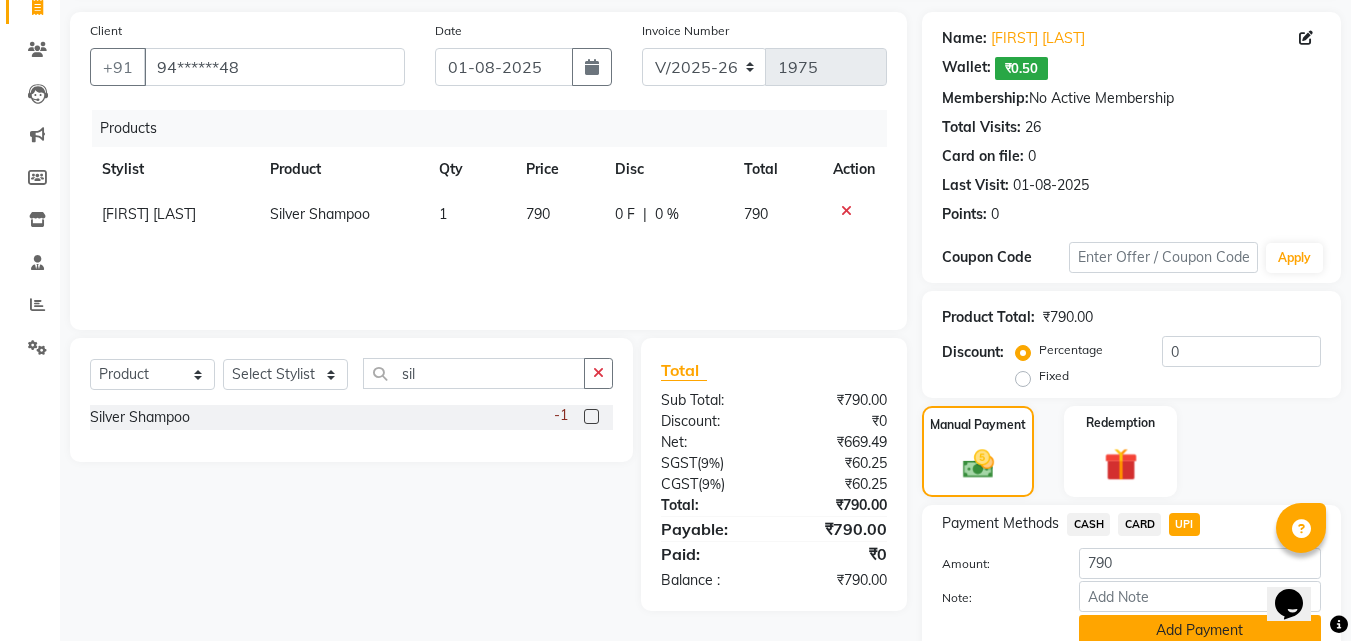 click on "Add Payment" 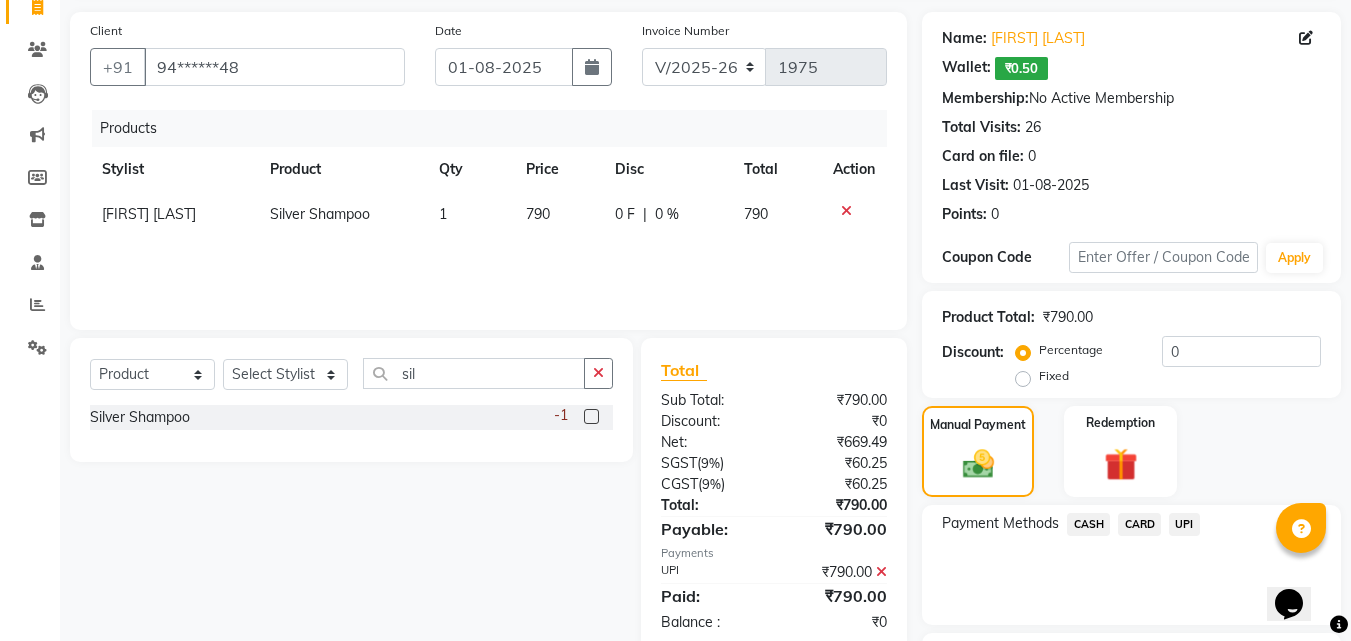scroll, scrollTop: 306, scrollLeft: 0, axis: vertical 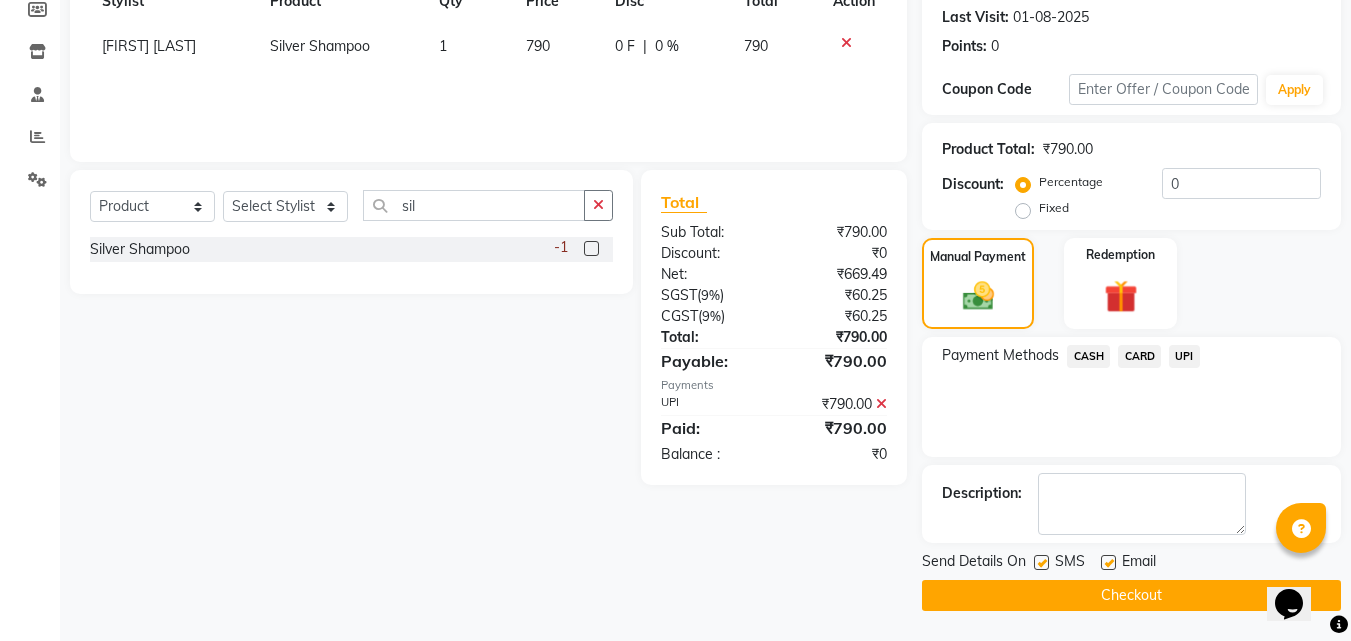 click 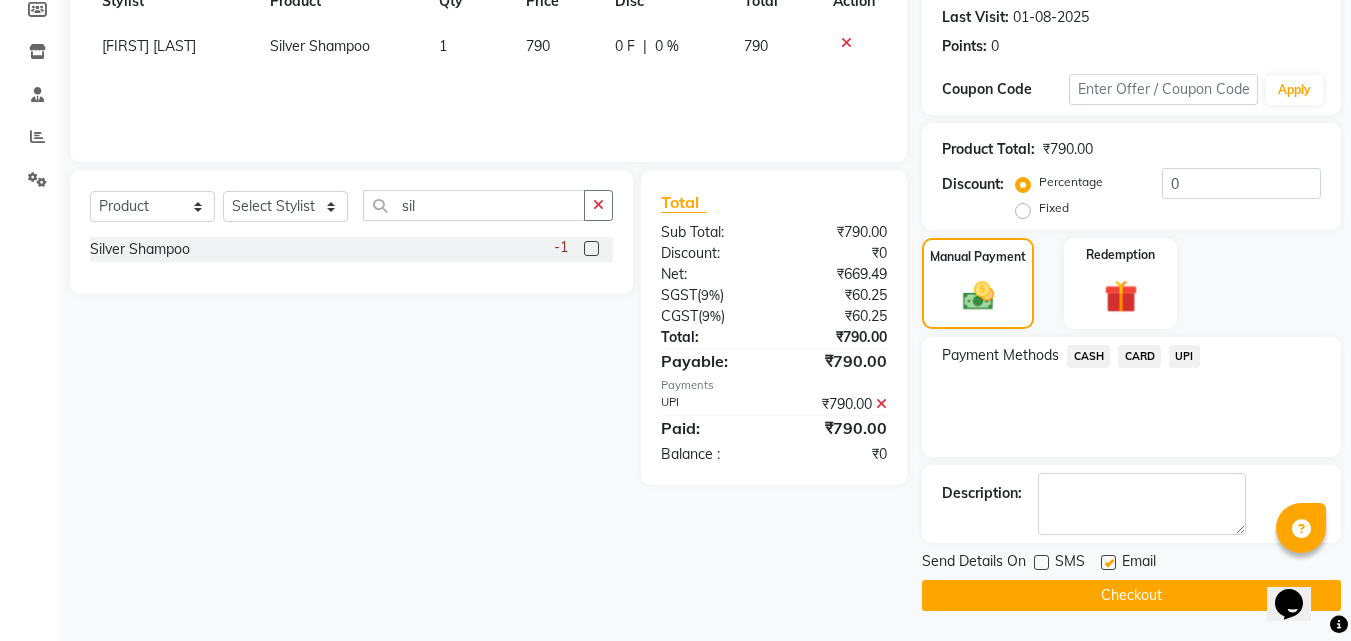 click on "Checkout" 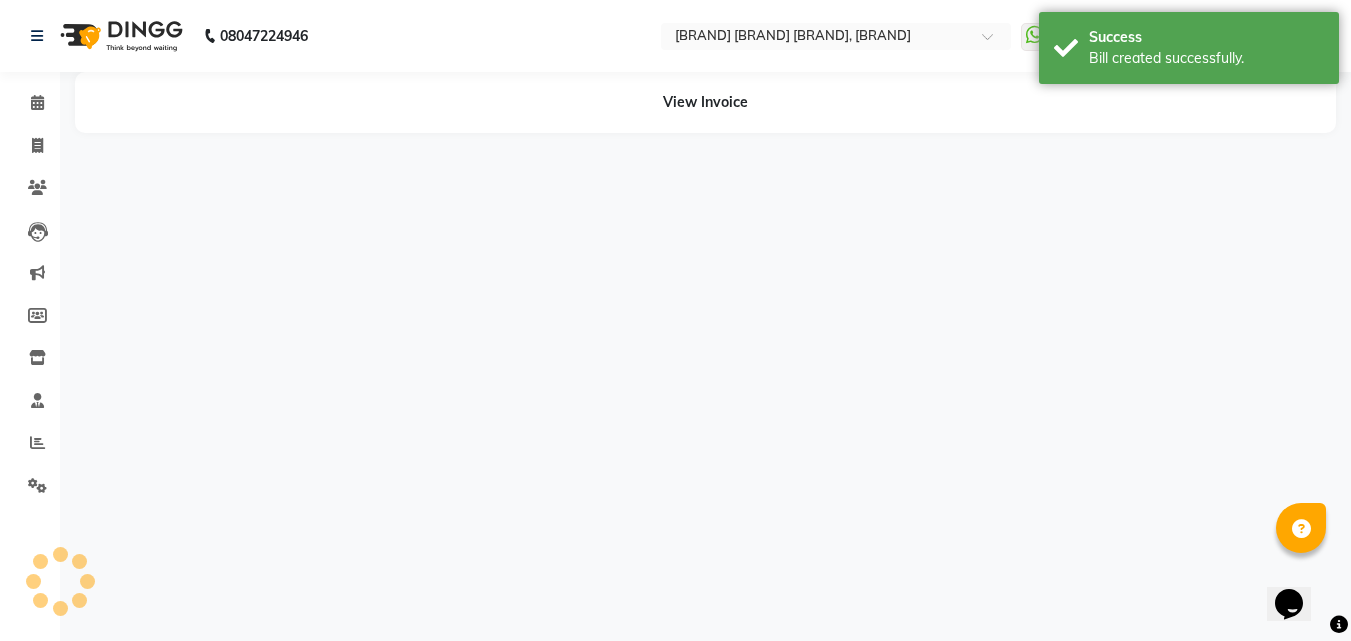 scroll, scrollTop: 0, scrollLeft: 0, axis: both 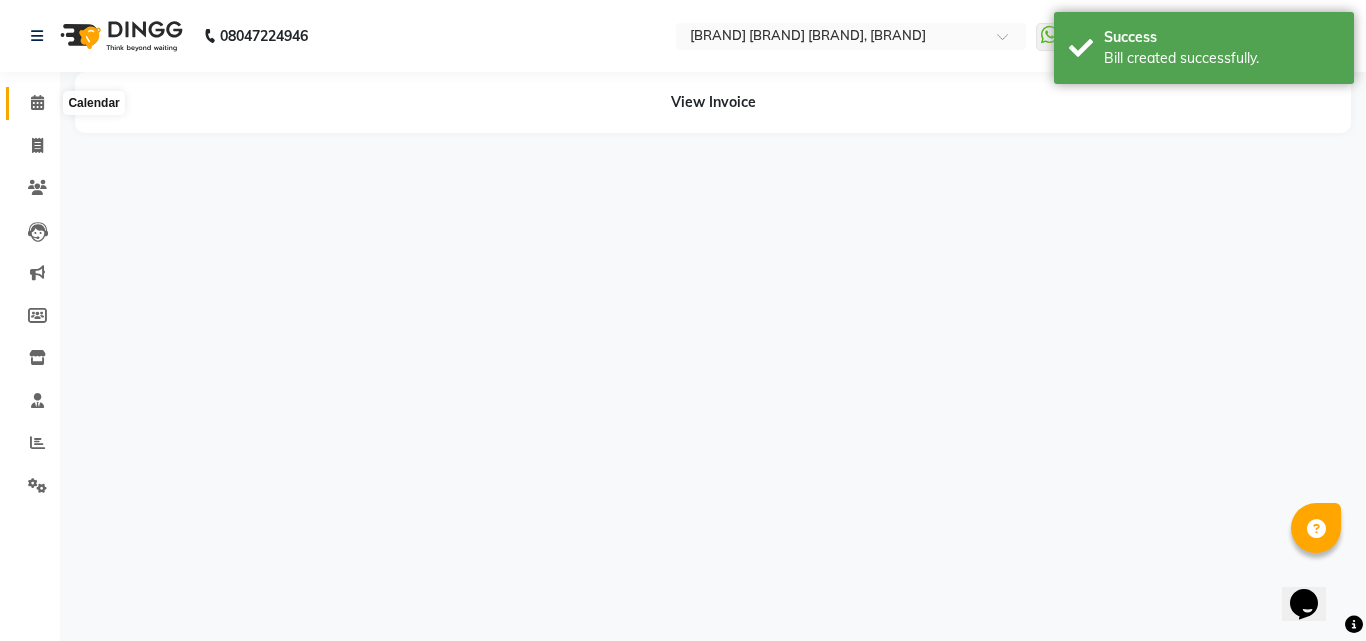click 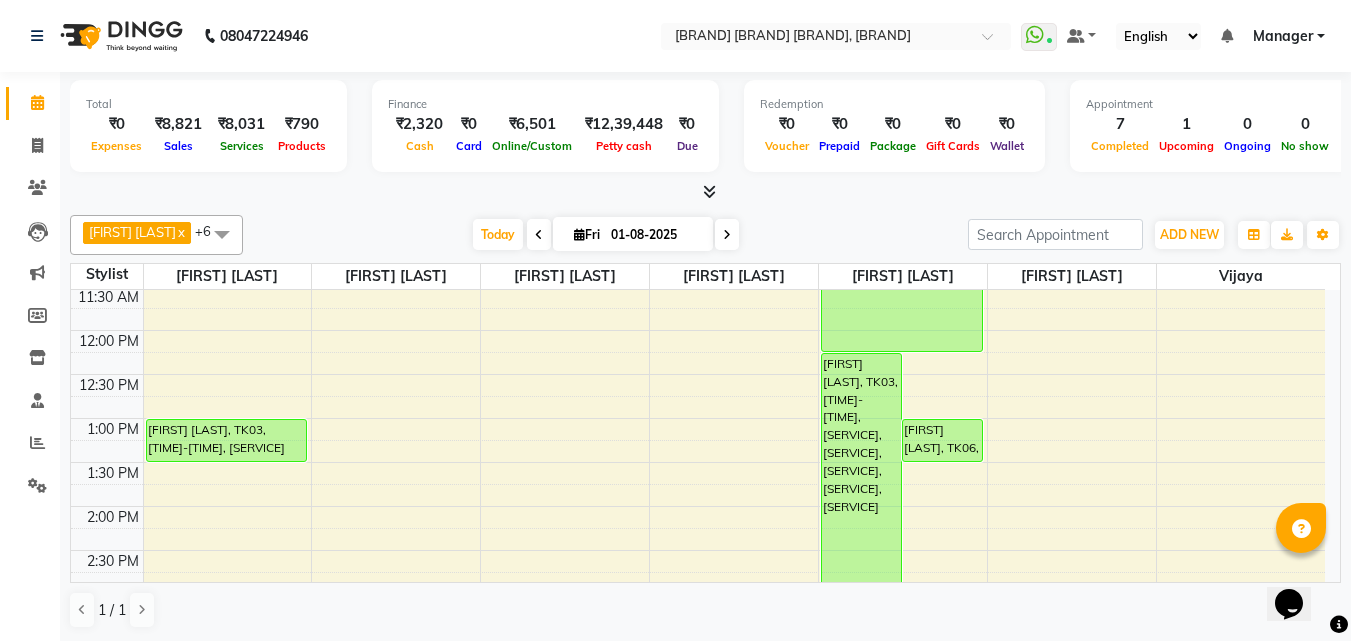 scroll, scrollTop: 200, scrollLeft: 0, axis: vertical 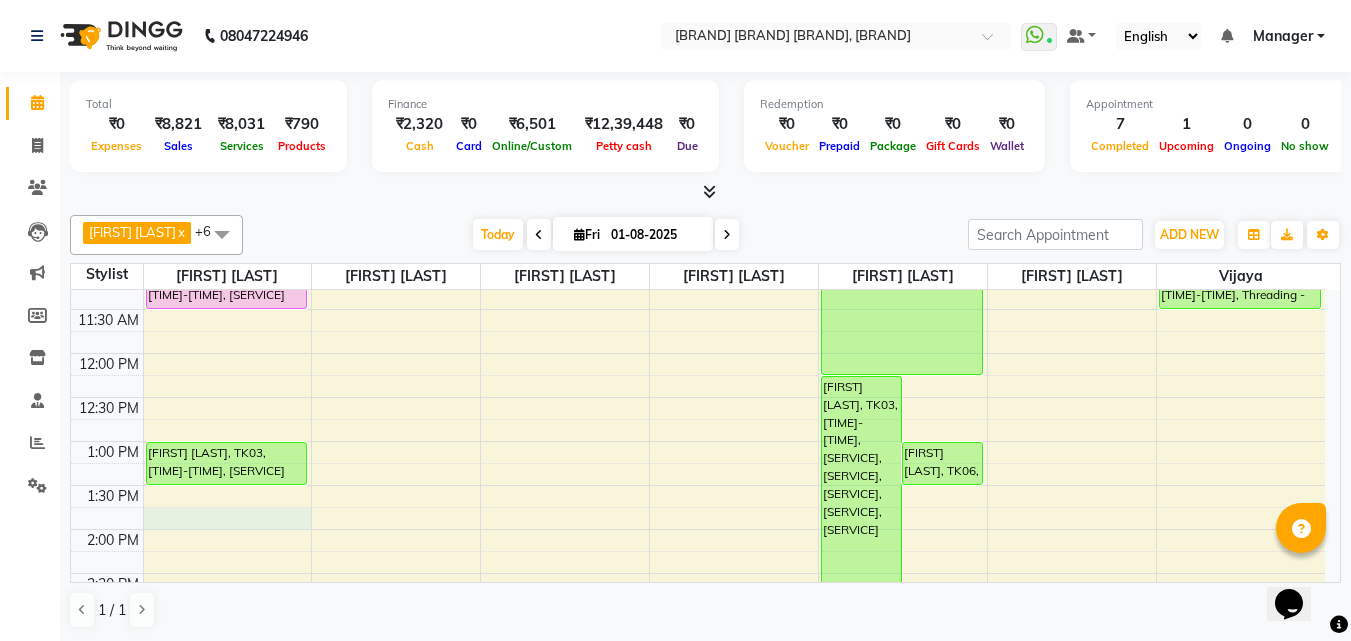 click on "[TIME] [TIME] [TIME] [TIME] [TIME] [TIME] [TIME] [TIME] [TIME] [TIME] [TIME] [TIME] [TIME] [TIME] [TIME] [TIME] [TIME] [TIME] [TIME] [TIME] [TIME] [TIME] [TIME] [TIME] [TIME]    [FIRST] [LAST], TK04, [TIME]-[TIME], Hair Styling - Men Hair Cut    [FIRST] [LAST], TK03, [TIME]-[TIME], Hair Styling - Women Treatment wash    [FIRST], TK01, [TIME]-[TIME], Hair Styling - Men Hair Cut    [FIRST], TK07, [TIME]-[TIME], Hair Styling - Men Hair Cut    [FIRST] [LAST], TK03, [TIME]-[TIME], Facials  - O3 plus Diamond Facial,Waxing - WAXING Woman Imported Under Arms,Waxing - WAXING Woman Imported Full Hands,Waxing - WAXING Woman Imported Half Legs,Waxing - WAXING Woman Imported Upper Lips    [FIRST] [LAST], TK06, [TIME]-[TIME], Threading - Women Eye Brows    [FIRST], TK02, [TIME]-[TIME], D-Tan - Women D-Tan Face and neck,Cleanup - O3  Whitening clean up,Threading - Women Full Face    [FIRST] [LAST], TK05, [TIME]-[TIME], Threading - Women Eye Brows" at bounding box center [698, 661] 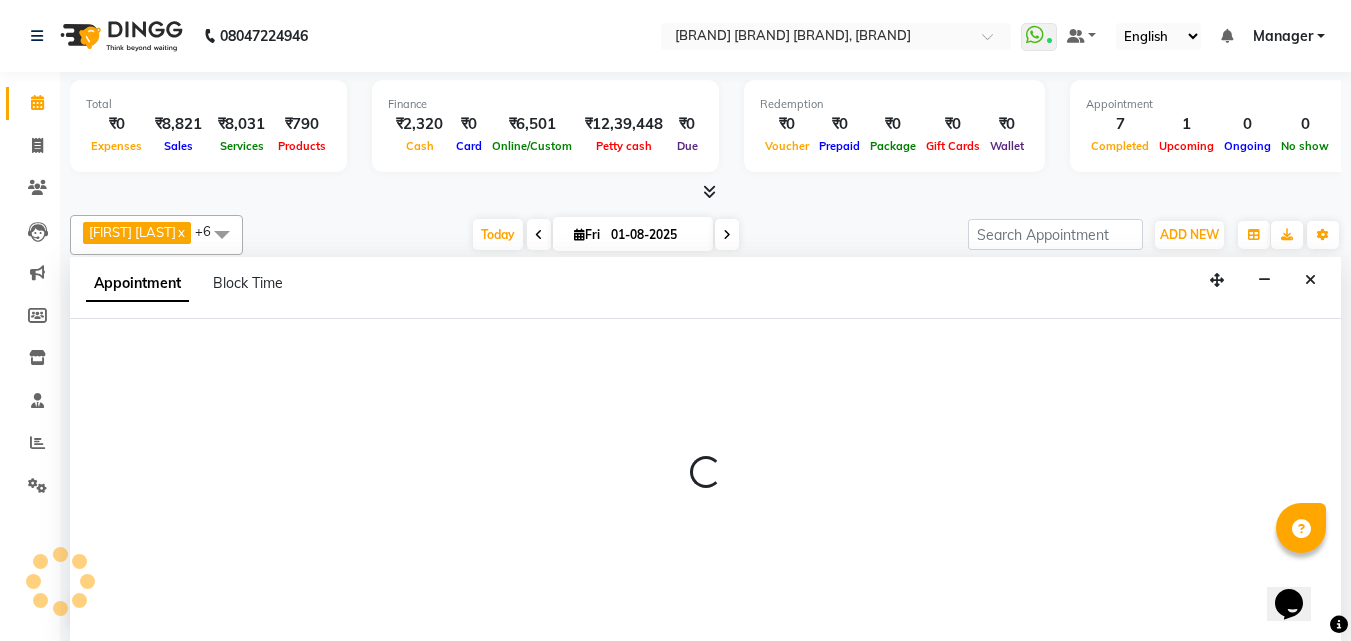 scroll, scrollTop: 1, scrollLeft: 0, axis: vertical 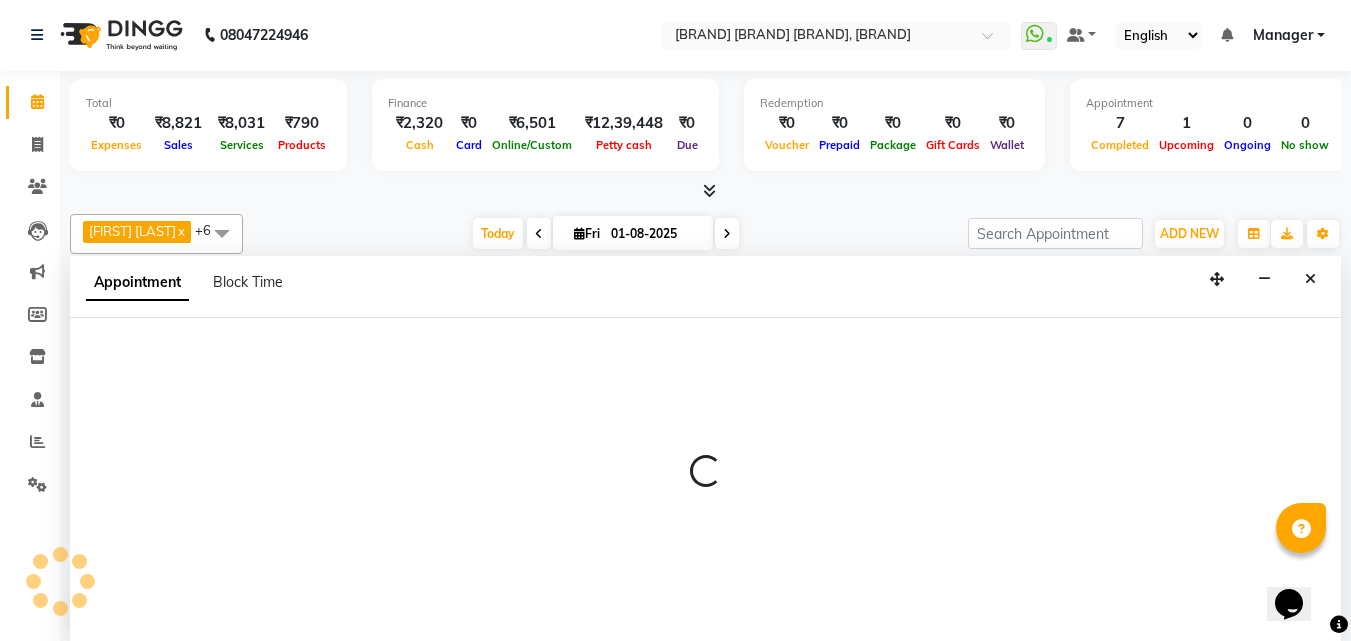 select on "[NUMBER]" 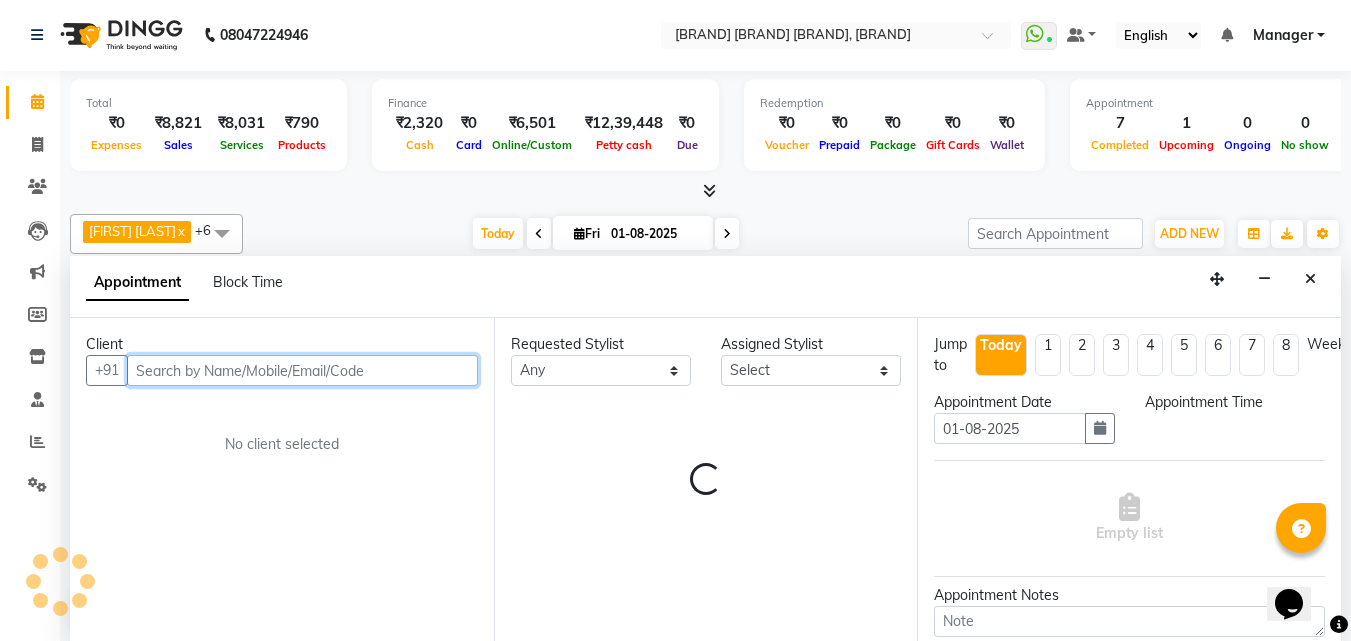select on "825" 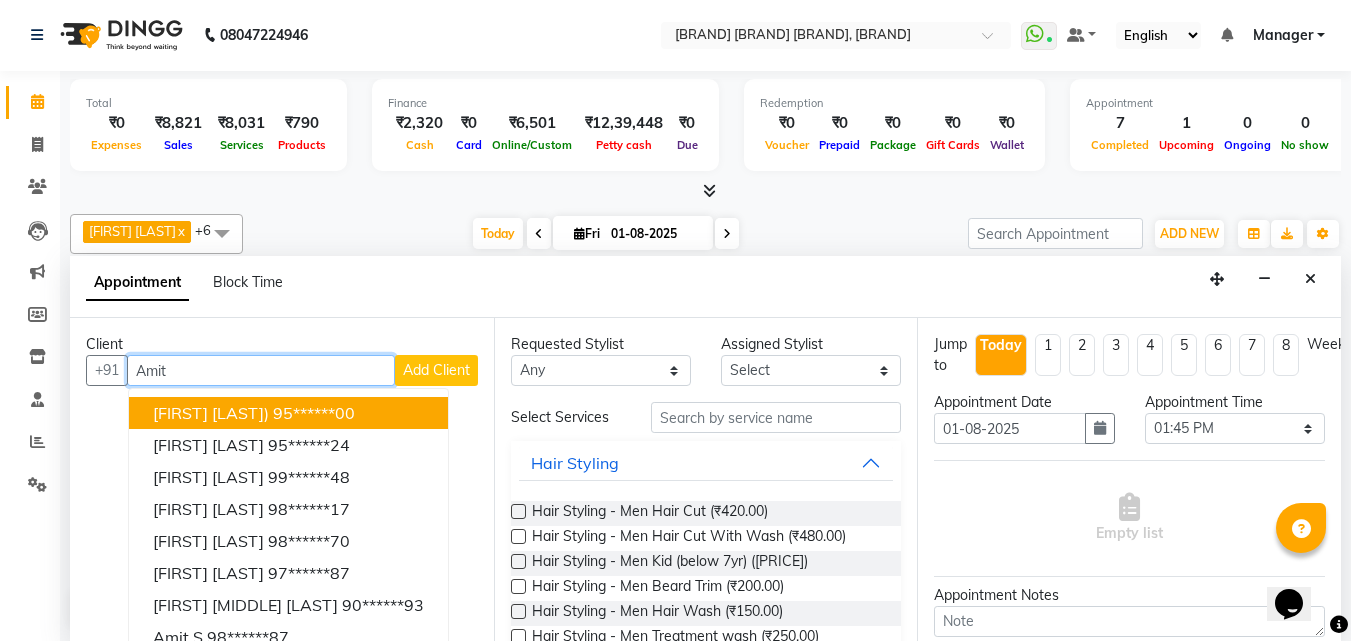 click on "[FIRST] [MIDDLE]) [PHONE]" at bounding box center (288, 413) 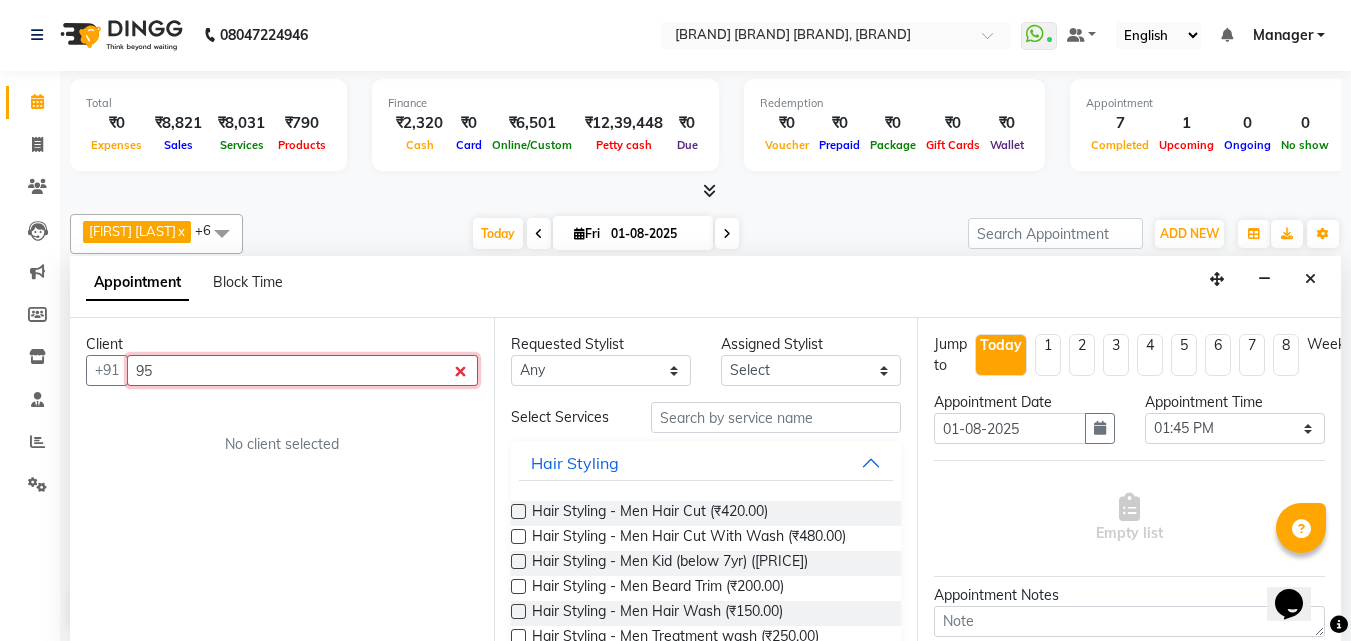 type on "9" 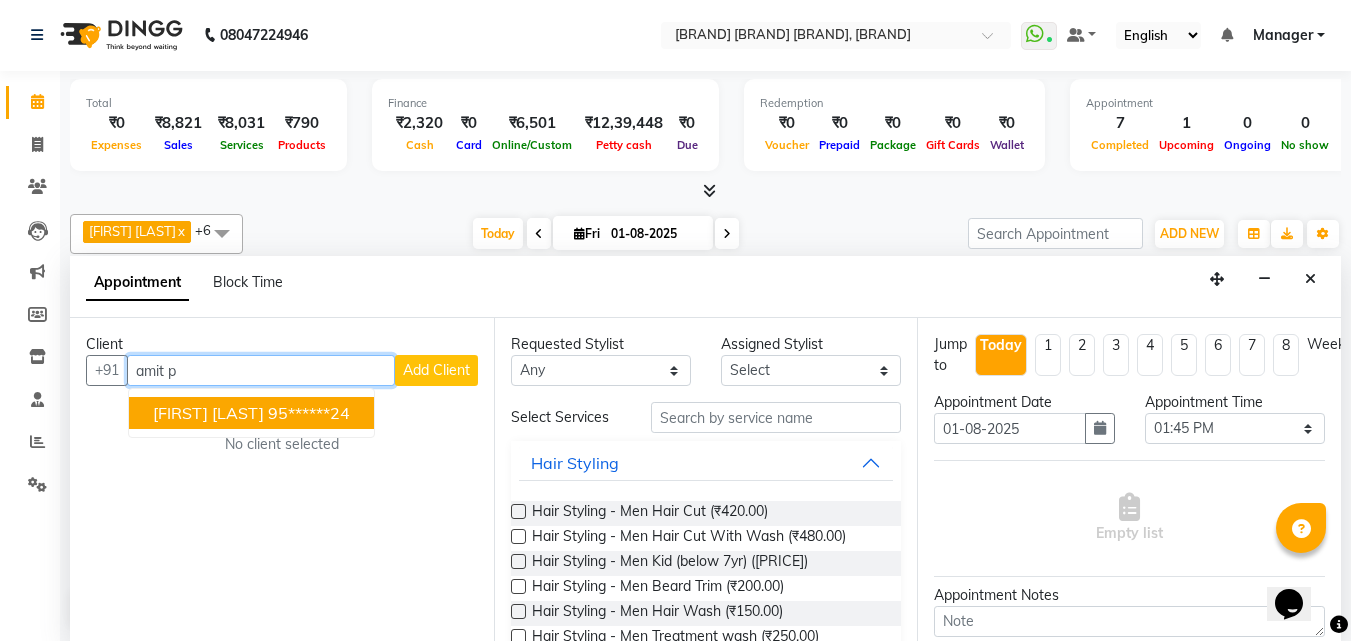 click on "95******24" at bounding box center (309, 413) 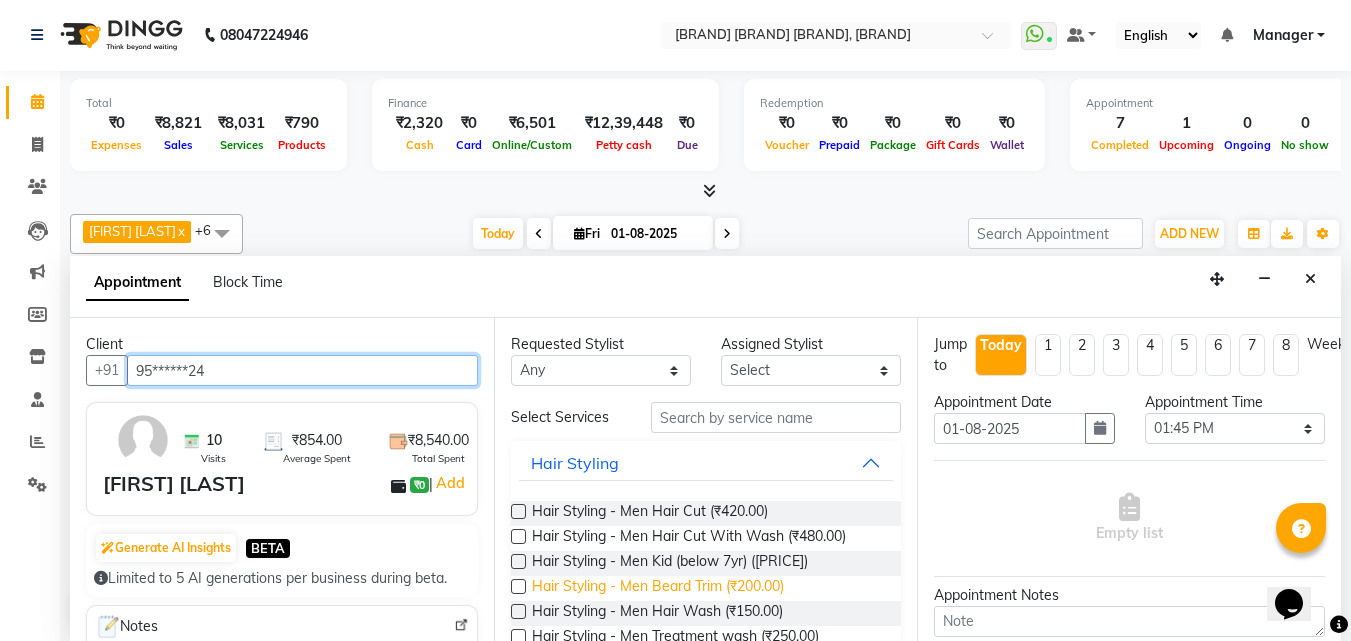 type on "95******24" 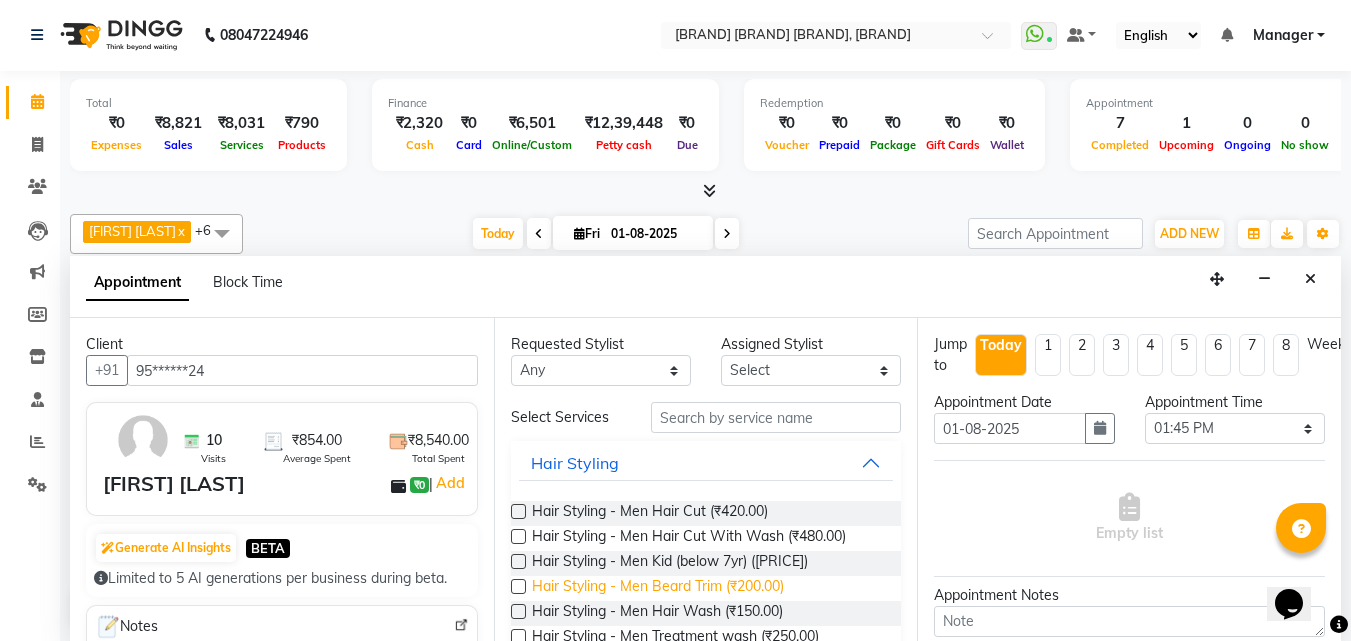 click on "Hair Styling - Men Beard Trim (₹200.00)" at bounding box center (658, 588) 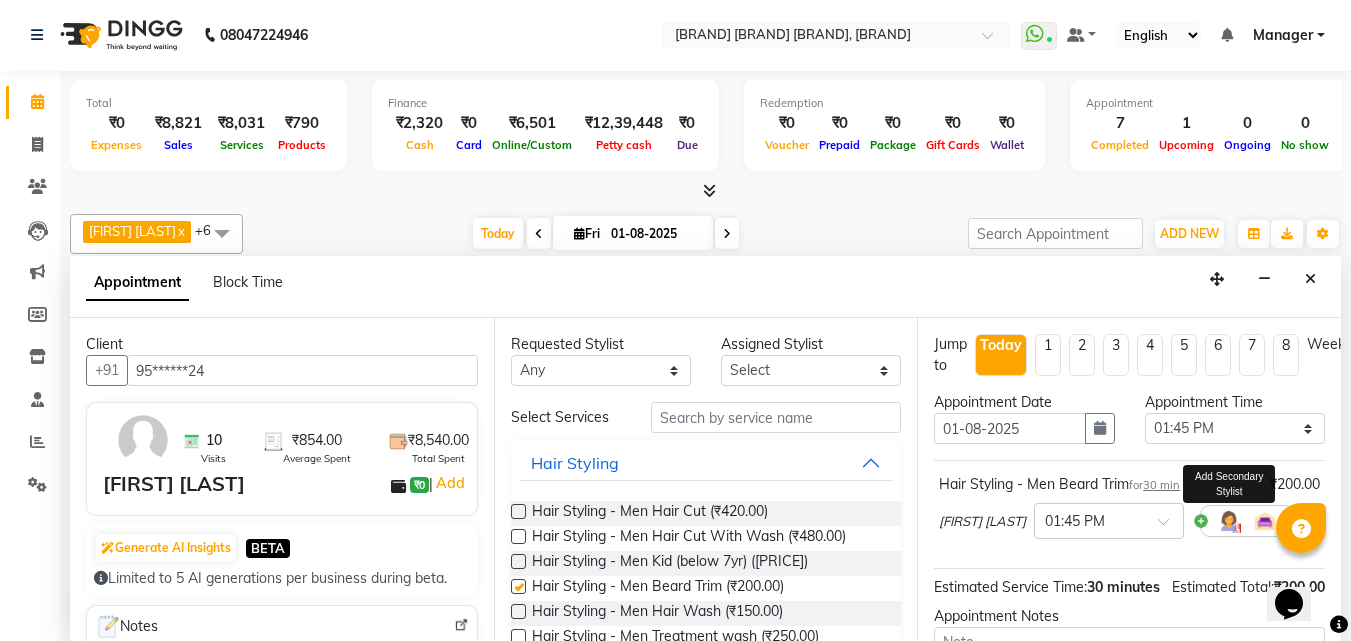 checkbox on "false" 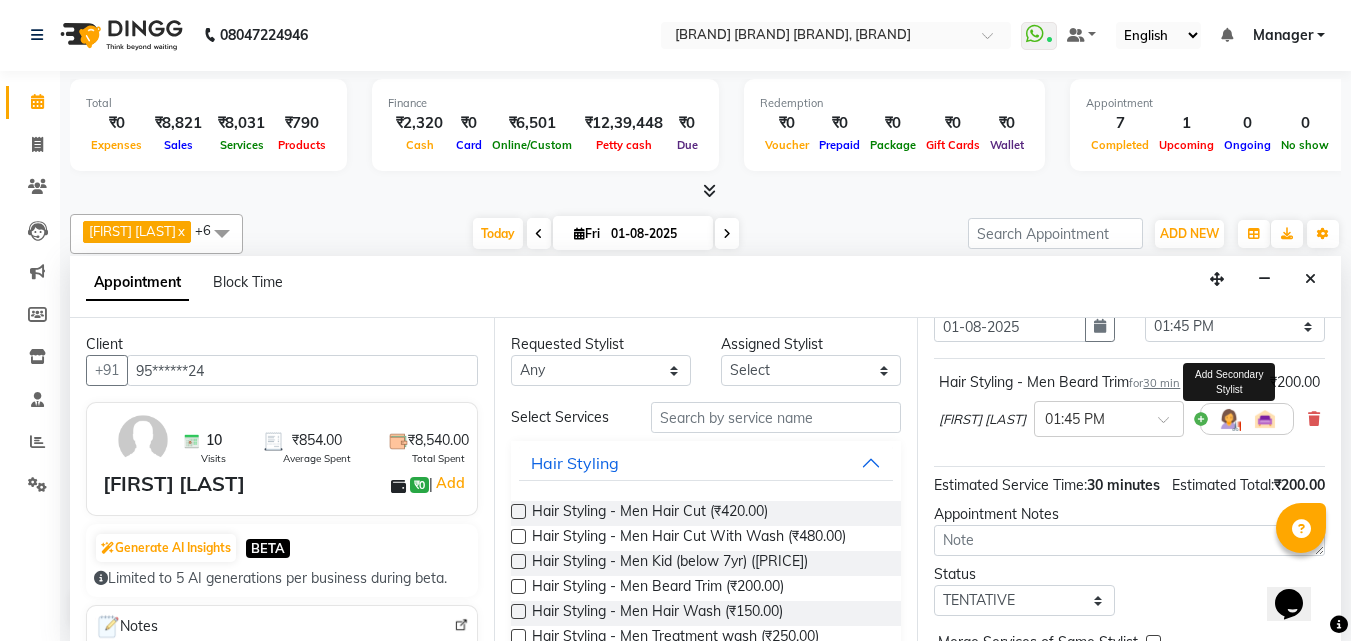 scroll, scrollTop: 242, scrollLeft: 0, axis: vertical 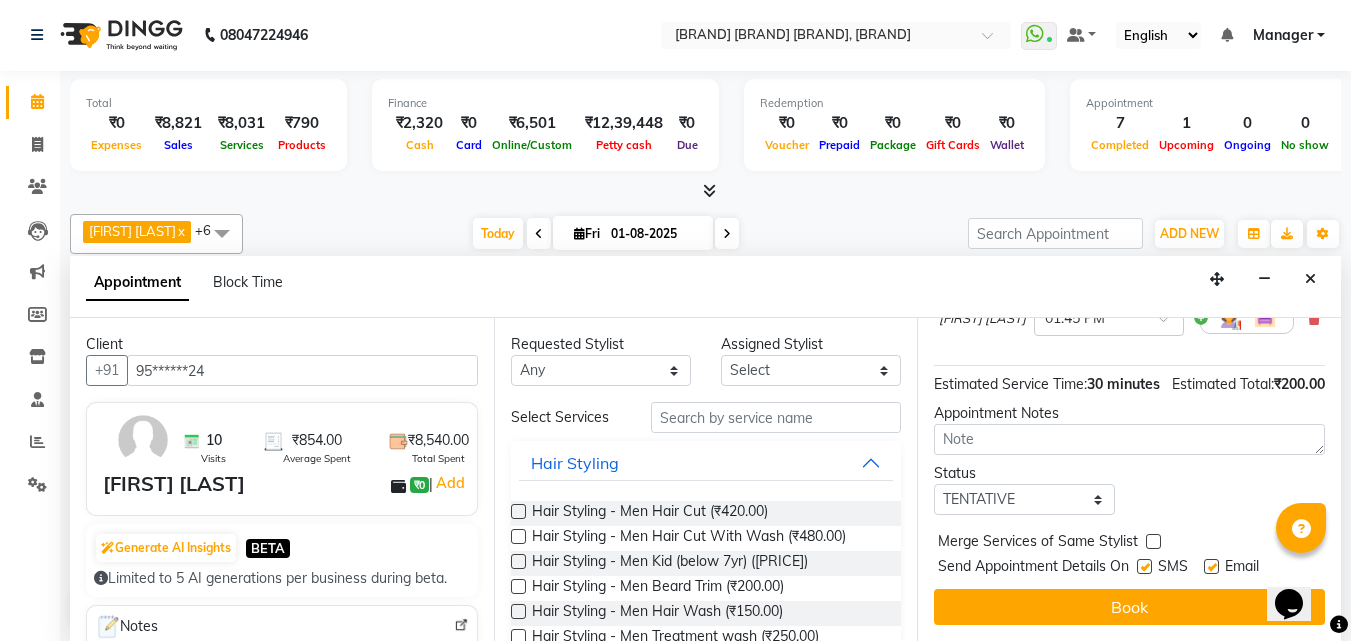 click at bounding box center [1144, 566] 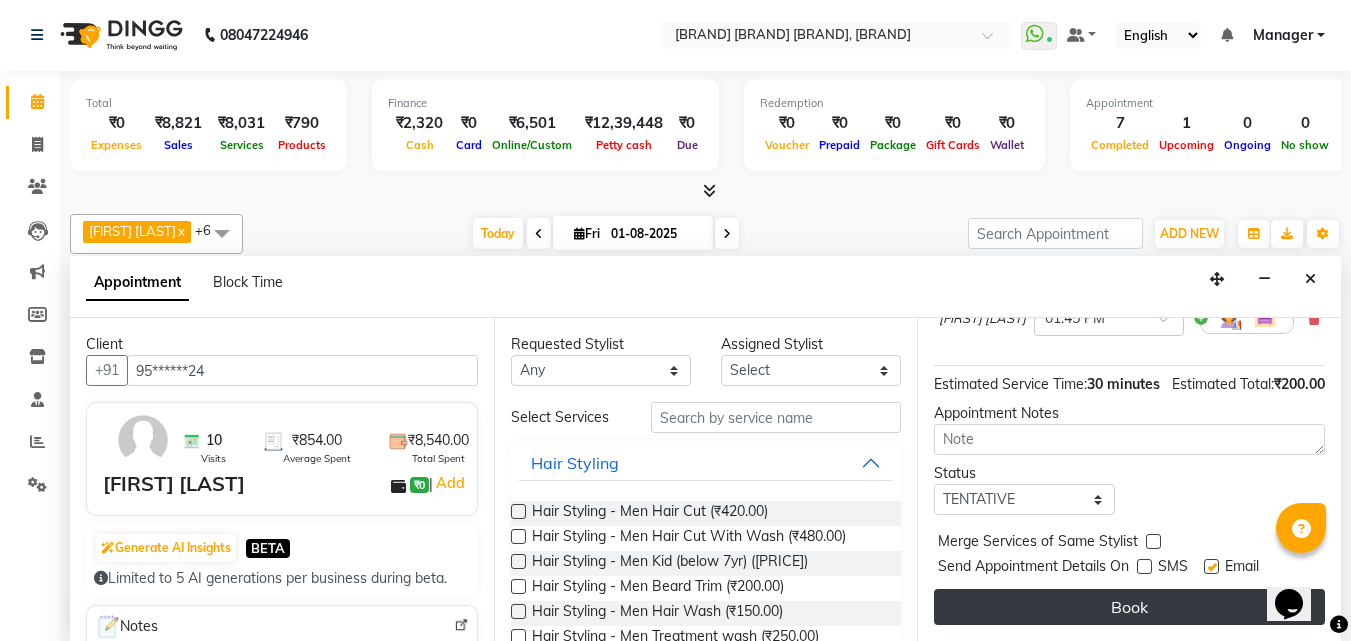 click on "Book" at bounding box center (1129, 607) 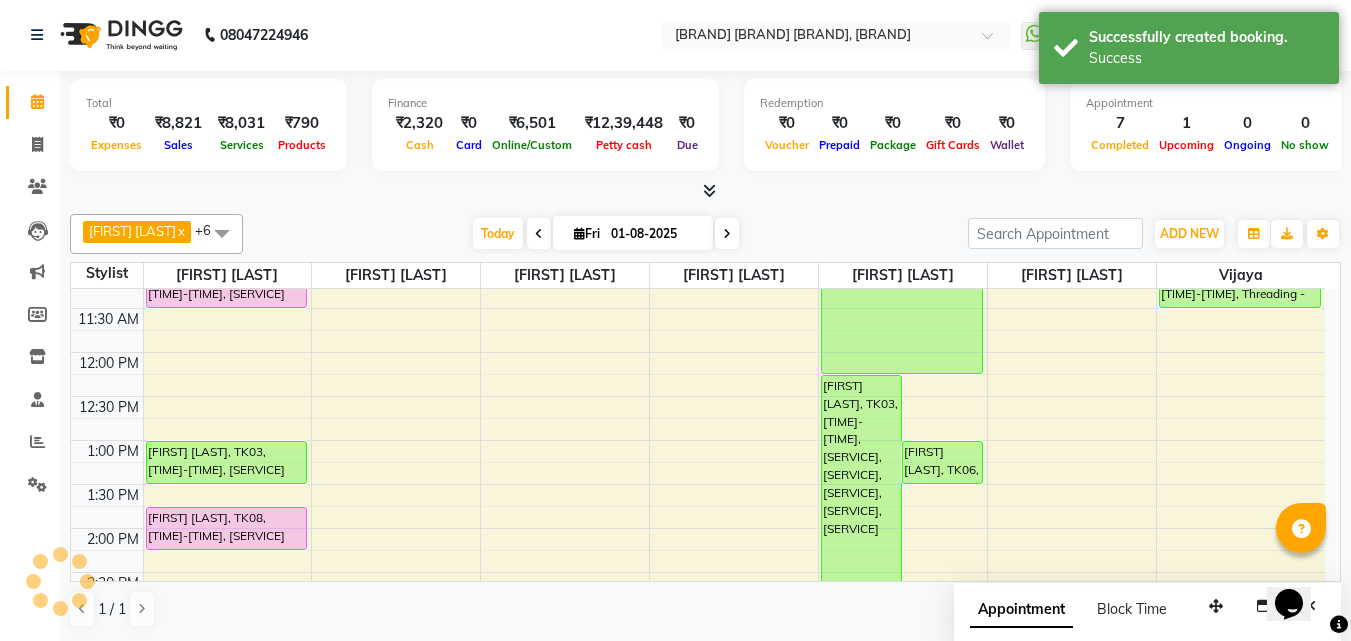 scroll, scrollTop: 0, scrollLeft: 0, axis: both 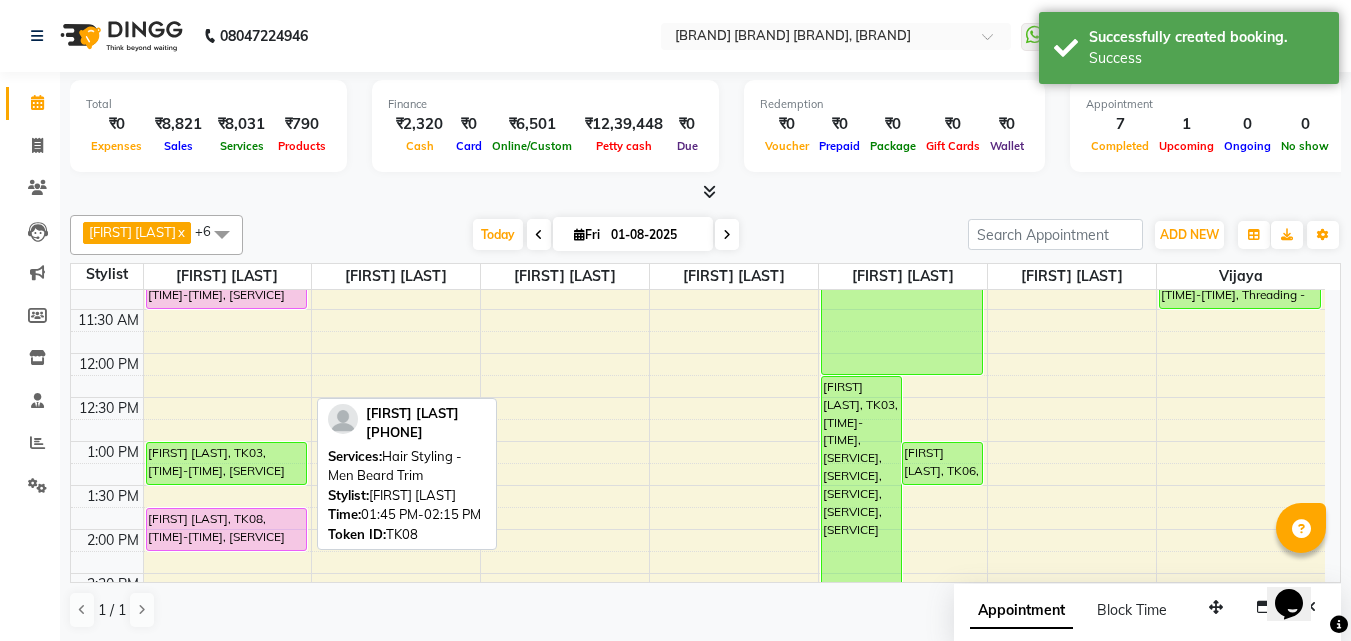 click on "[FIRST] [LAST], TK08, [TIME]-[TIME], [SERVICE]" at bounding box center [227, 529] 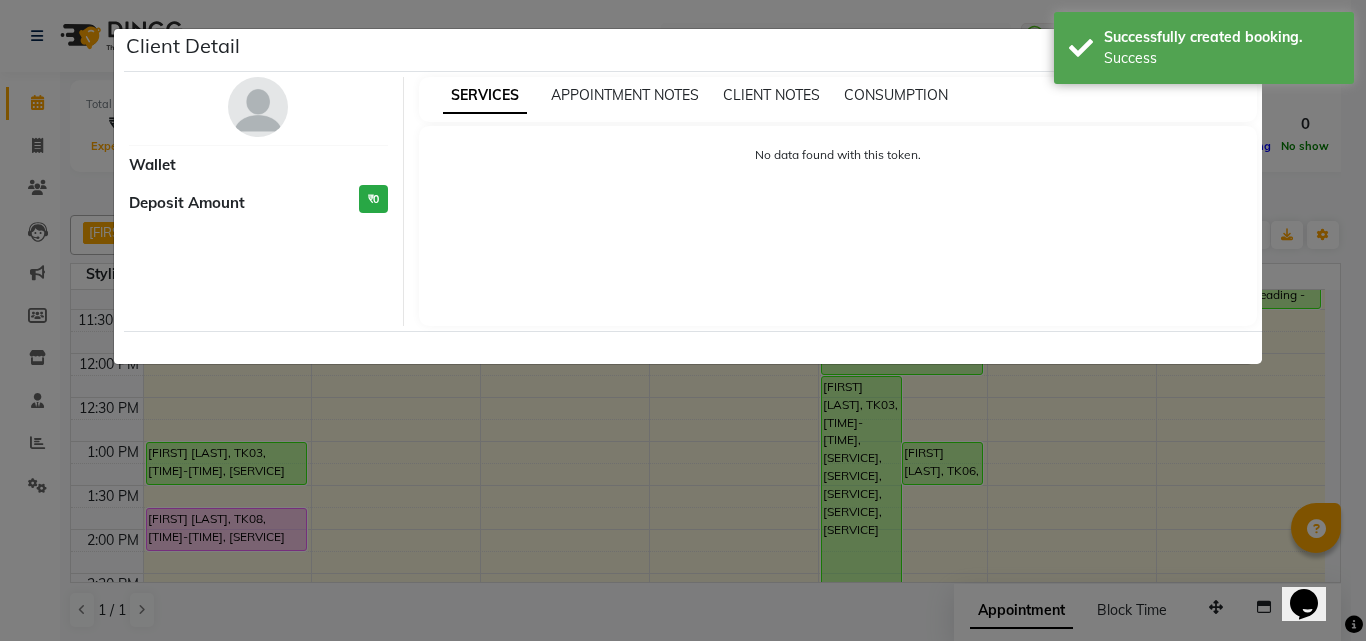 select on "7" 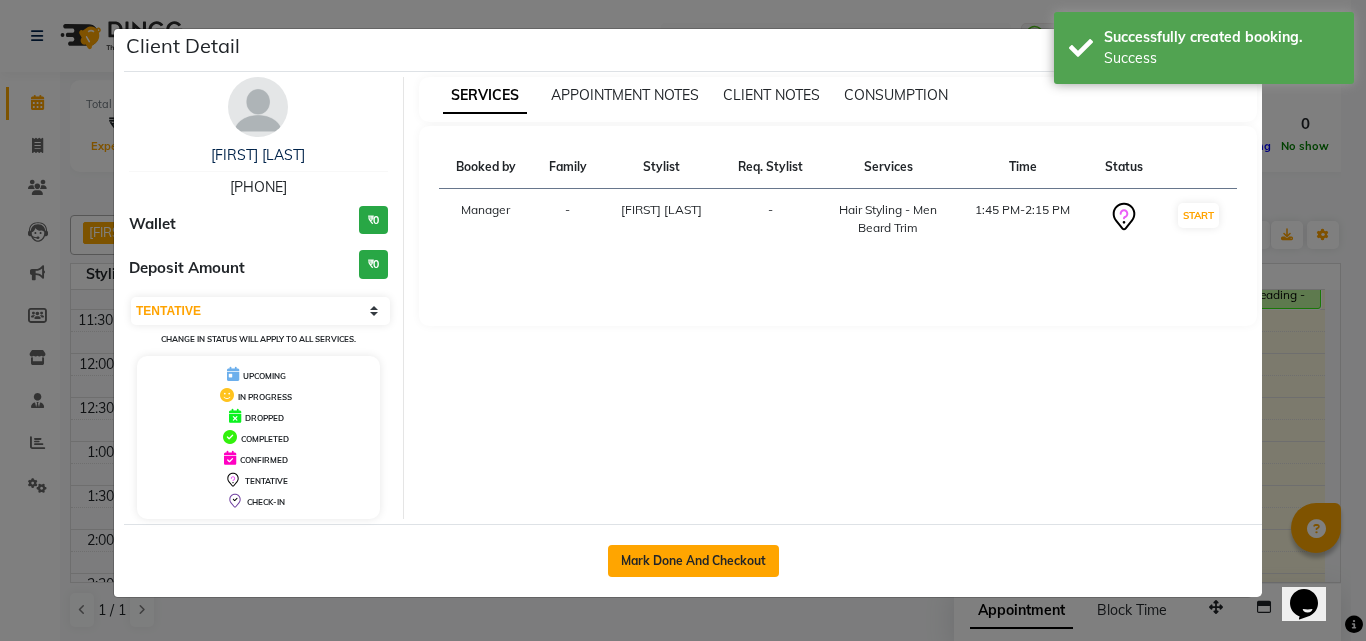 click on "Mark Done And Checkout" 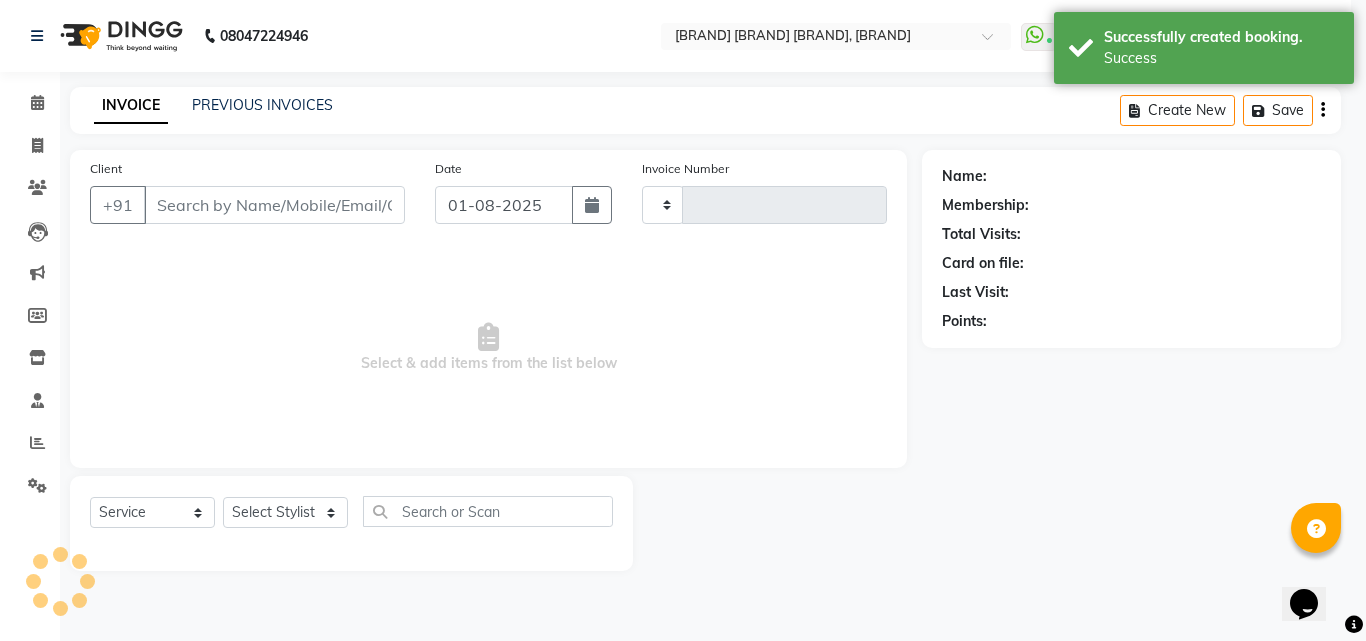 type on "1976" 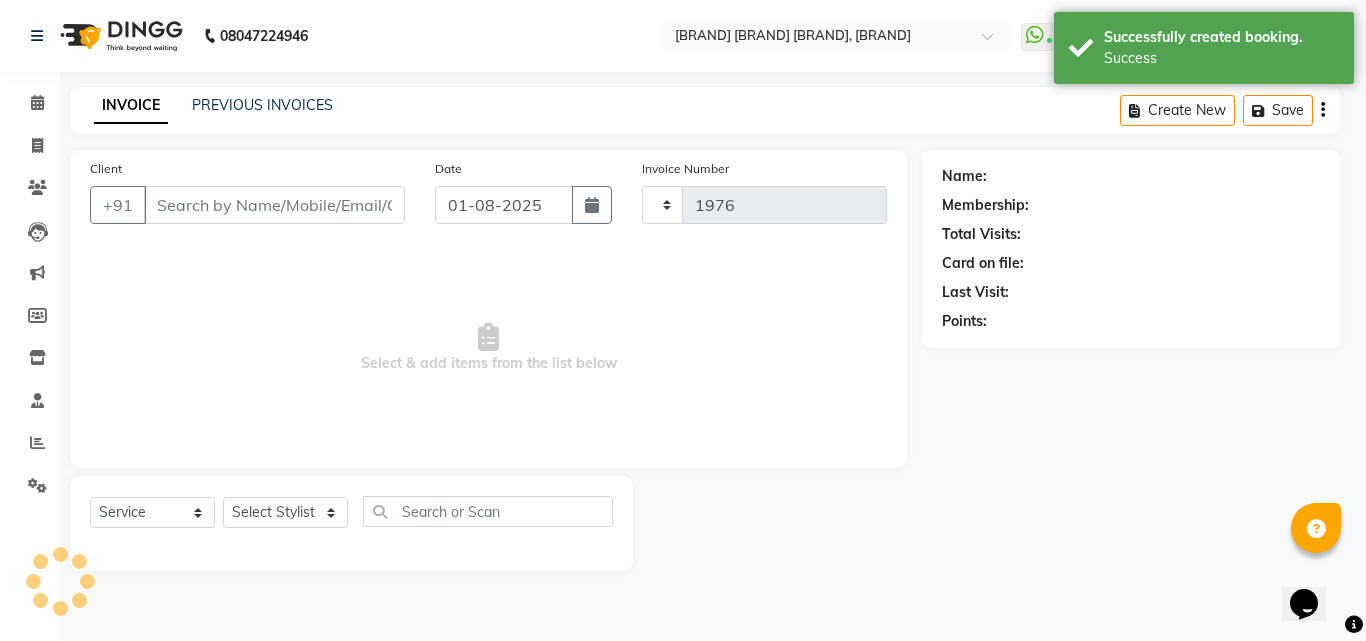 select on "6713" 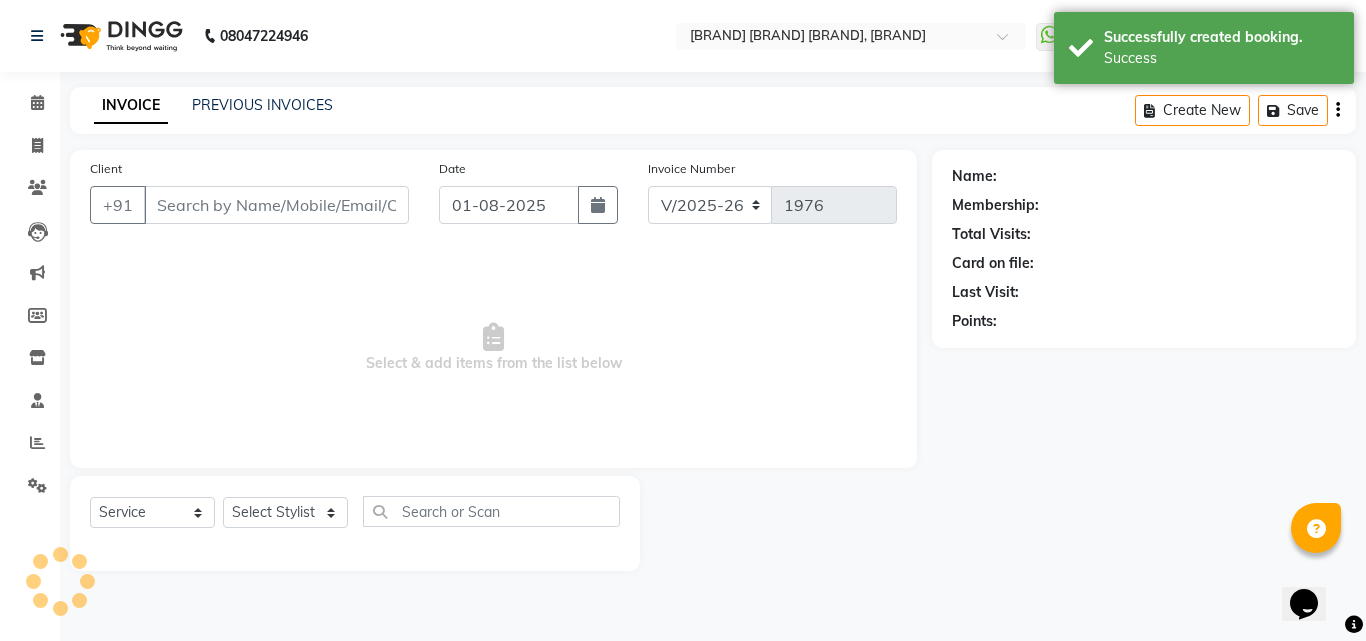 type on "95******24" 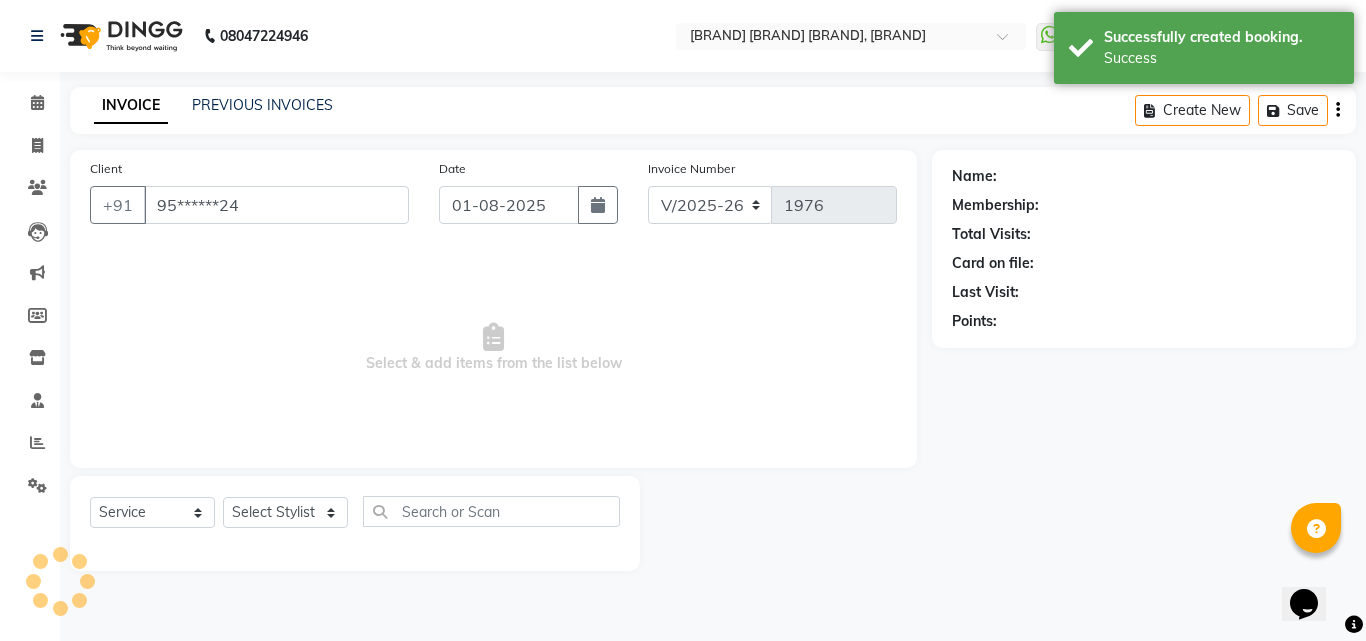 select on "[NUMBER]" 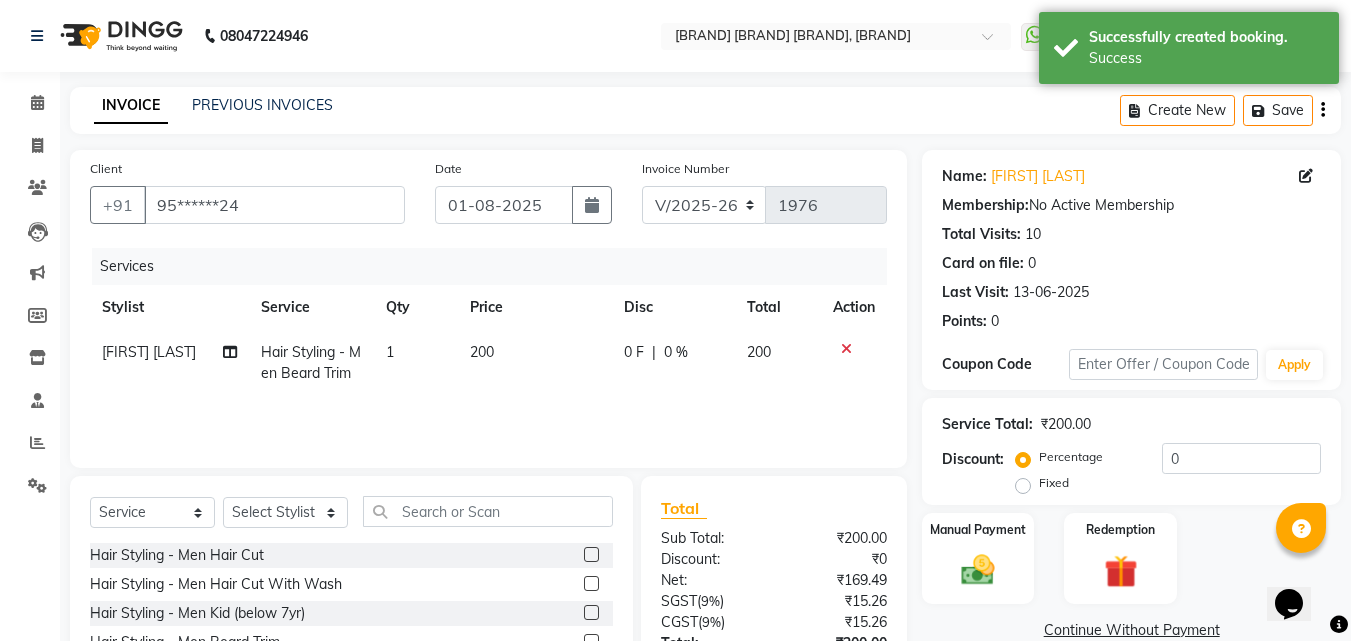 click on "200" 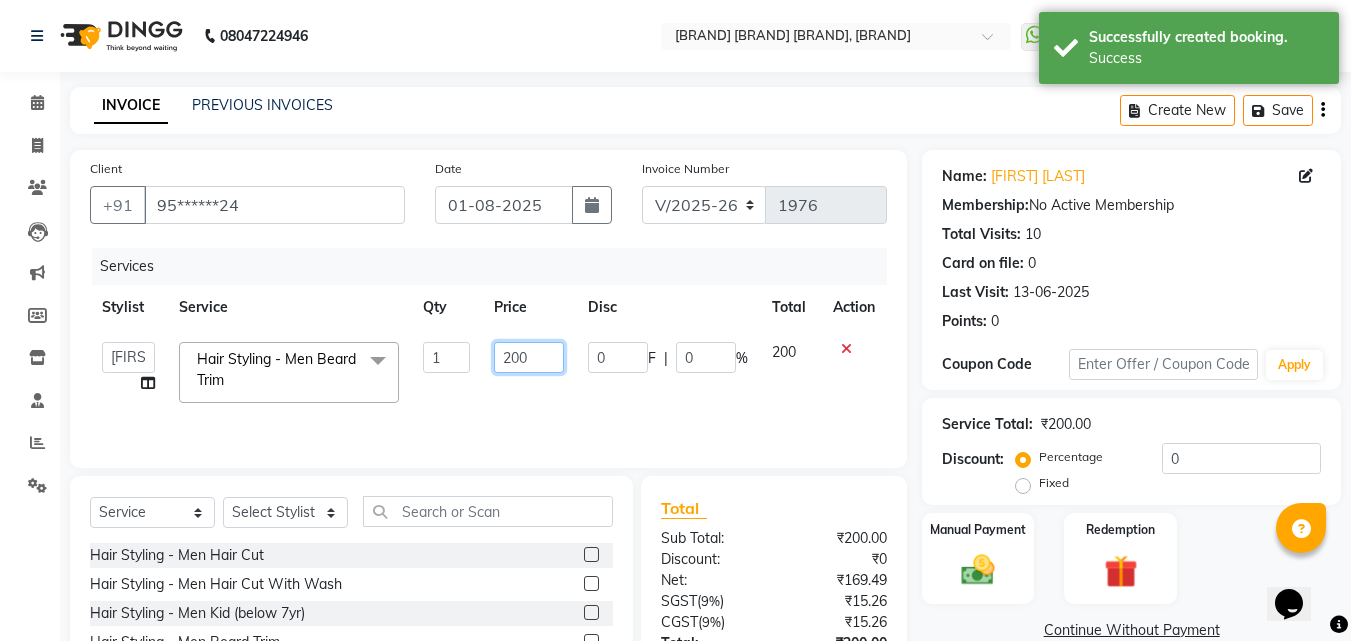 click on "200" 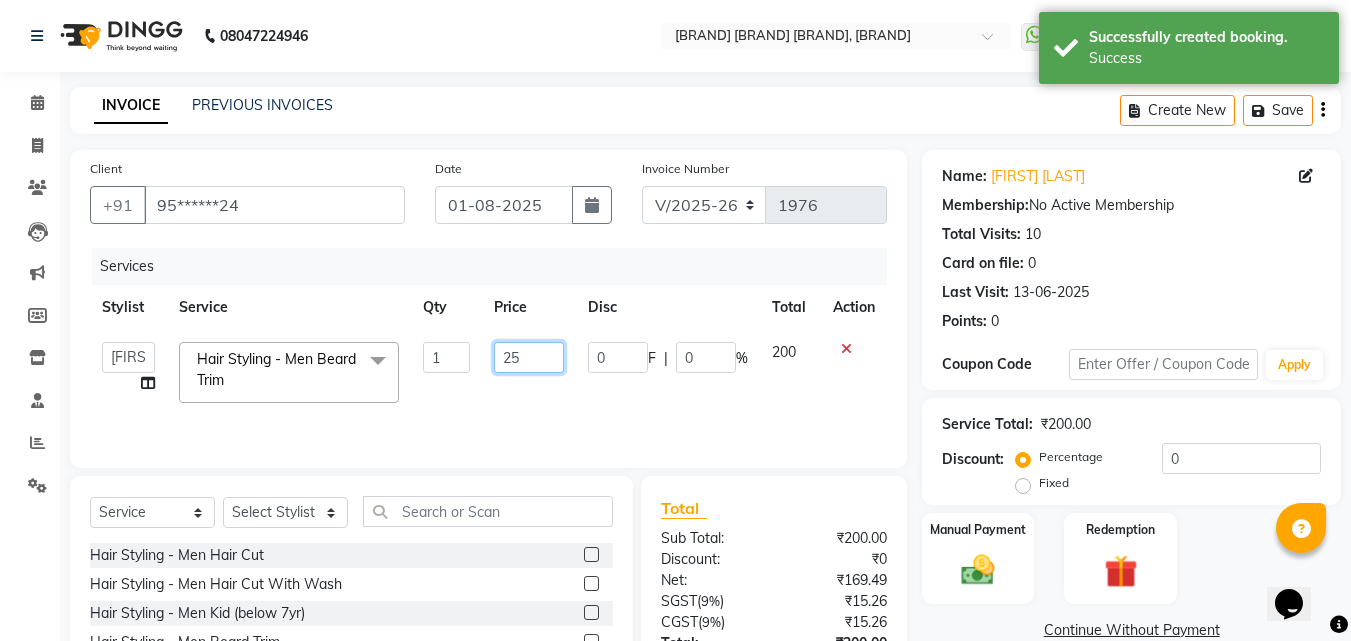 type on "250" 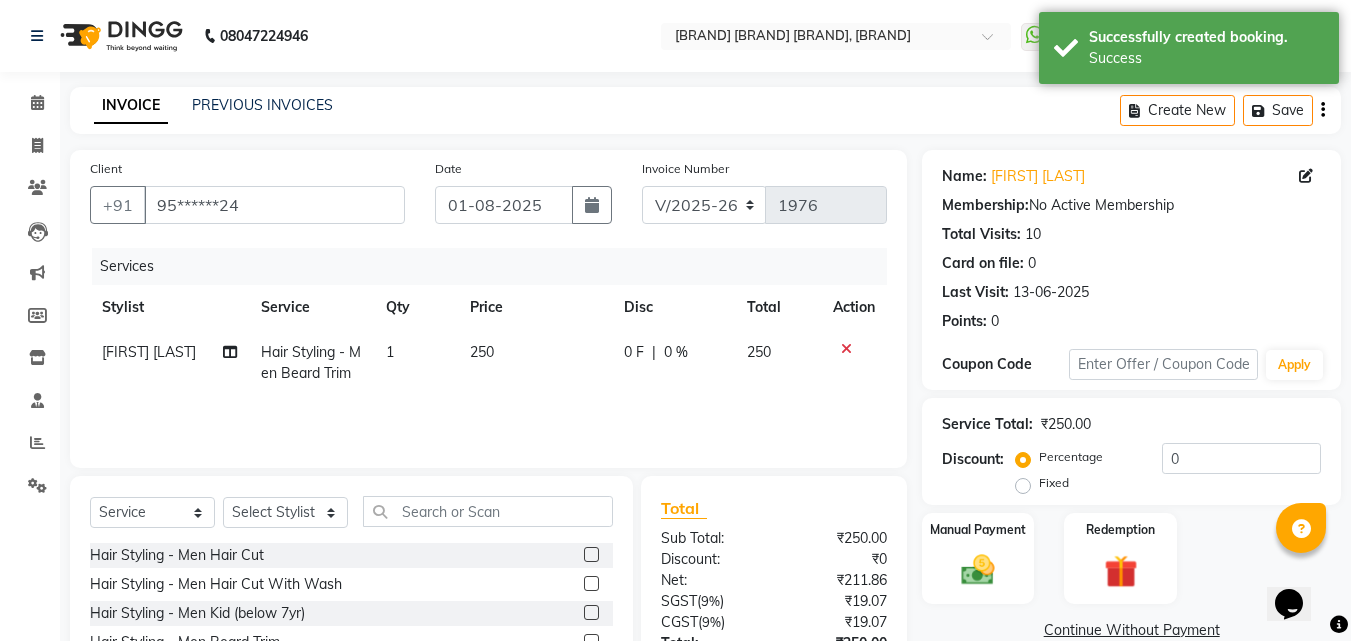 click on "[FIRST] [LAST] Hair Styling - Men Beard Trim 1 250 0 F | 0 % 250" 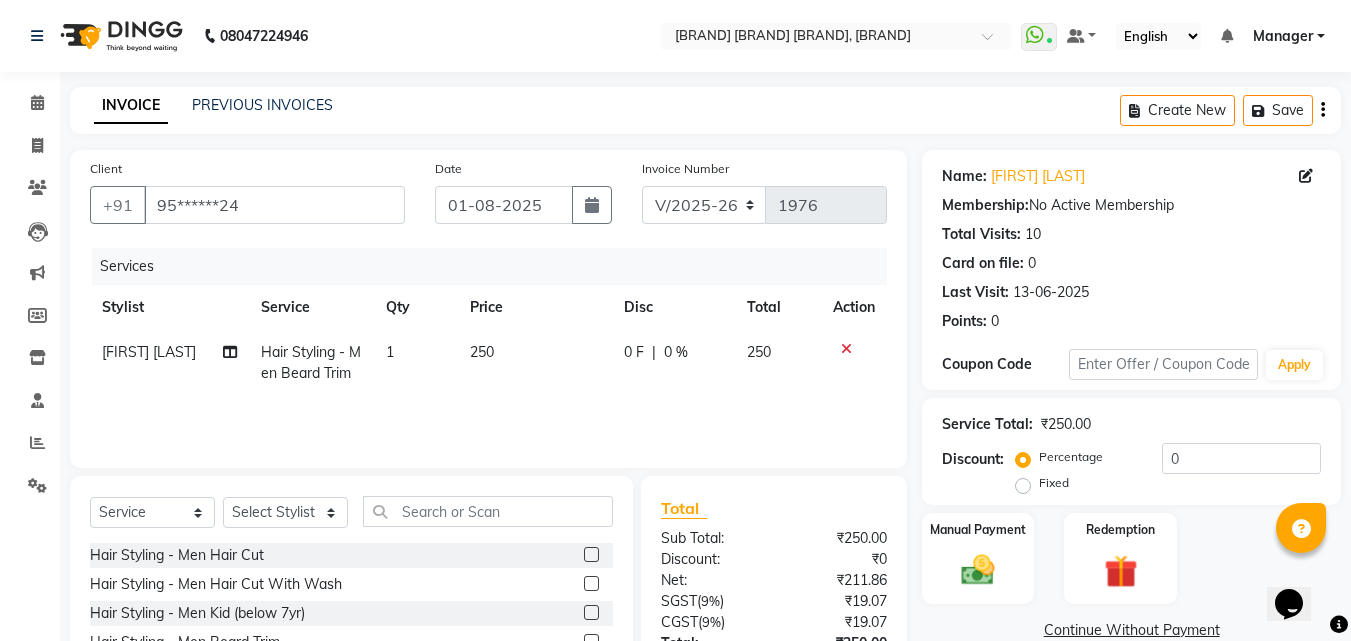 scroll, scrollTop: 160, scrollLeft: 0, axis: vertical 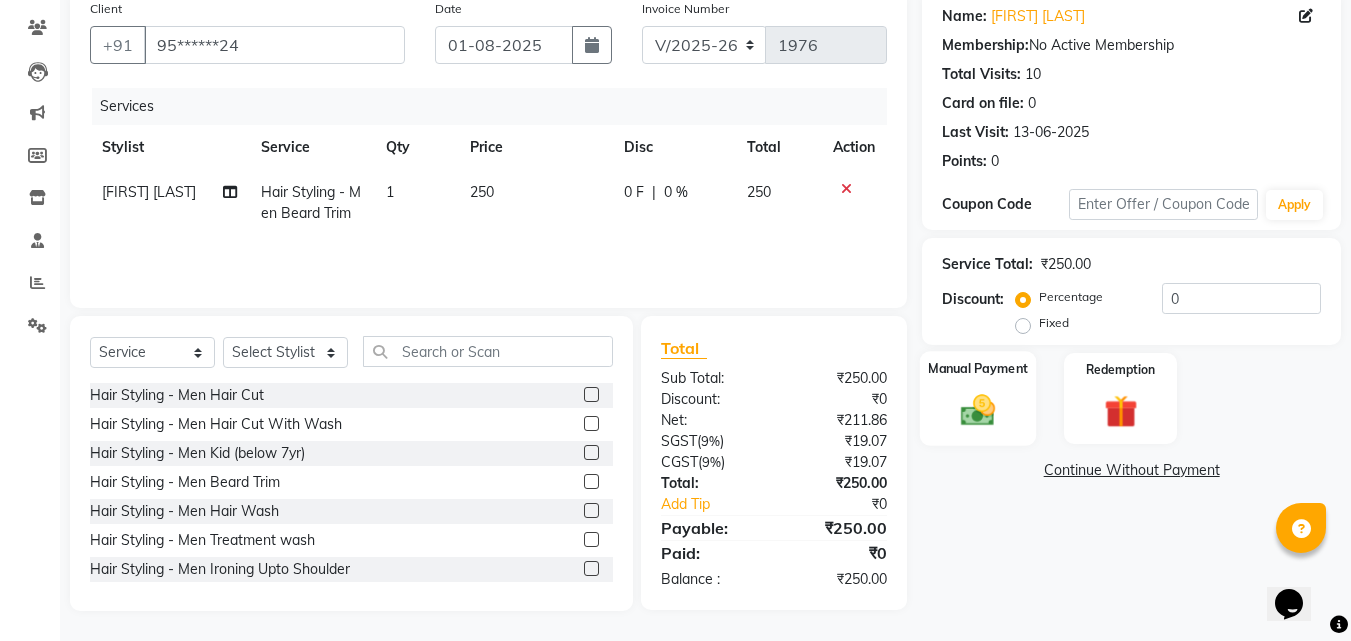 click 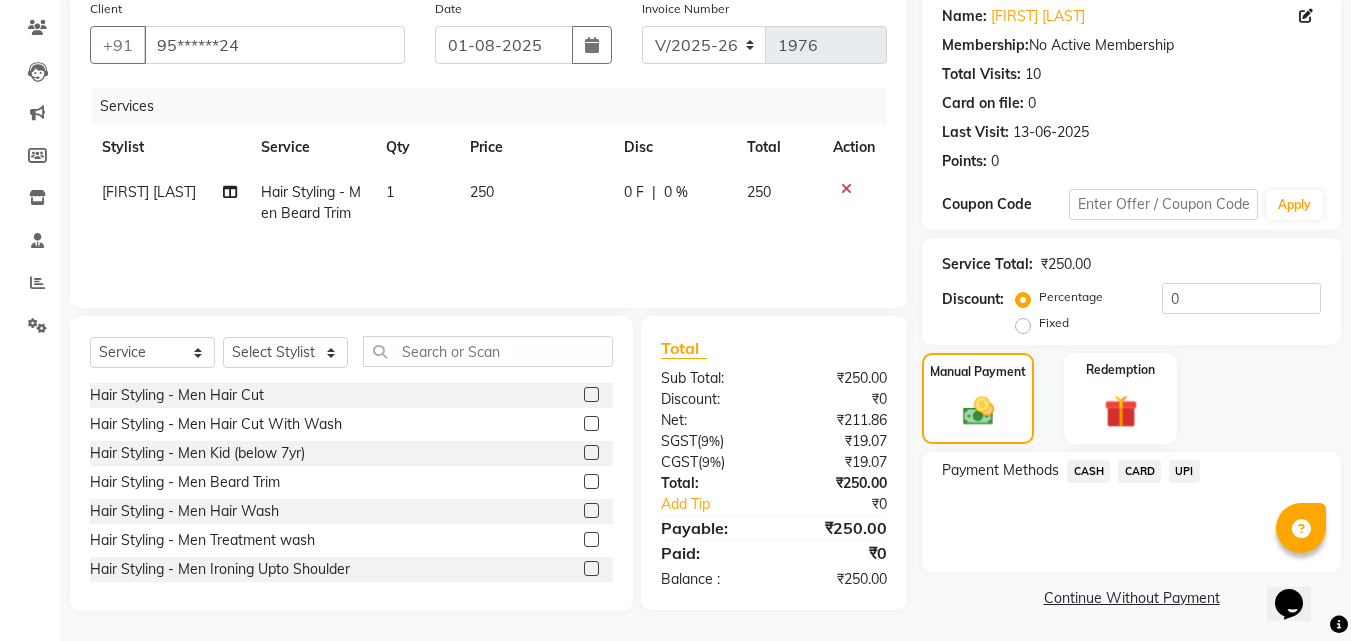 click on "UPI" 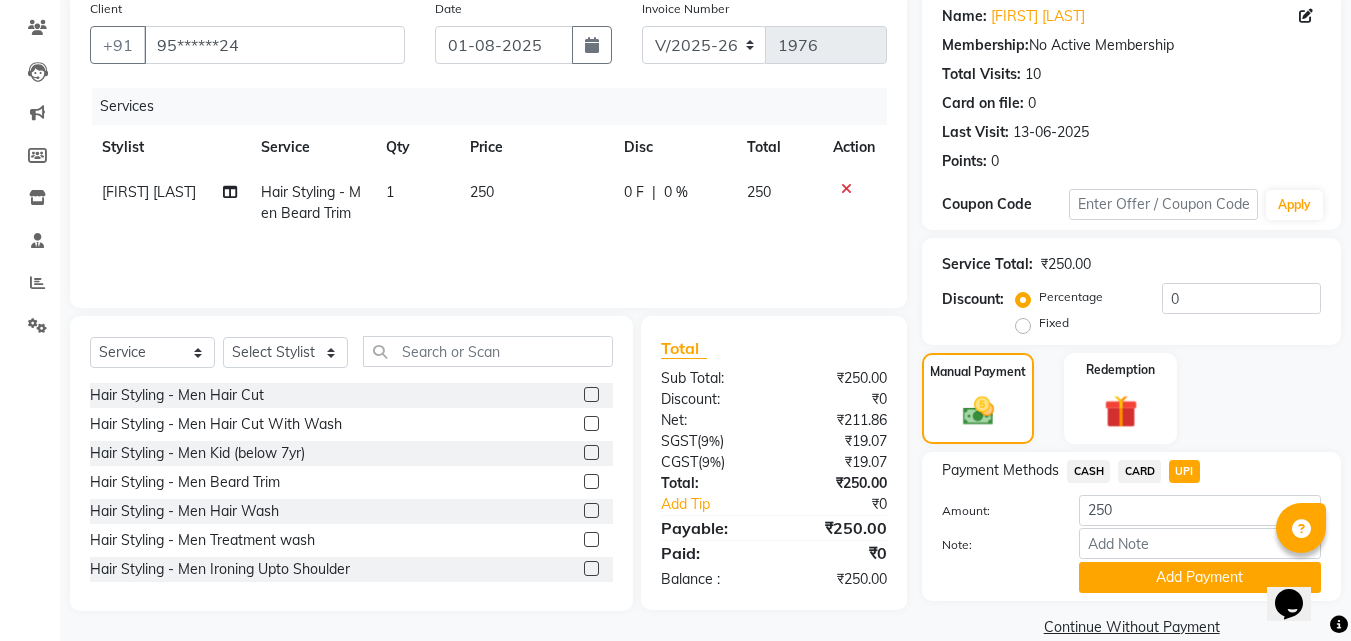 scroll, scrollTop: 191, scrollLeft: 0, axis: vertical 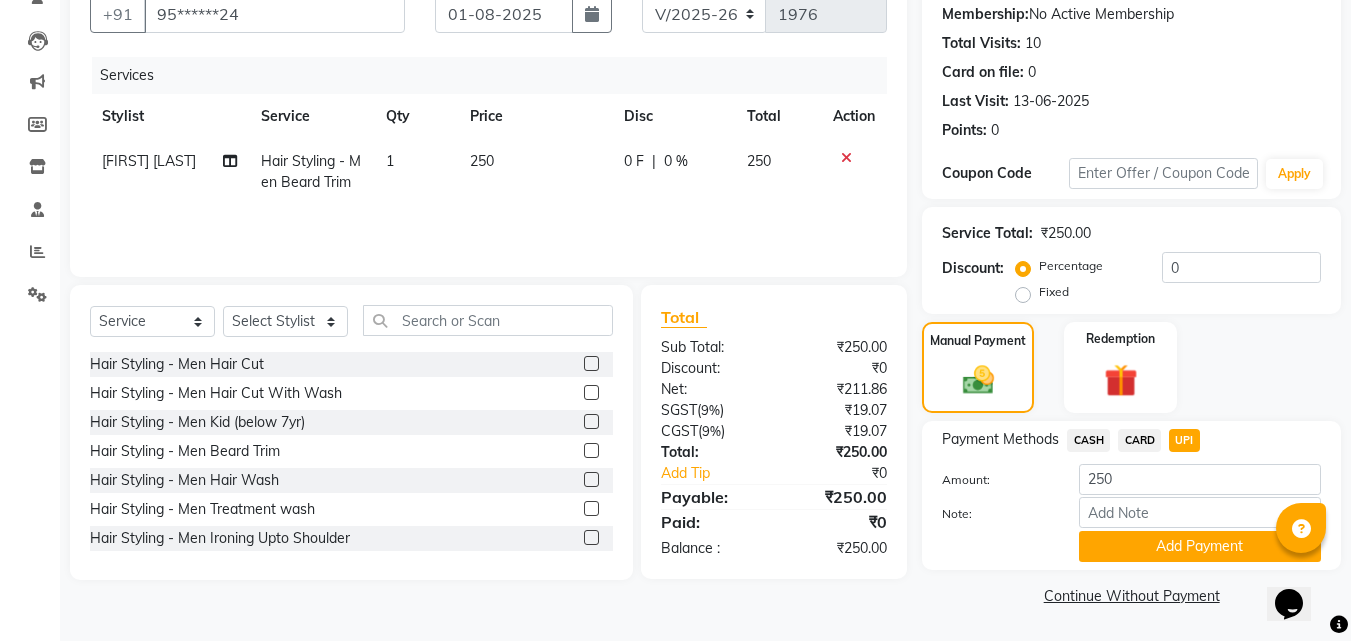 click on "CASH" 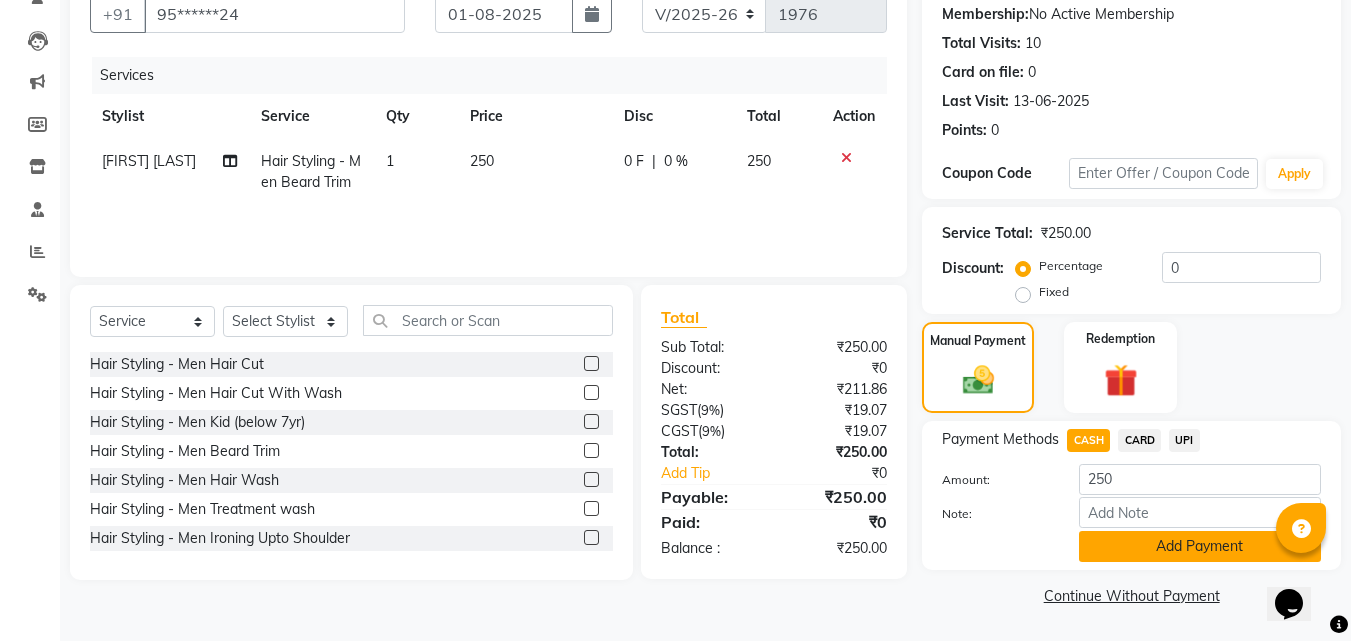 click on "Add Payment" 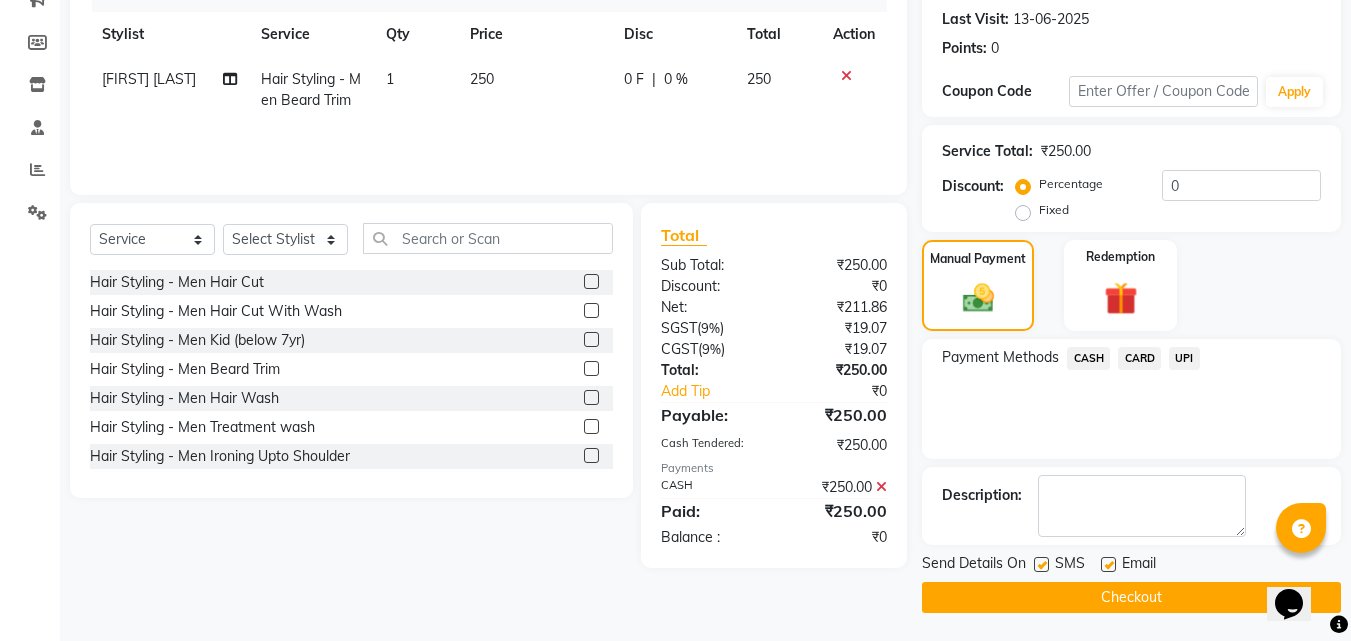 scroll, scrollTop: 275, scrollLeft: 0, axis: vertical 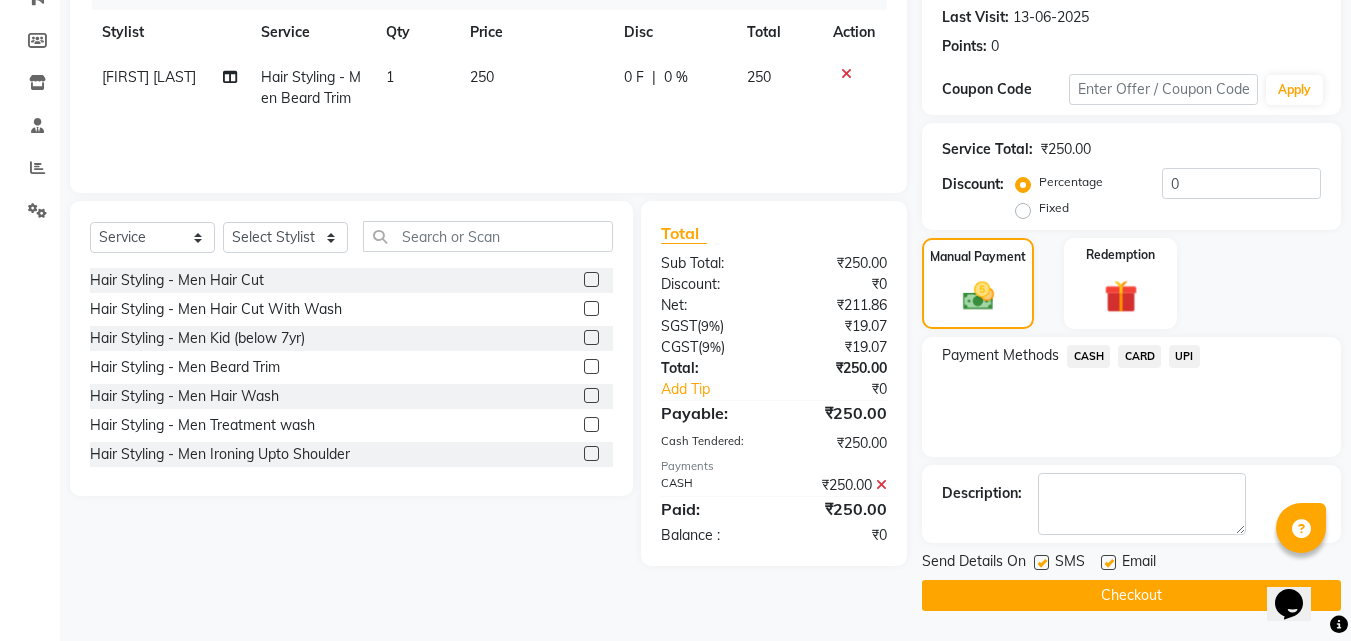 click 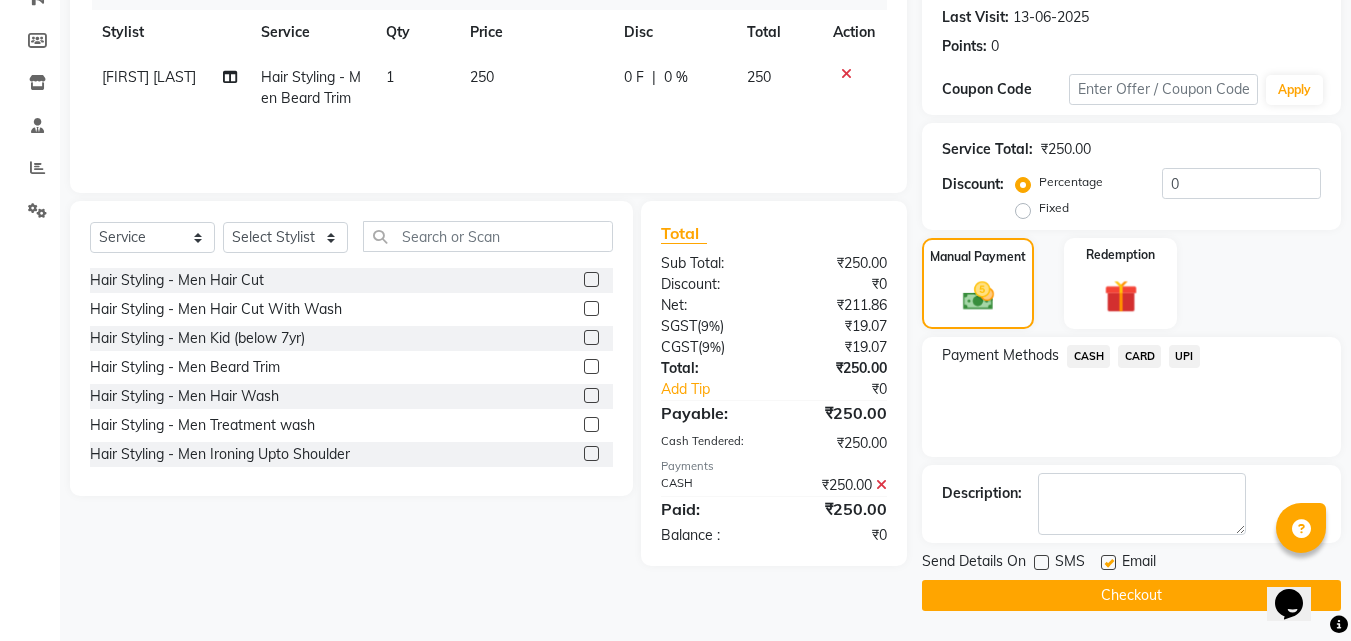 click on "INVOICE PREVIOUS INVOICES Create New   Save  Client +91 [PHONE] Date 01-08-2025 Invoice Number V/2025 V/2025-26 1976 Services Stylist Service Qty Price Disc Total Action [FIRST] [LAST] Hair Styling - Men Beard Trim 1 250 0 F | 0 % 250 Select  Service  Product  Membership  Package Voucher Prepaid Gift Card  Select Stylist [FIRST] [LAST] [FIRST] [LAST] [FIRST] [LAST] [FIRST] [LAST] [FIRST] [LAST] [FIRST] [LAST] [FIRST] [LAST] Hair Styling - Men Hair Cut  Hair Styling - Men Hair Cut With Wash  Hair Styling - Men Kid (below 7yr)  Hair Styling - Men Beard Trim  Hair Styling - Men Hair Wash  Hair Styling - Men Treatment wash  Hair Styling - Men Ironing Upto Shoulder  Hair Styling - Men Blowdry Up To Shoulder  Hair Styling - Men Majirel Touch Up  Hair Styling - Men Inoa Touch Up  Hair Styling - Men Streaking  Hair Styling - Women Hair Cut  Hair Styling - Women Hair Cut With Wash  Hair Styling - Women Kid (below 7yr)  Hair Styling - Women Hair Wash  Hair Styling - Women Treatment wash  Hair Styling - Women Crimping 1 )" 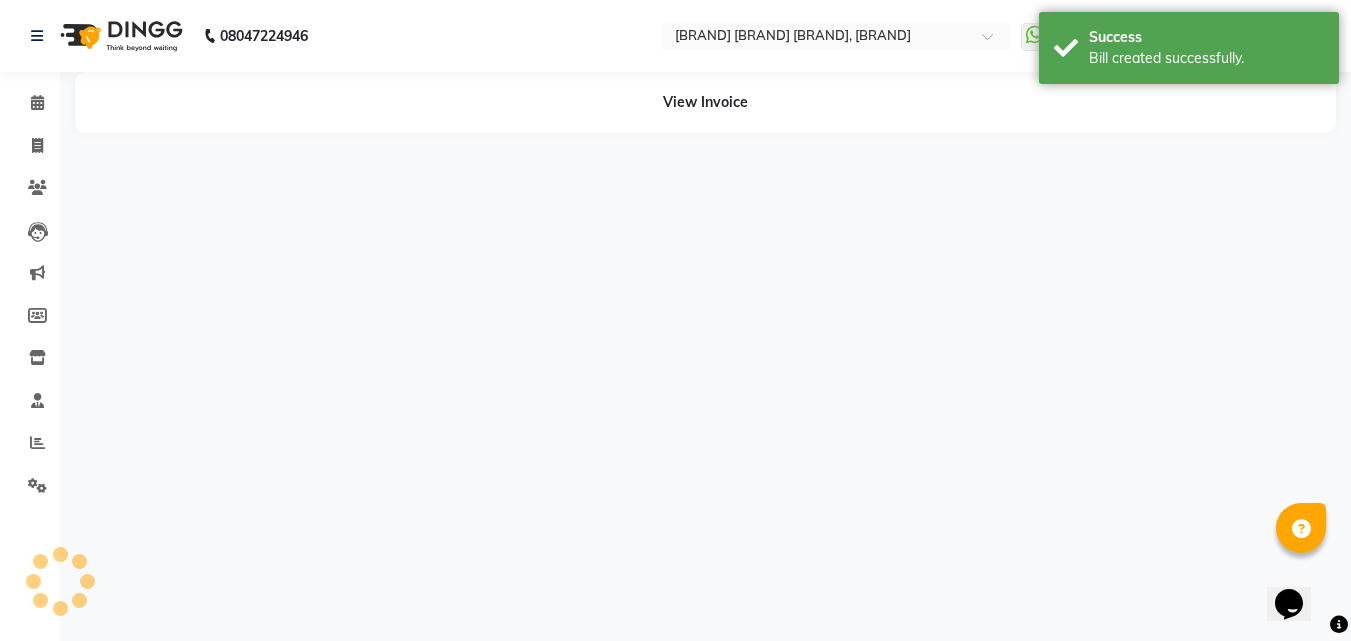 scroll, scrollTop: 0, scrollLeft: 0, axis: both 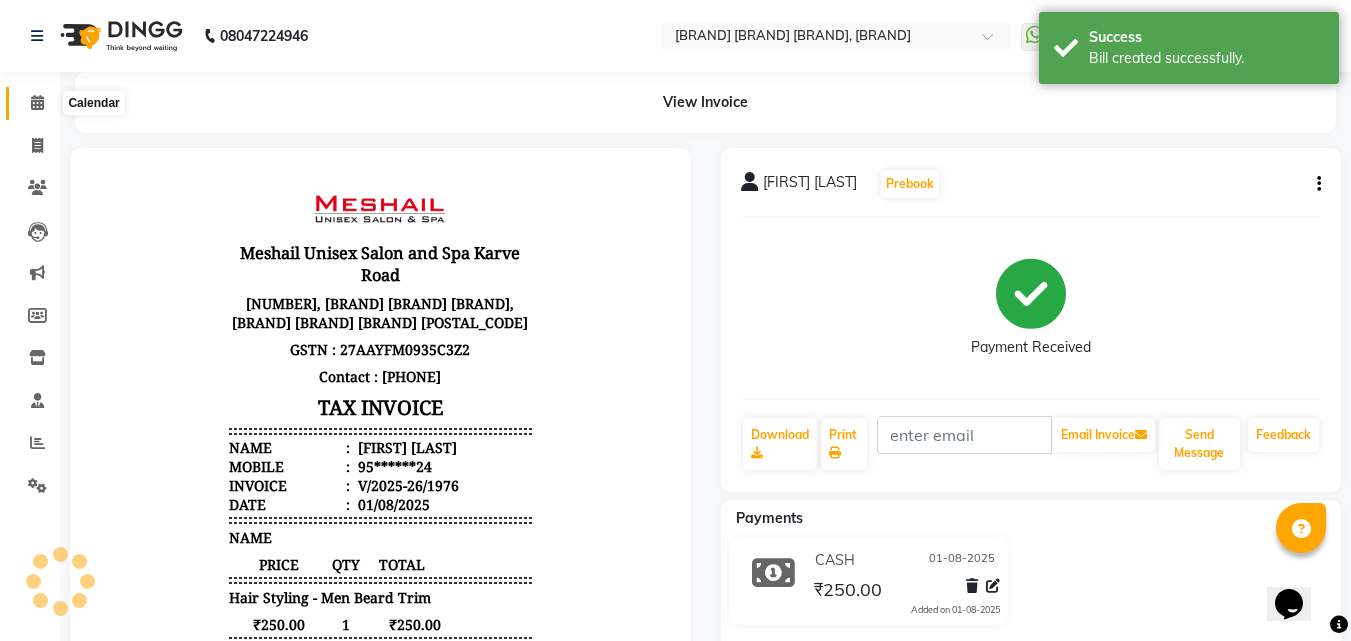 click 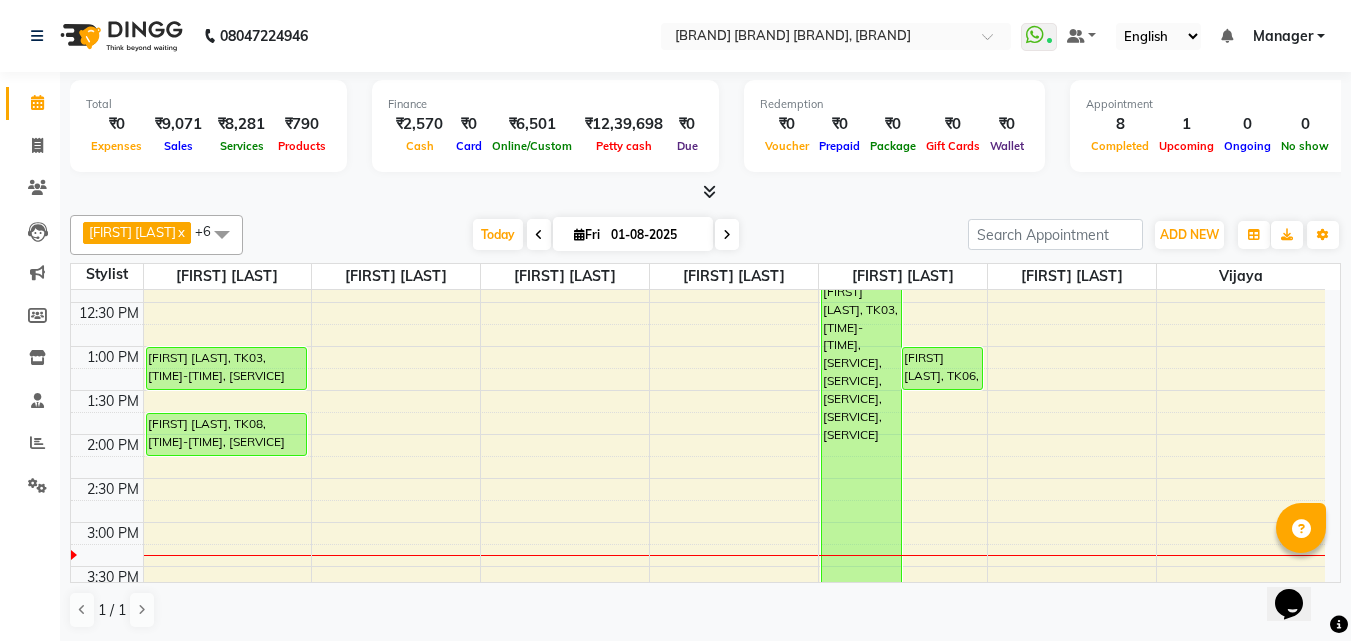 scroll, scrollTop: 300, scrollLeft: 0, axis: vertical 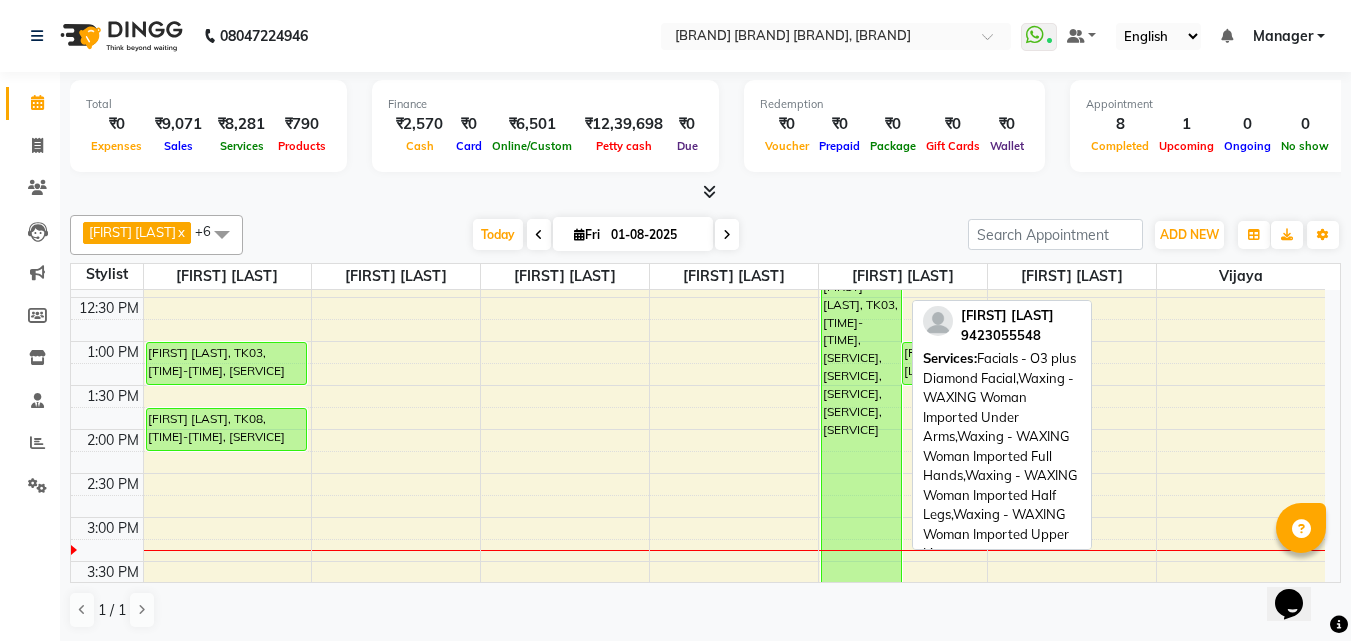 click on "[FIRST] [LAST], TK03, [TIME]-[TIME], [SERVICE], [SERVICE], [SERVICE], [SERVICE], [SERVICE]" at bounding box center (861, 440) 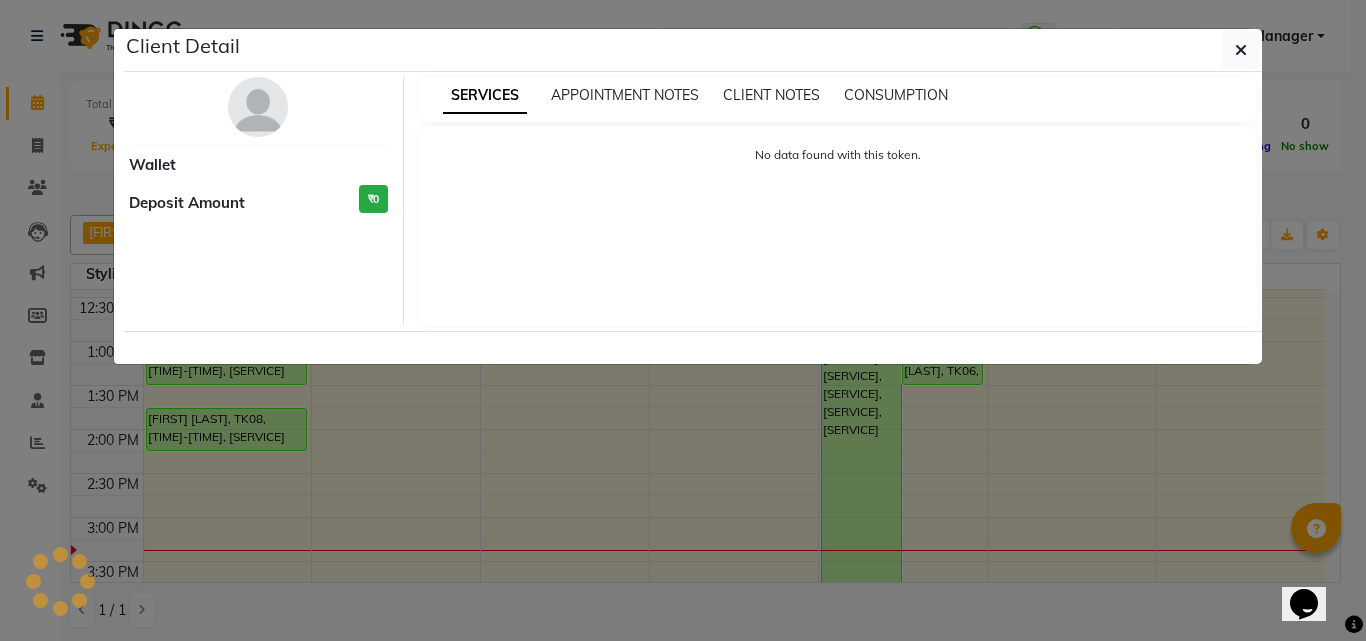 select on "3" 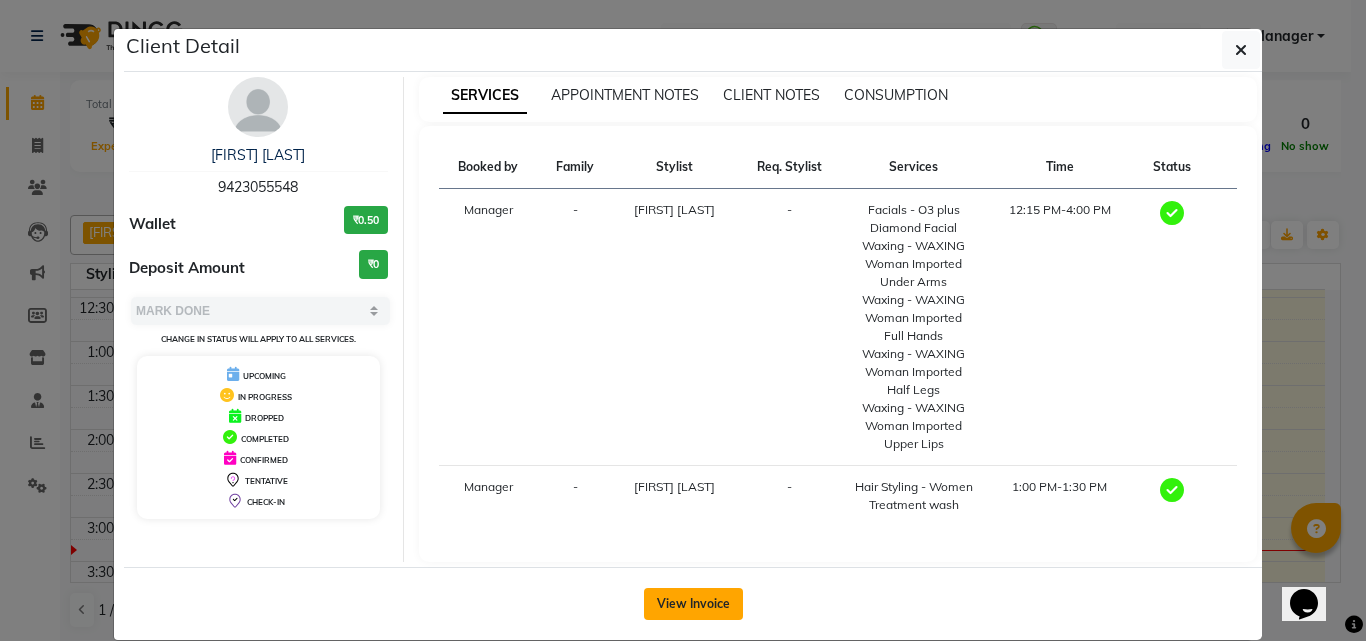 click on "View Invoice" 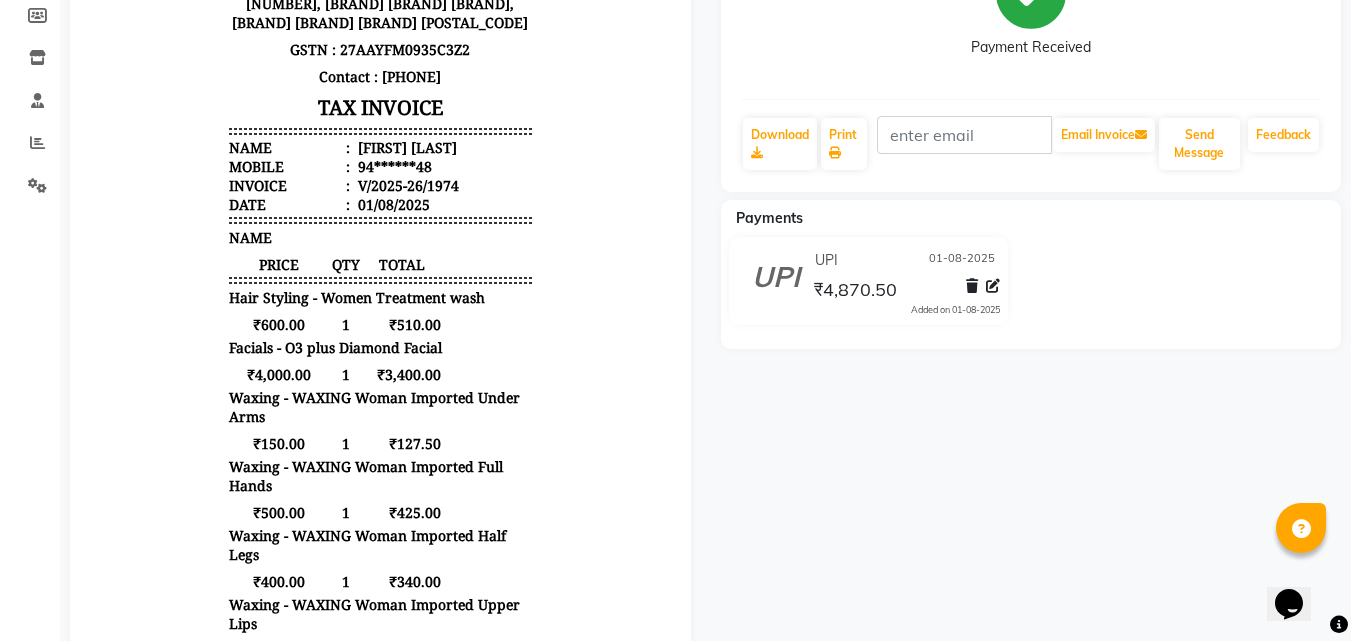 scroll, scrollTop: 0, scrollLeft: 0, axis: both 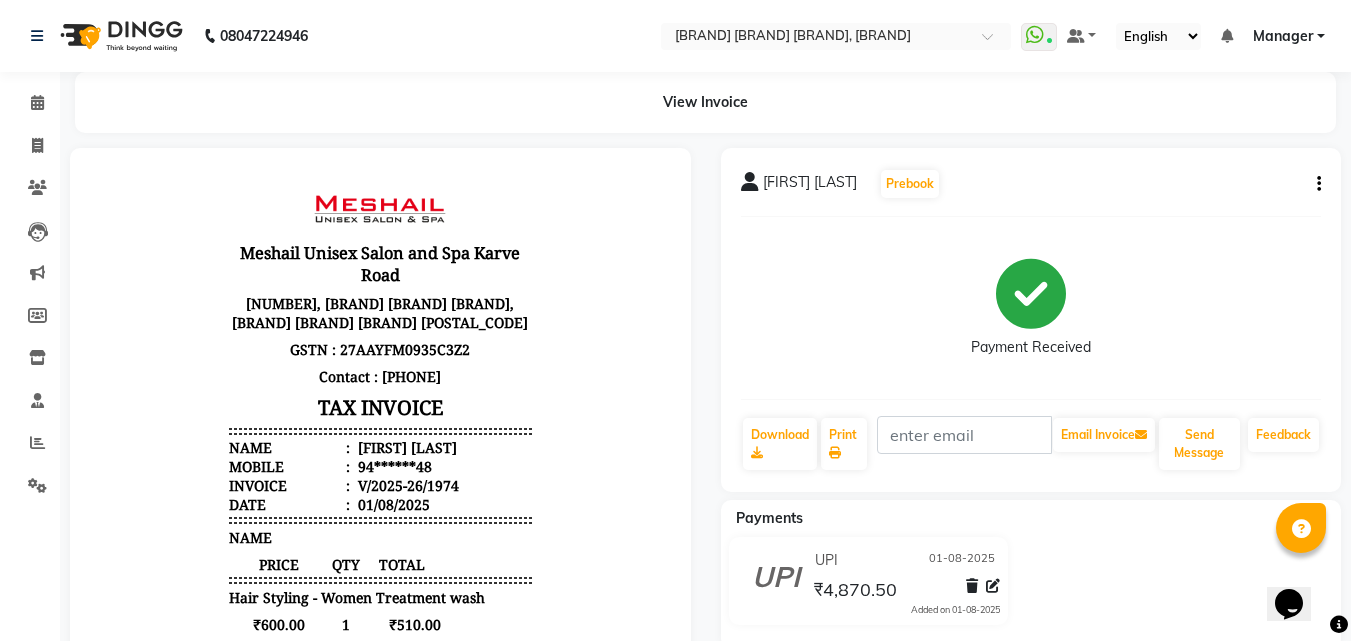 click 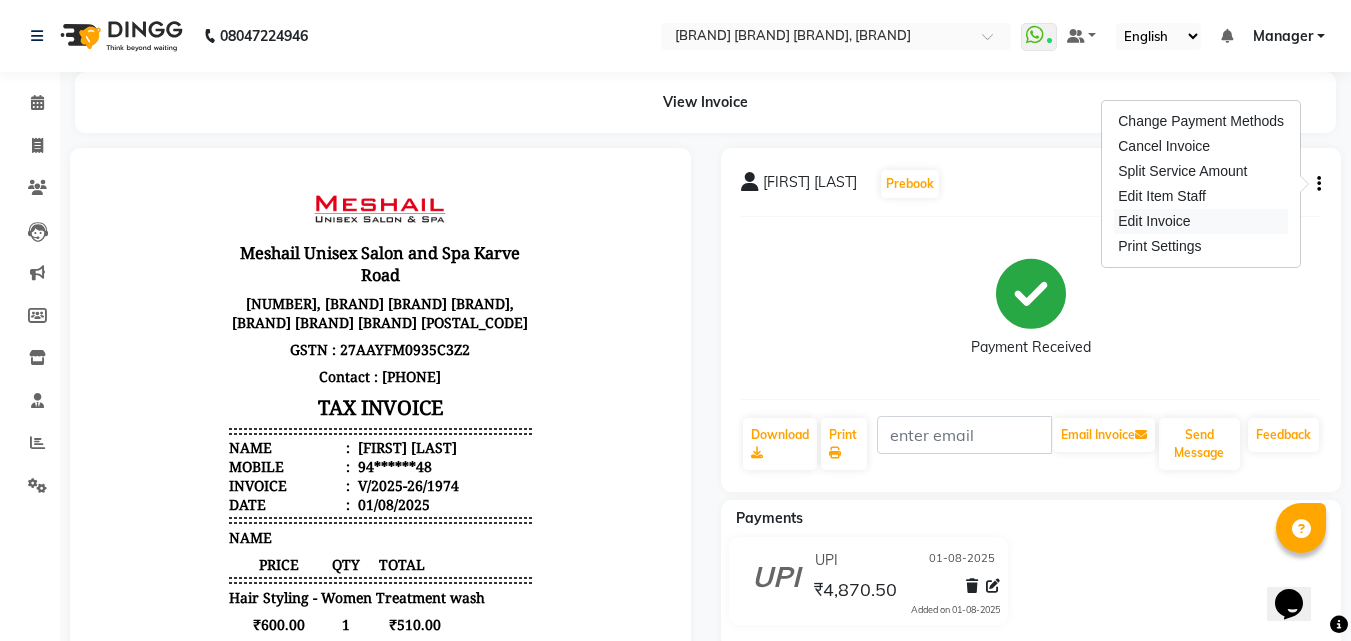 click on "Edit Invoice" at bounding box center [1201, 221] 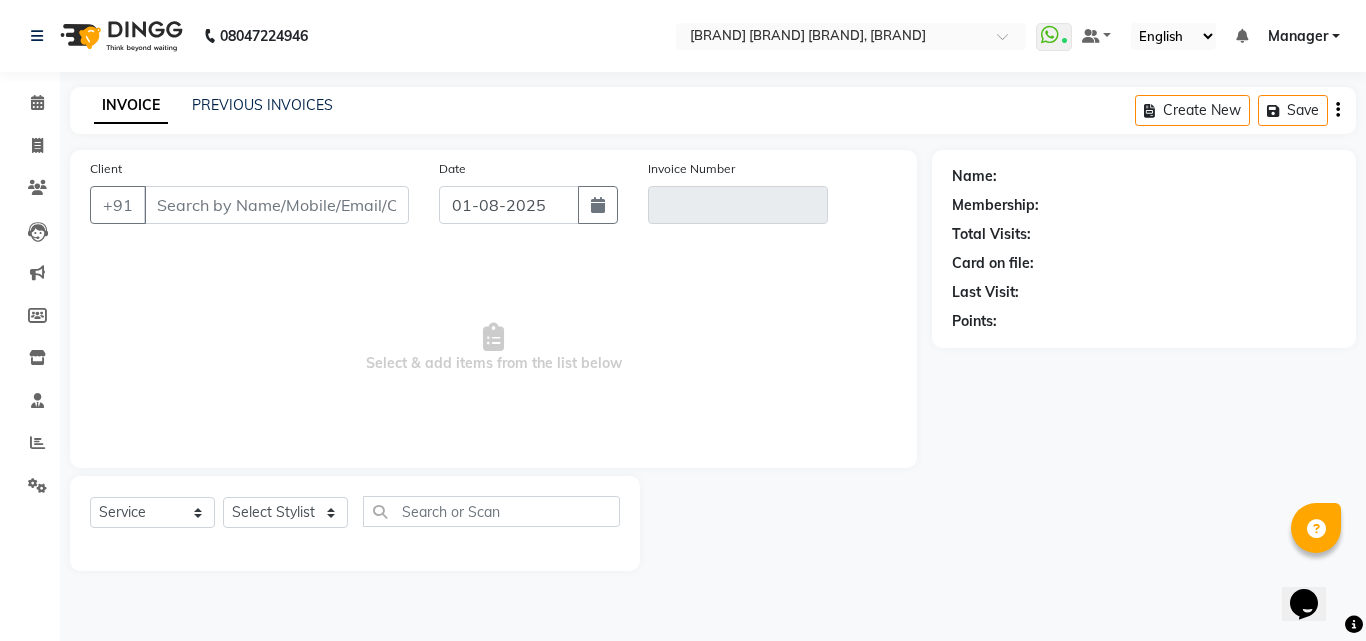 type on "94******48" 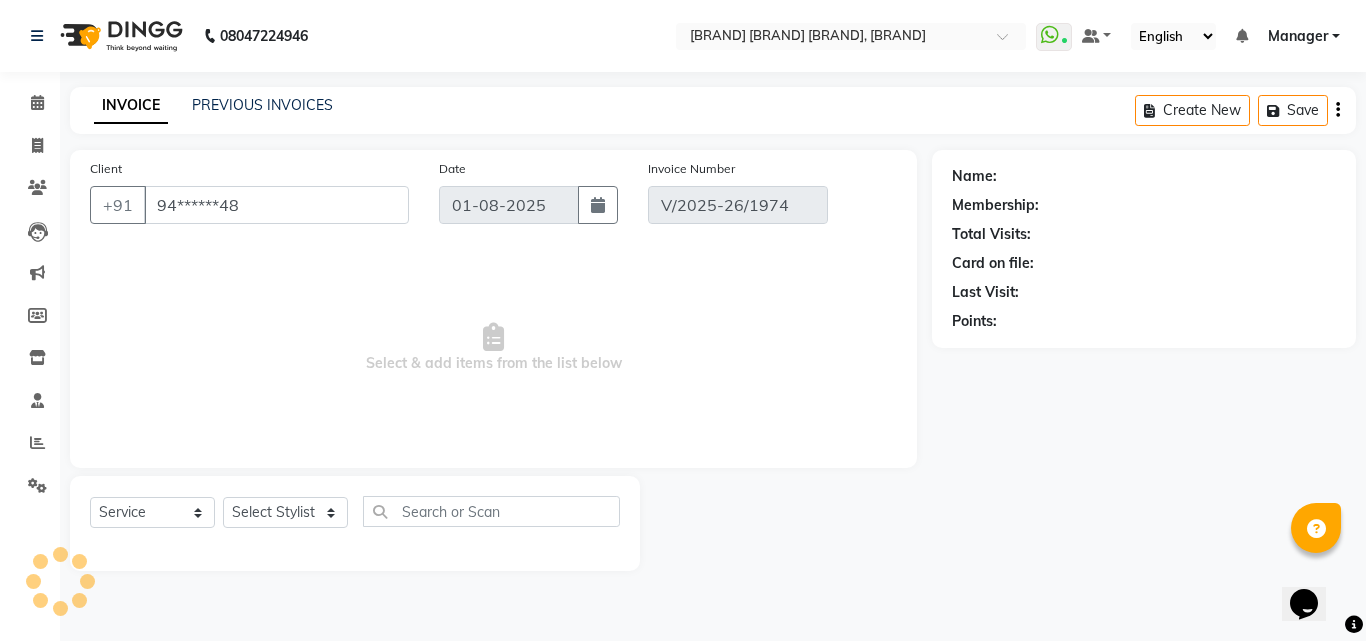 select on "select" 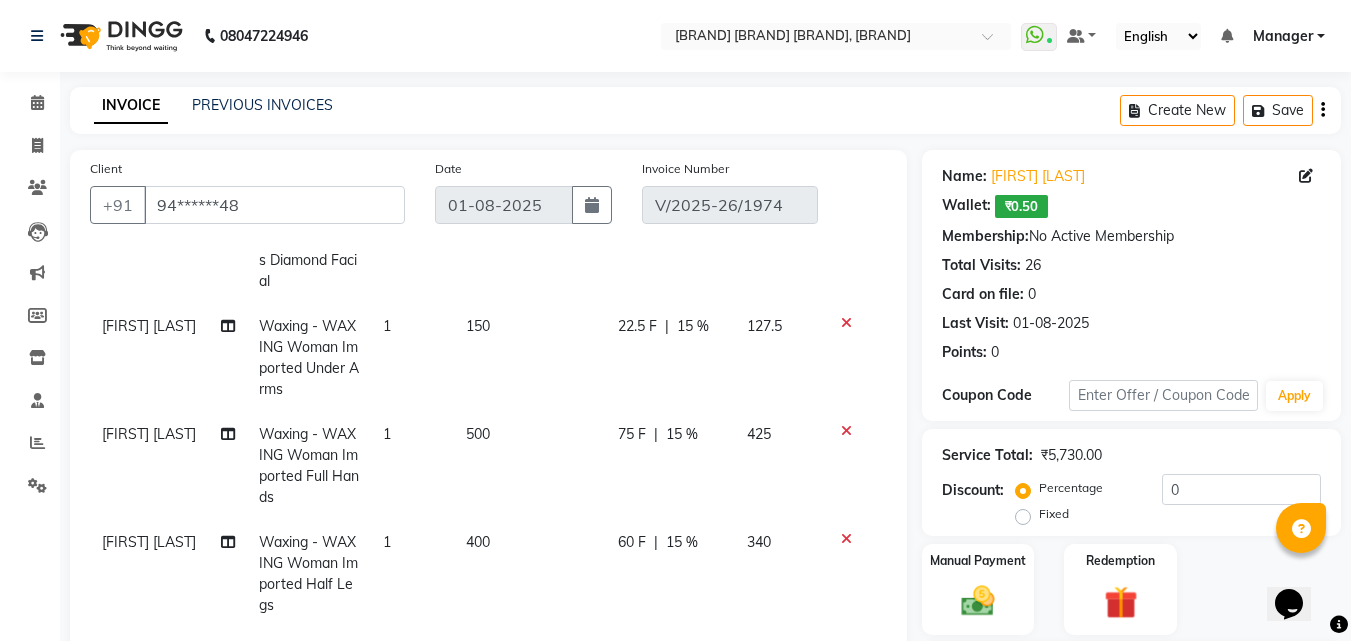 scroll, scrollTop: 219, scrollLeft: 0, axis: vertical 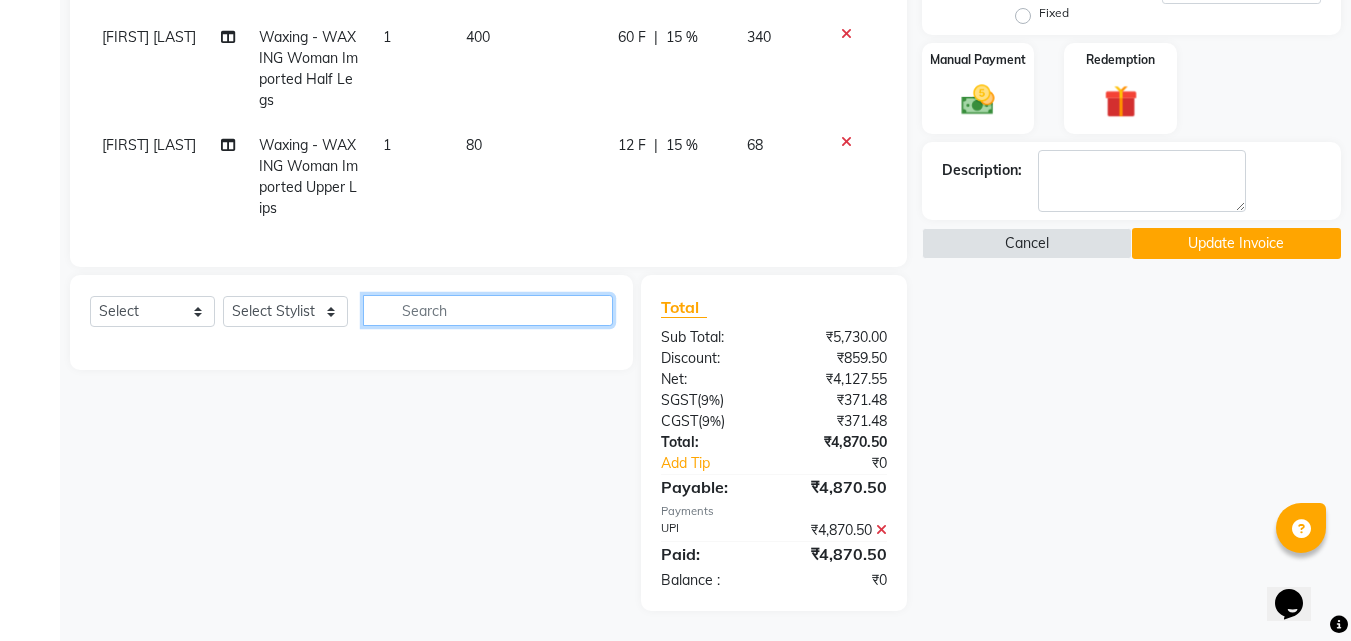 click 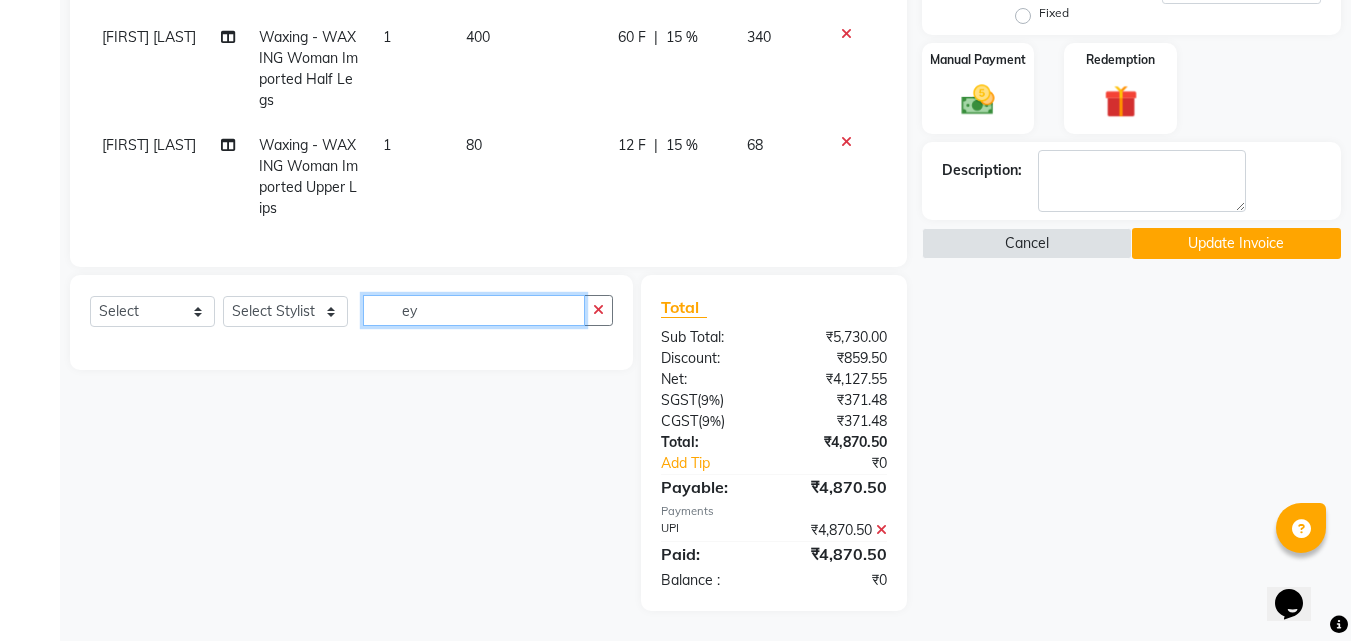 type on "e" 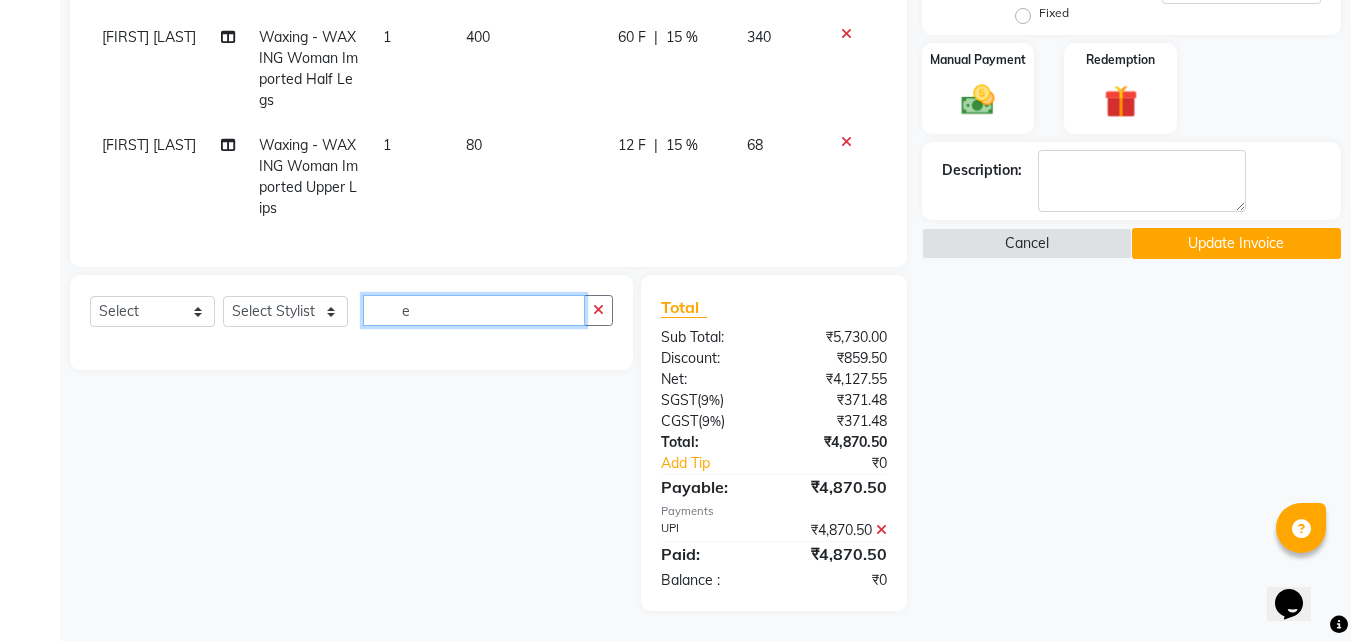 type 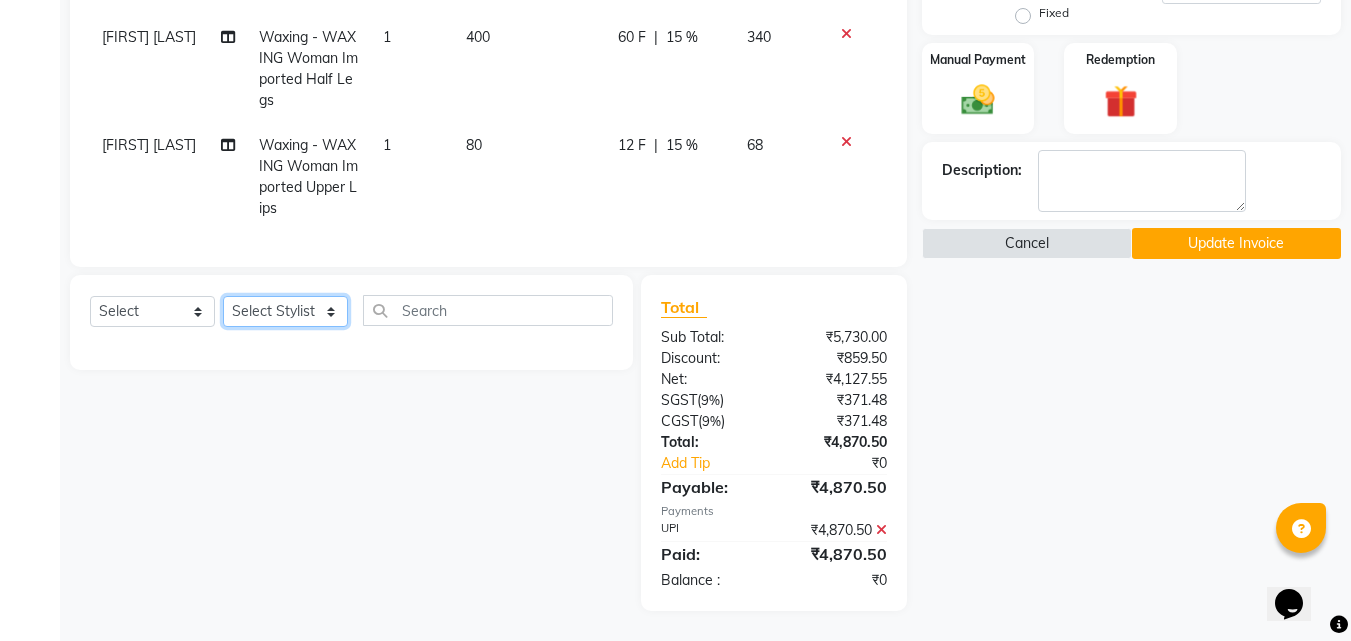 click on "Select Stylist [FIRST] [LAST] Manager [FIRST] [LAST] [FIRST] [LAST] [FIRST] [LAST] [FIRST] [LAST] [FIRST] [LAST]" 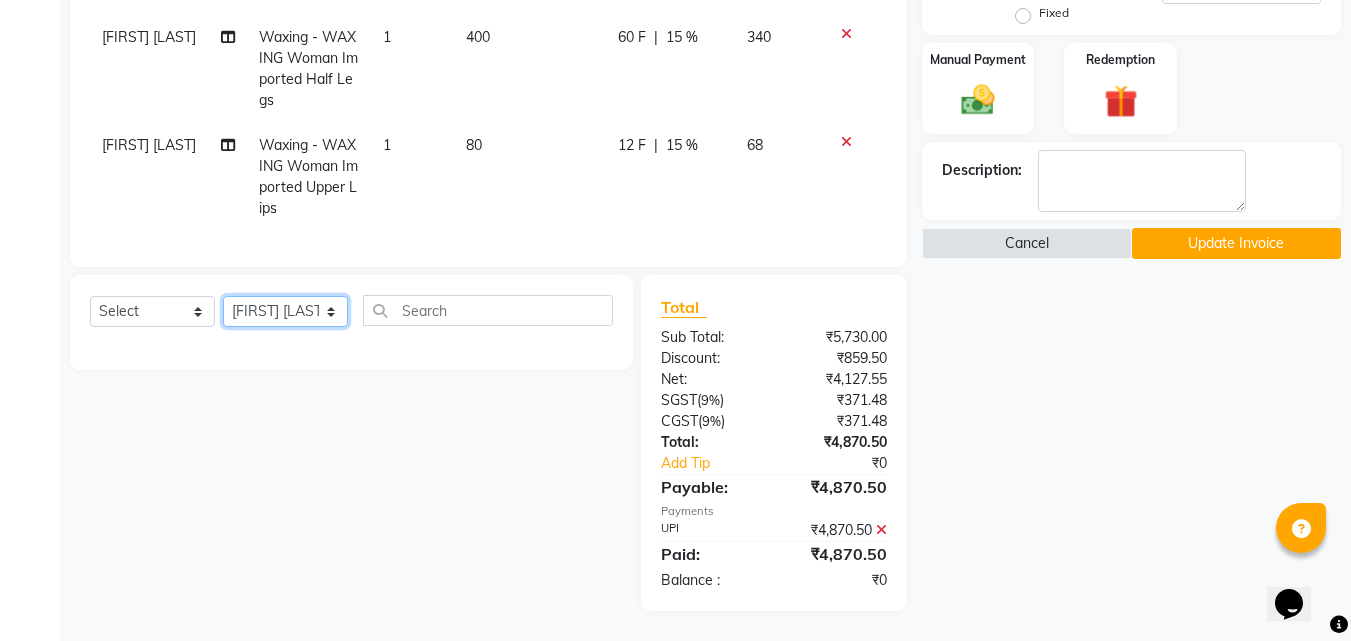 click on "Select Stylist [FIRST] [LAST] Manager [FIRST] [LAST] [FIRST] [LAST] [FIRST] [LAST] [FIRST] [LAST] [FIRST] [LAST]" 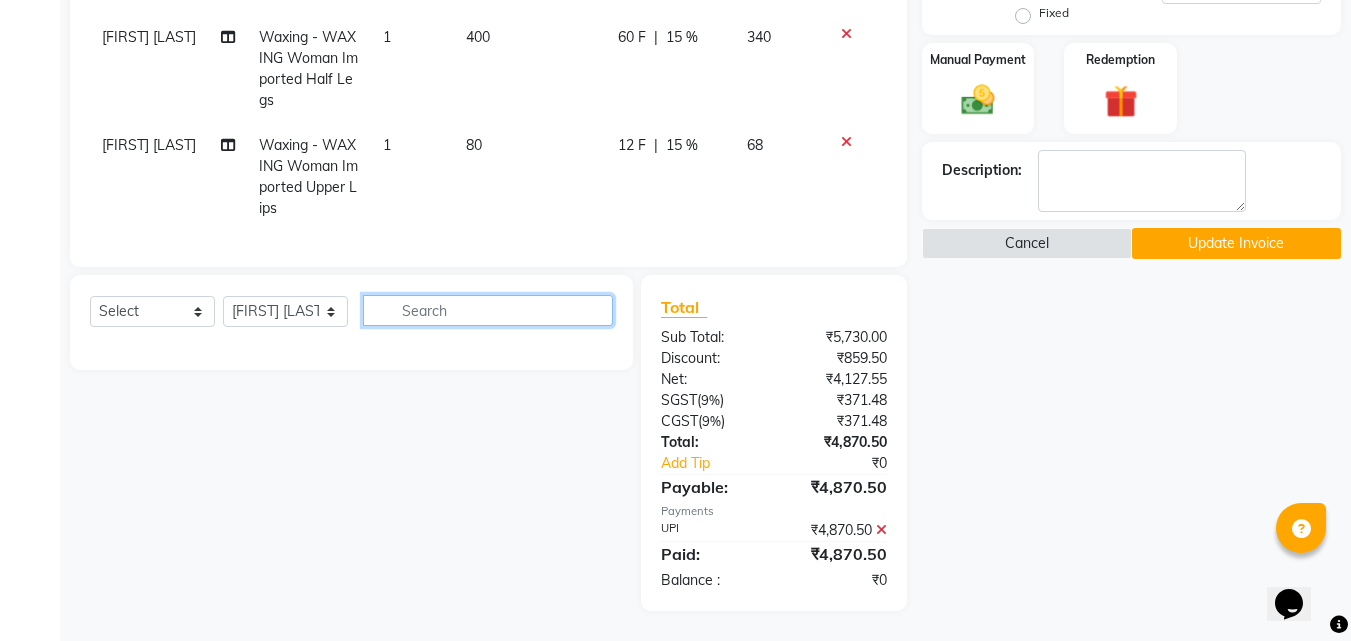 click 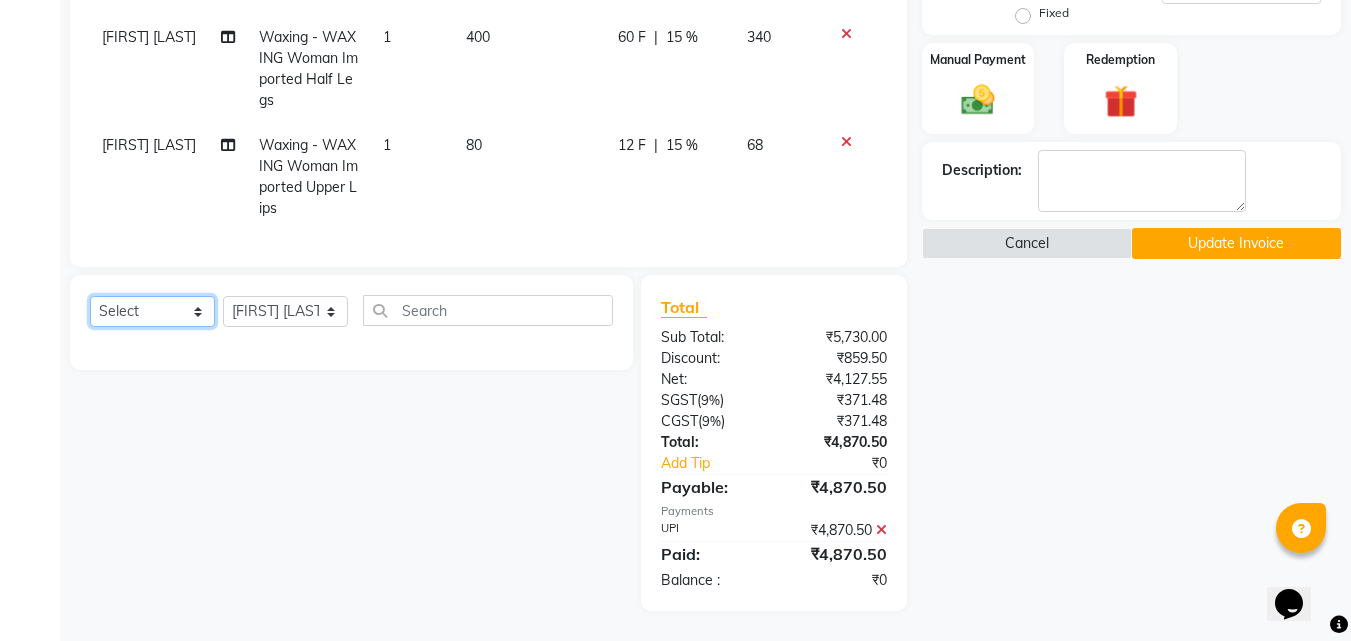 click on "Select  Service  Product  Membership  Package Voucher Prepaid Gift Card" 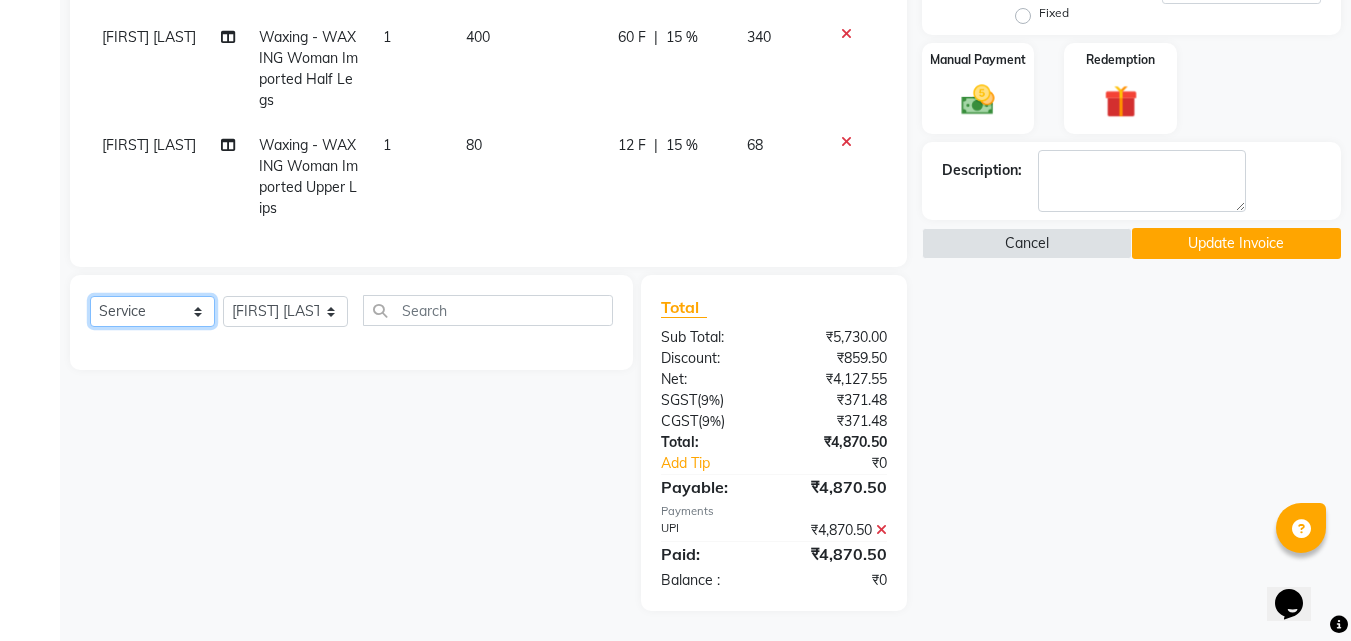 click on "Select  Service  Product  Membership  Package Voucher Prepaid Gift Card" 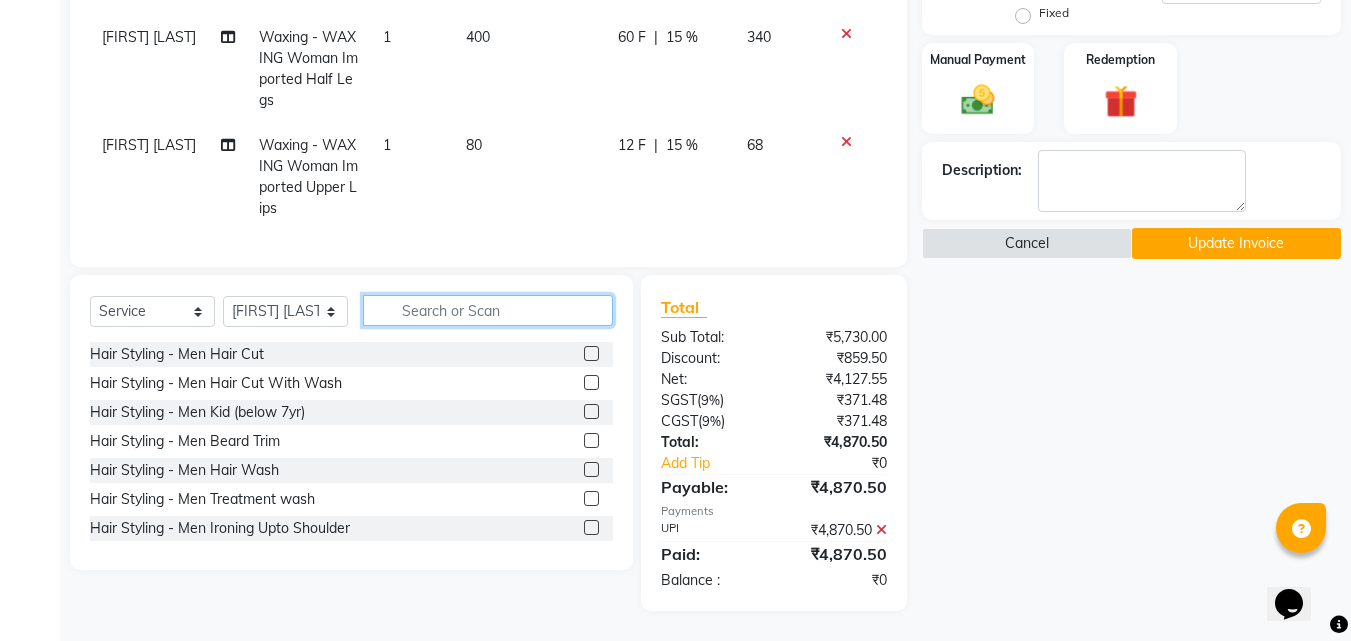 click 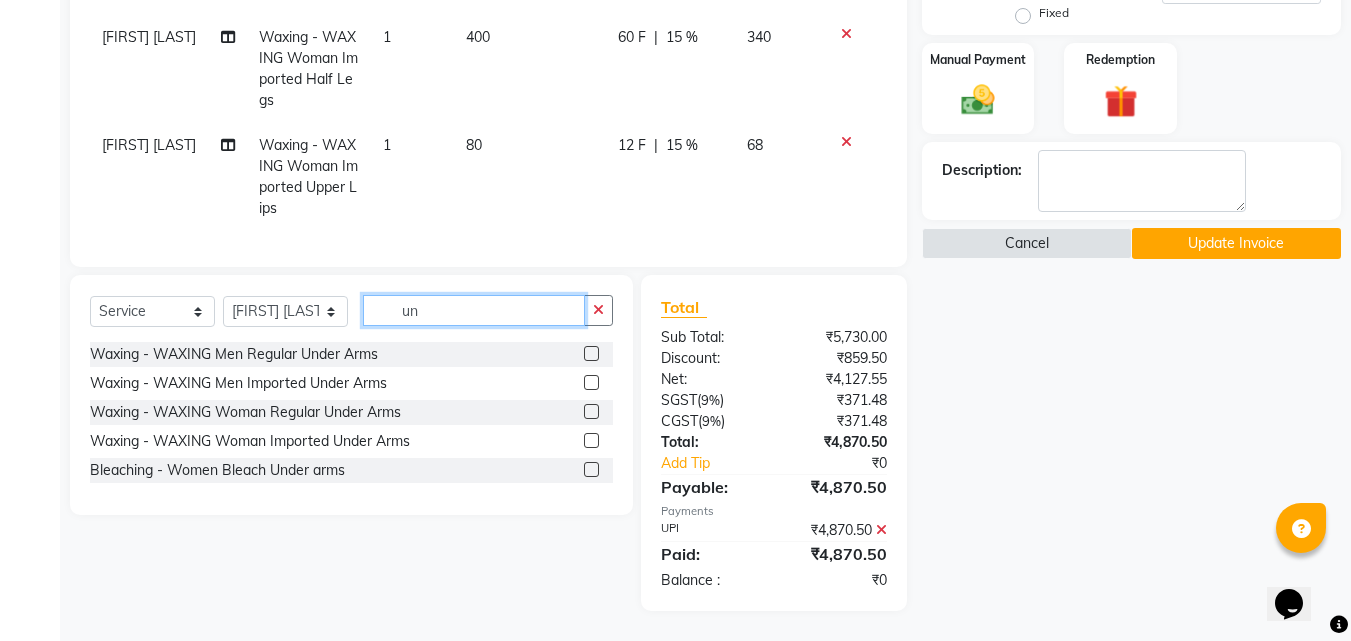 type on "un" 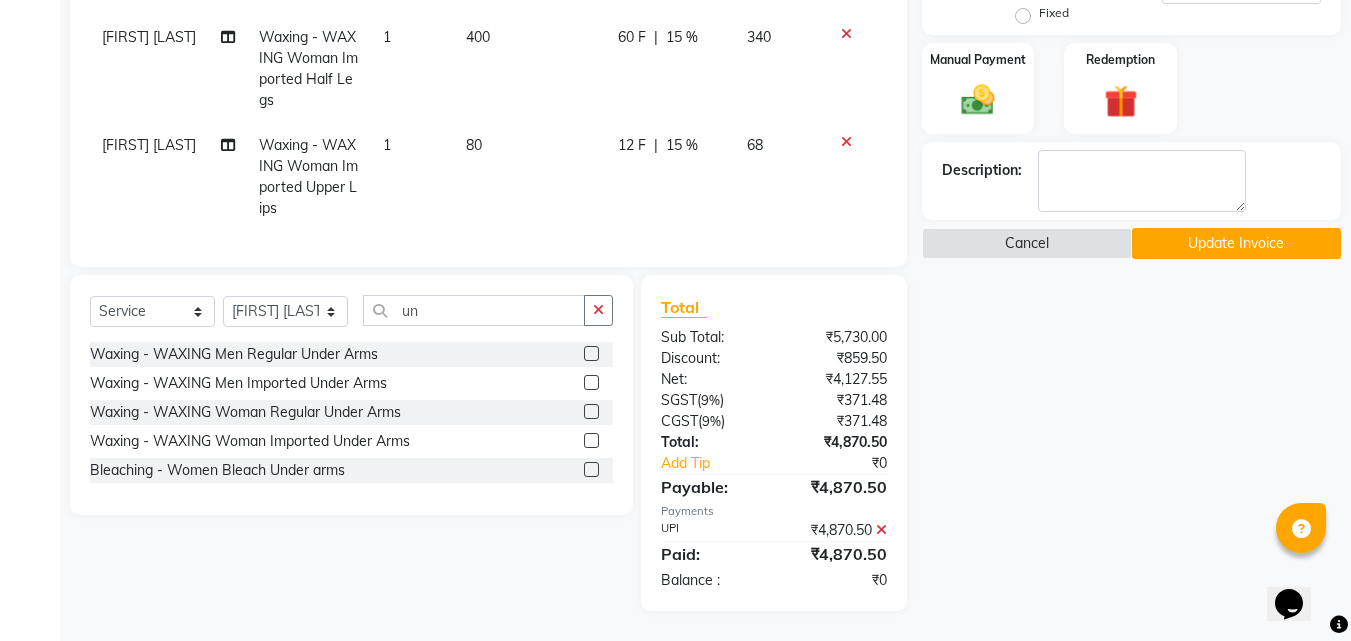 click 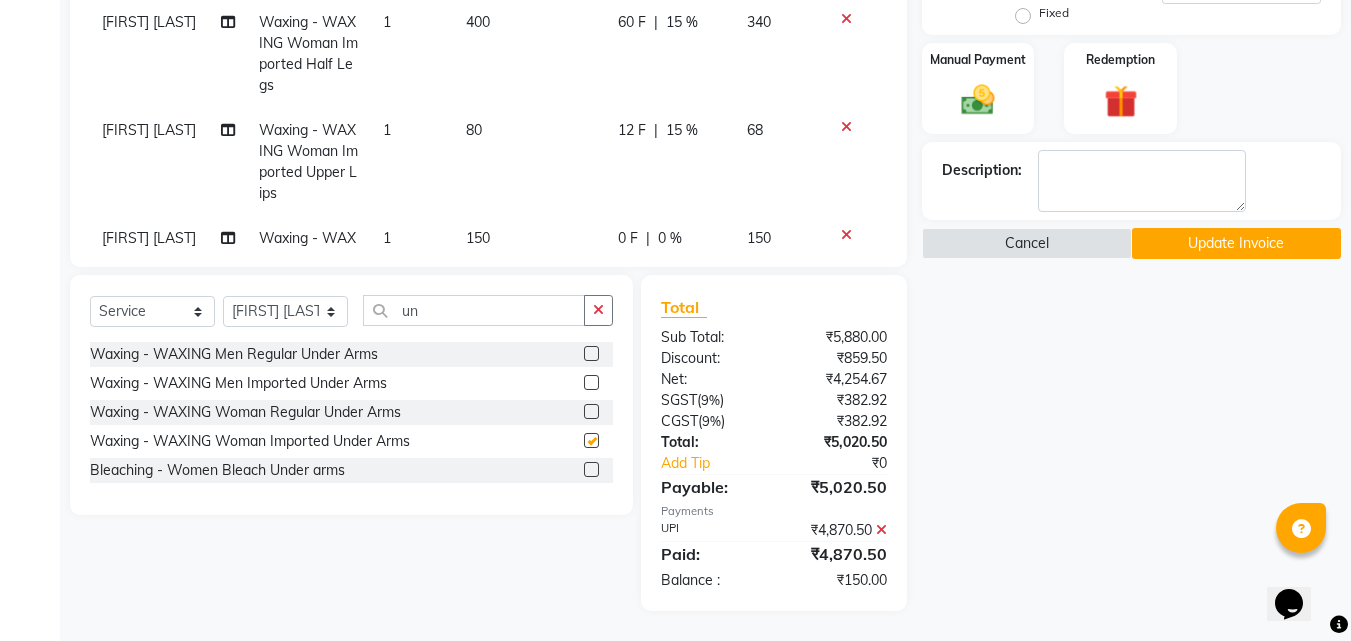 checkbox on "false" 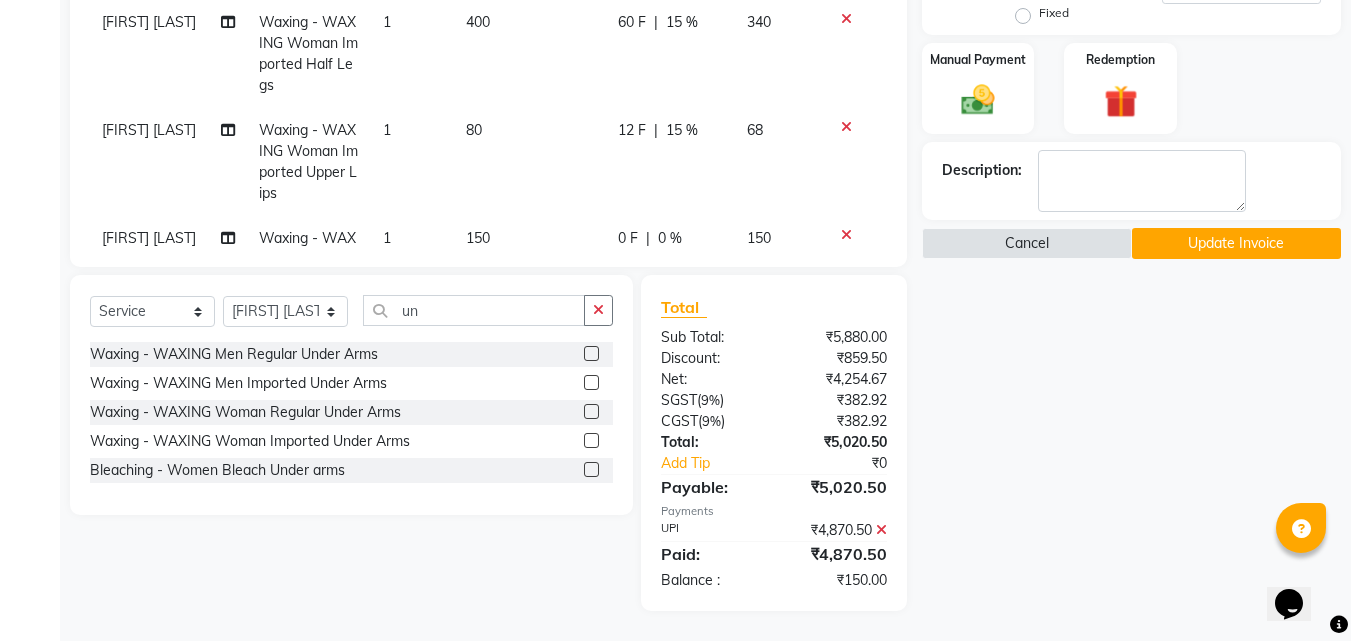 click 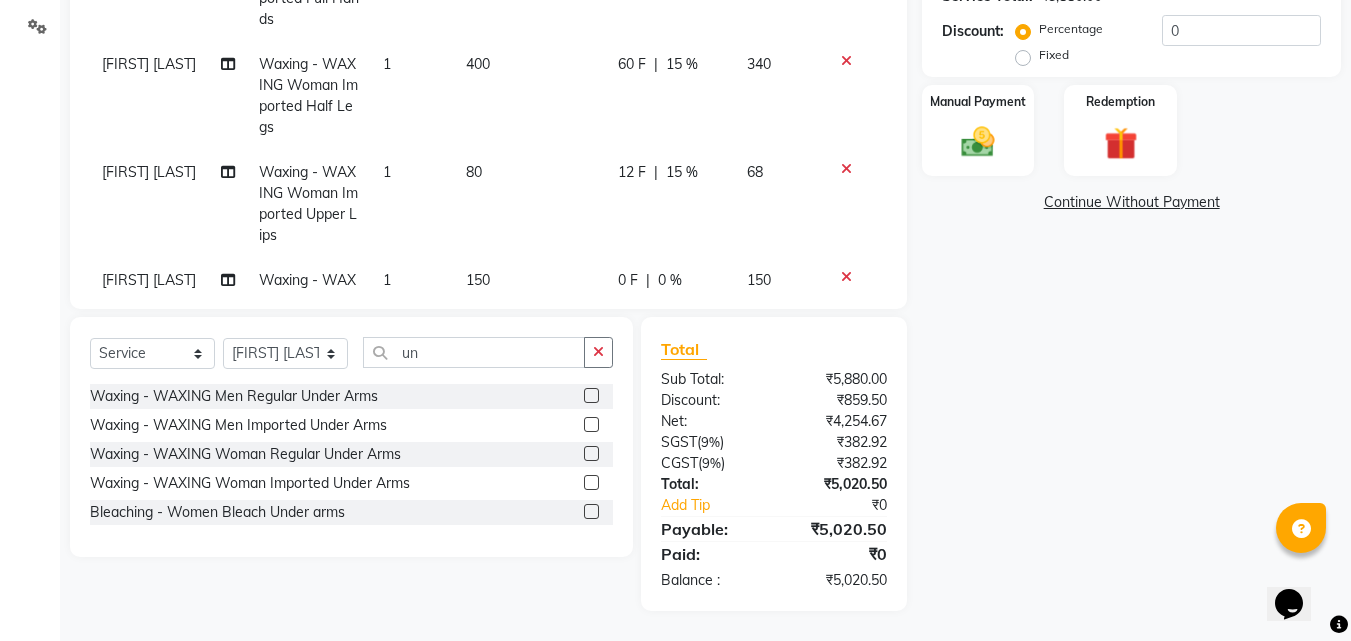 scroll, scrollTop: 459, scrollLeft: 0, axis: vertical 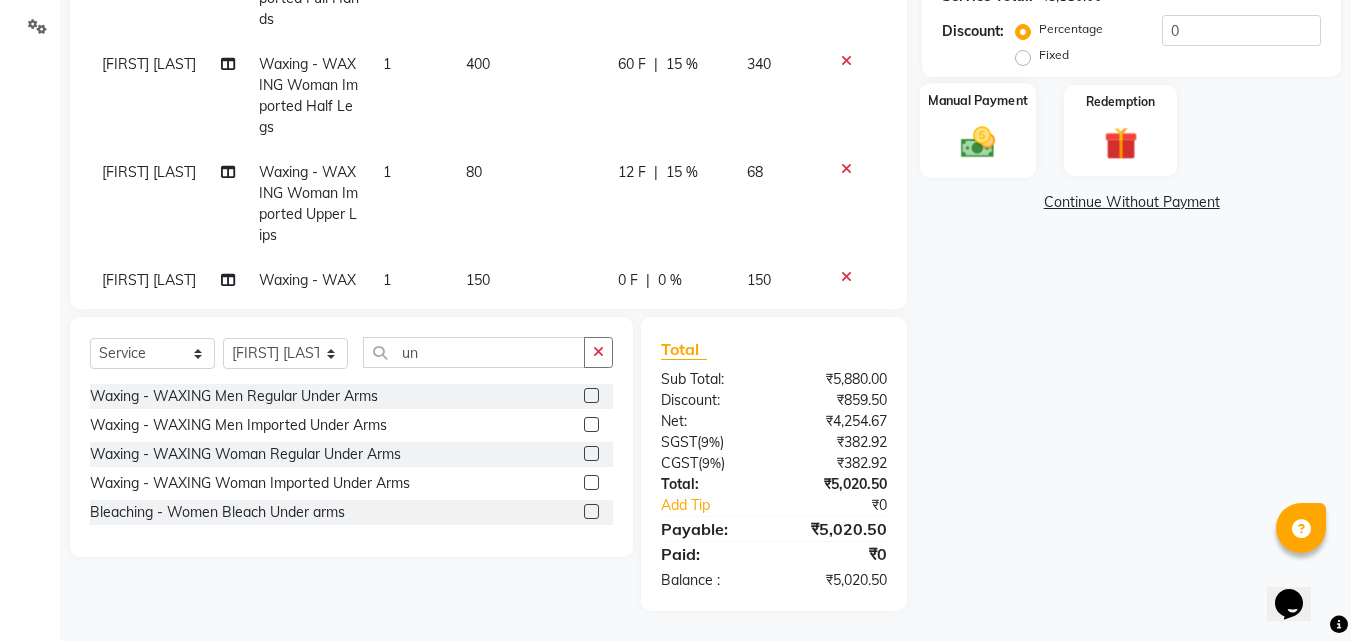 click on "Manual Payment" 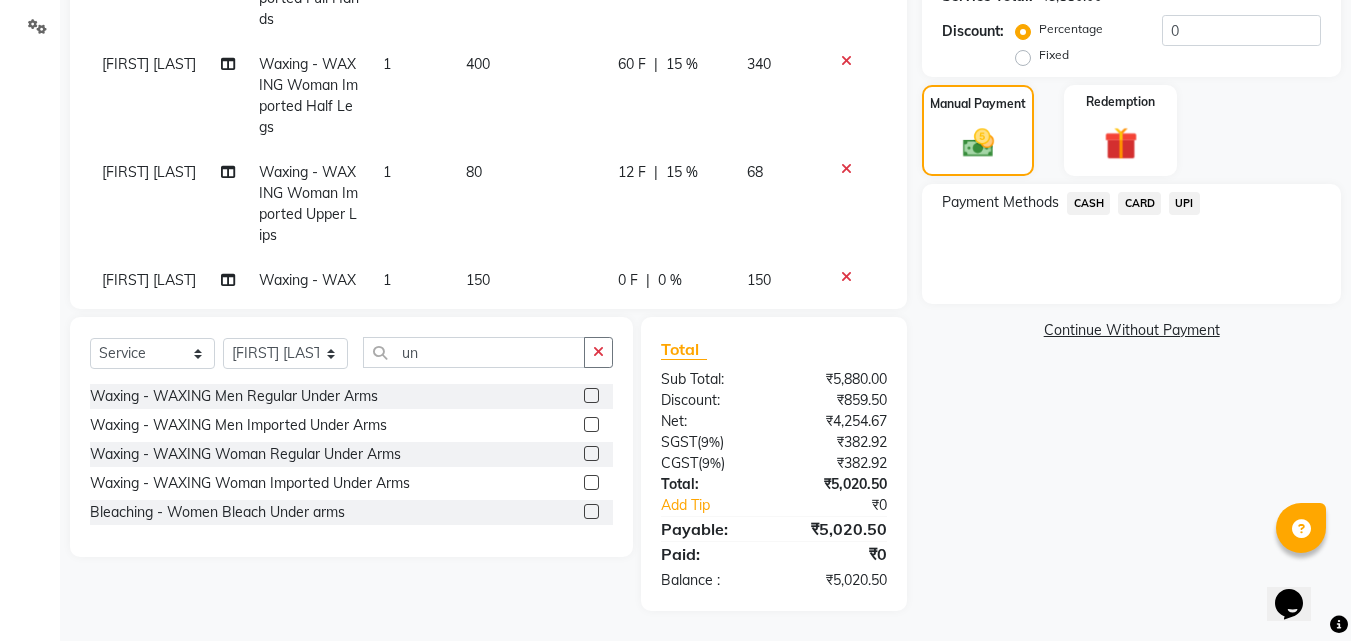 click on "UPI" 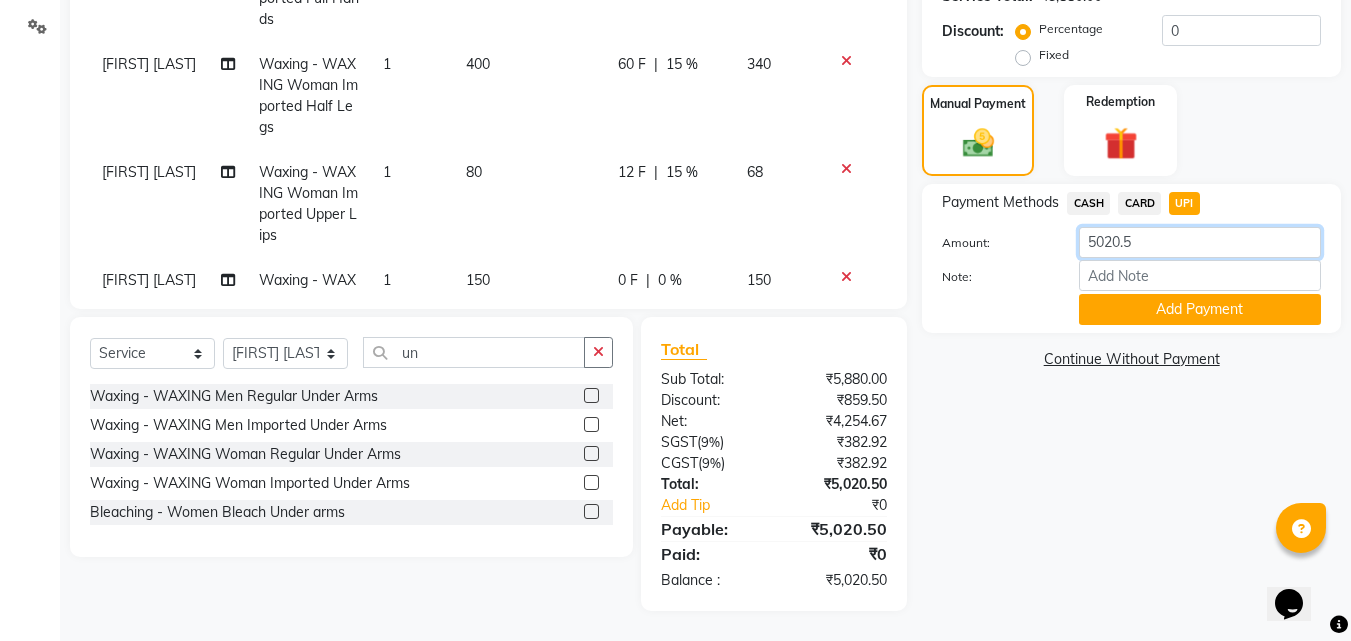 click on "5020.5" 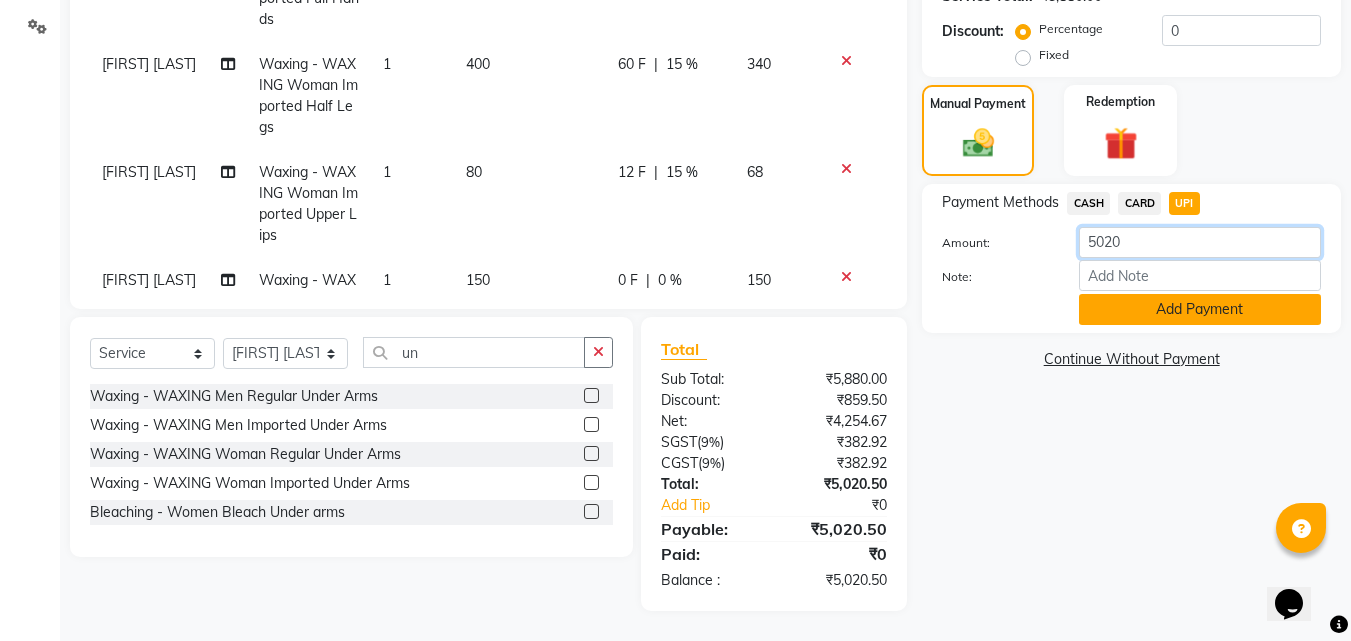 type on "5020" 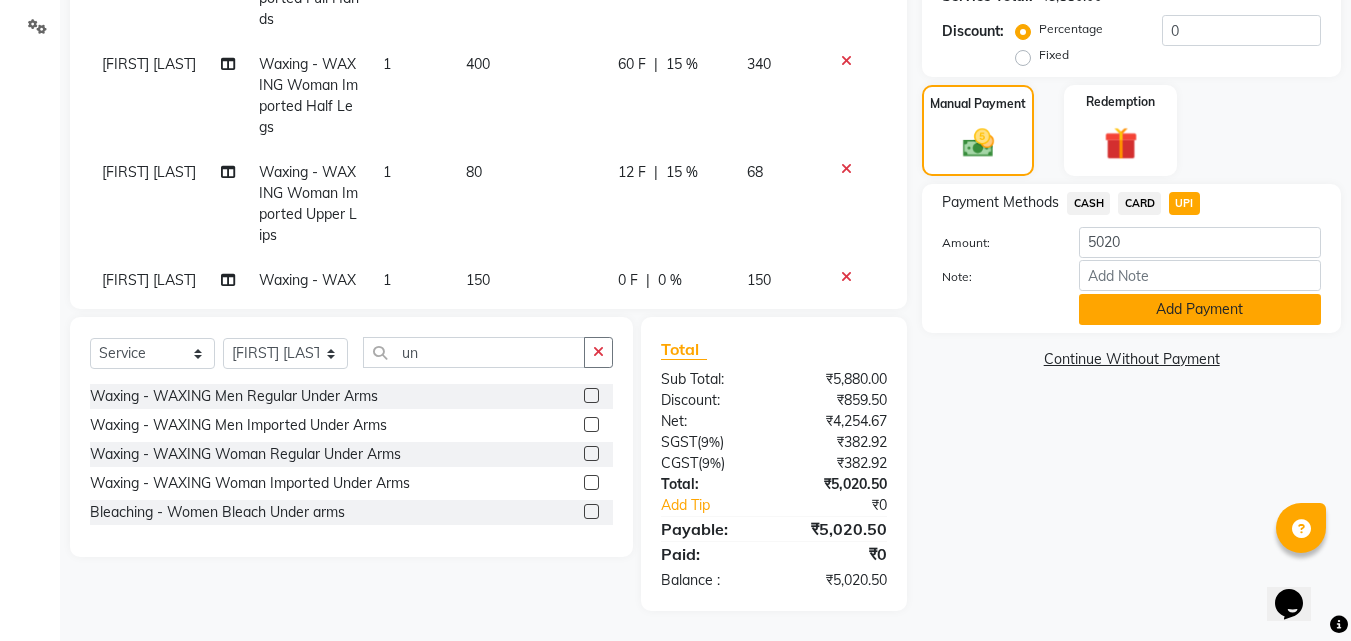 click on "Add Payment" 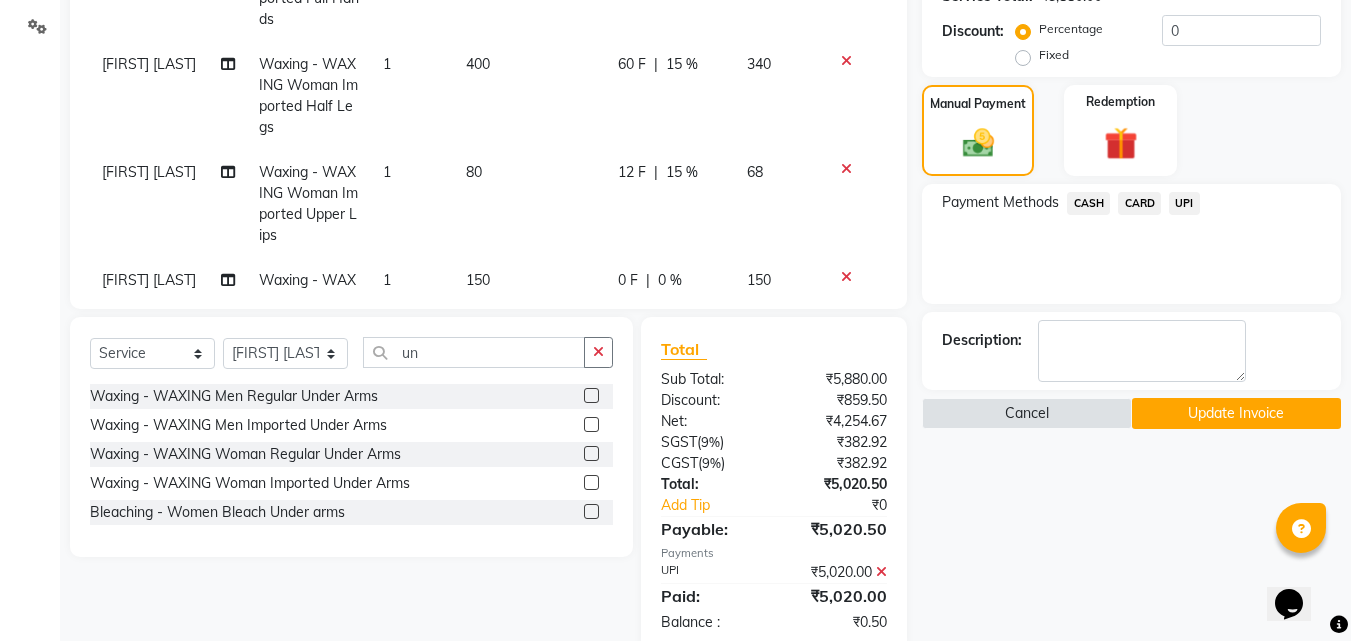 scroll, scrollTop: 501, scrollLeft: 0, axis: vertical 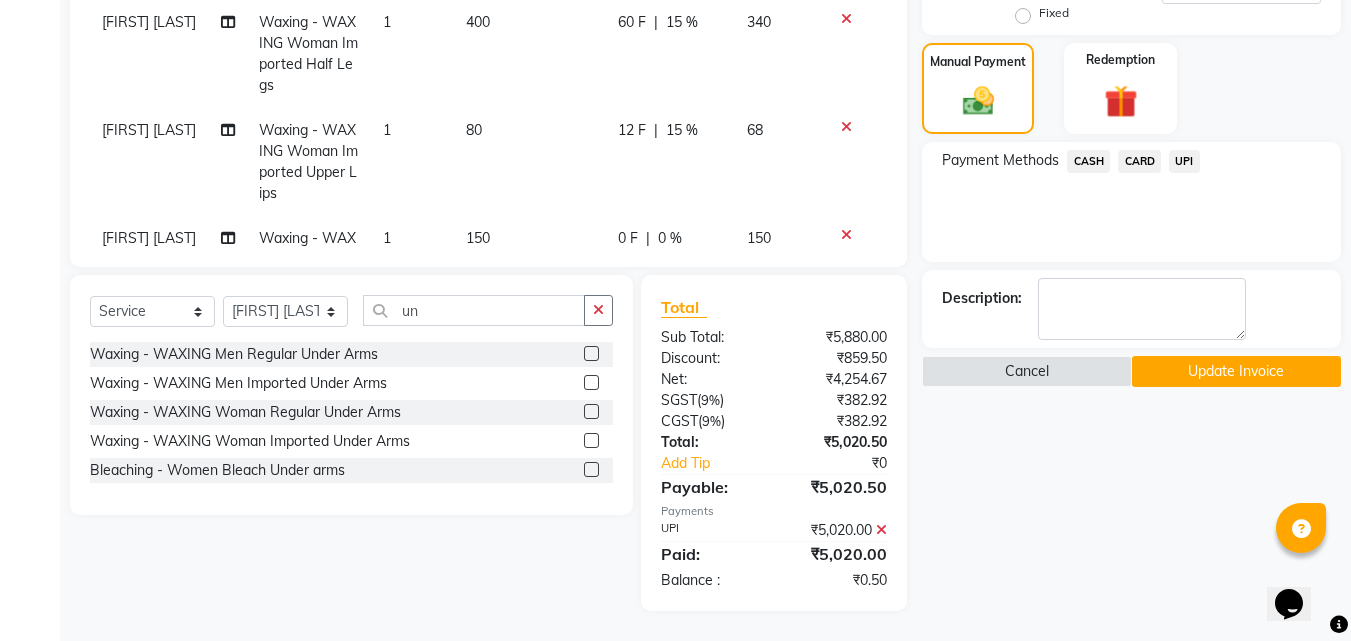 click on "Update Invoice" 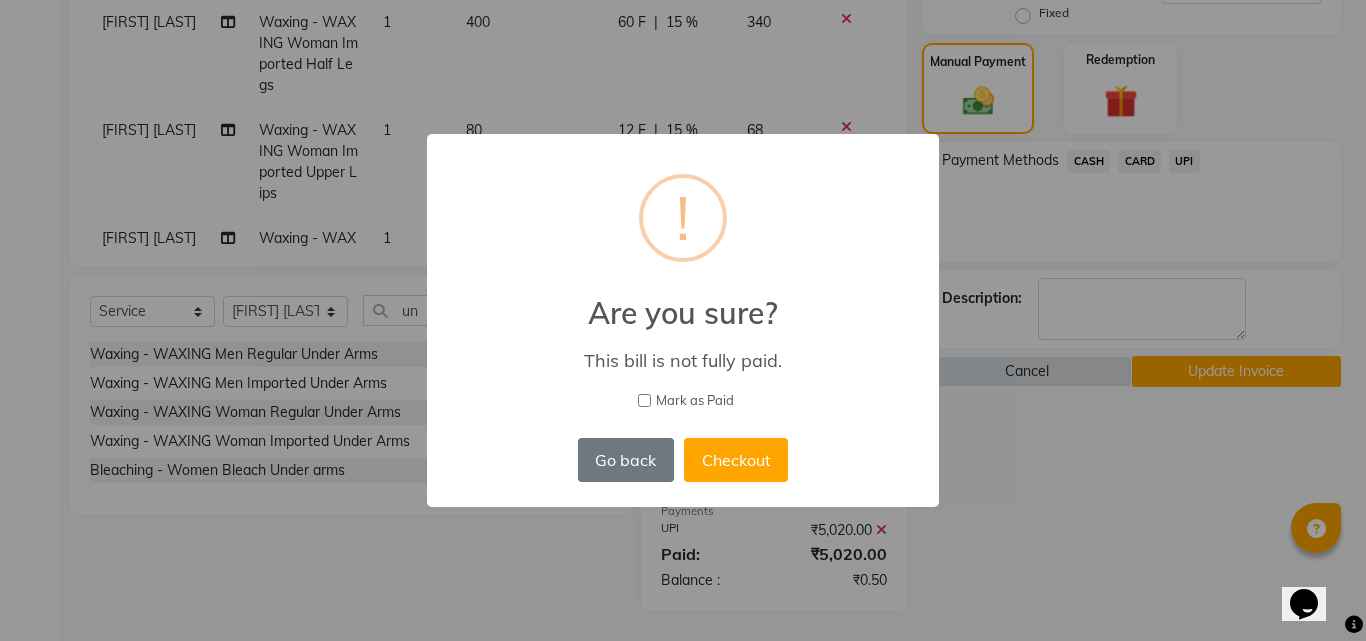 click on "Mark as Paid" at bounding box center [644, 400] 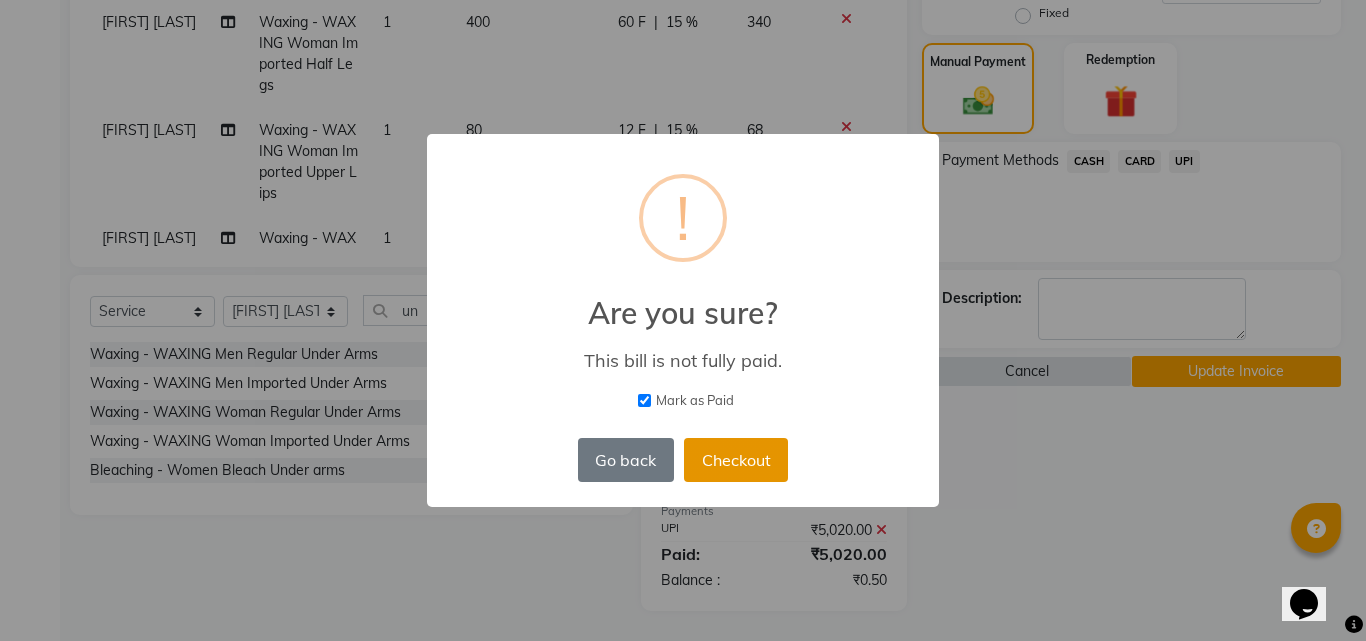 click on "Checkout" at bounding box center (736, 460) 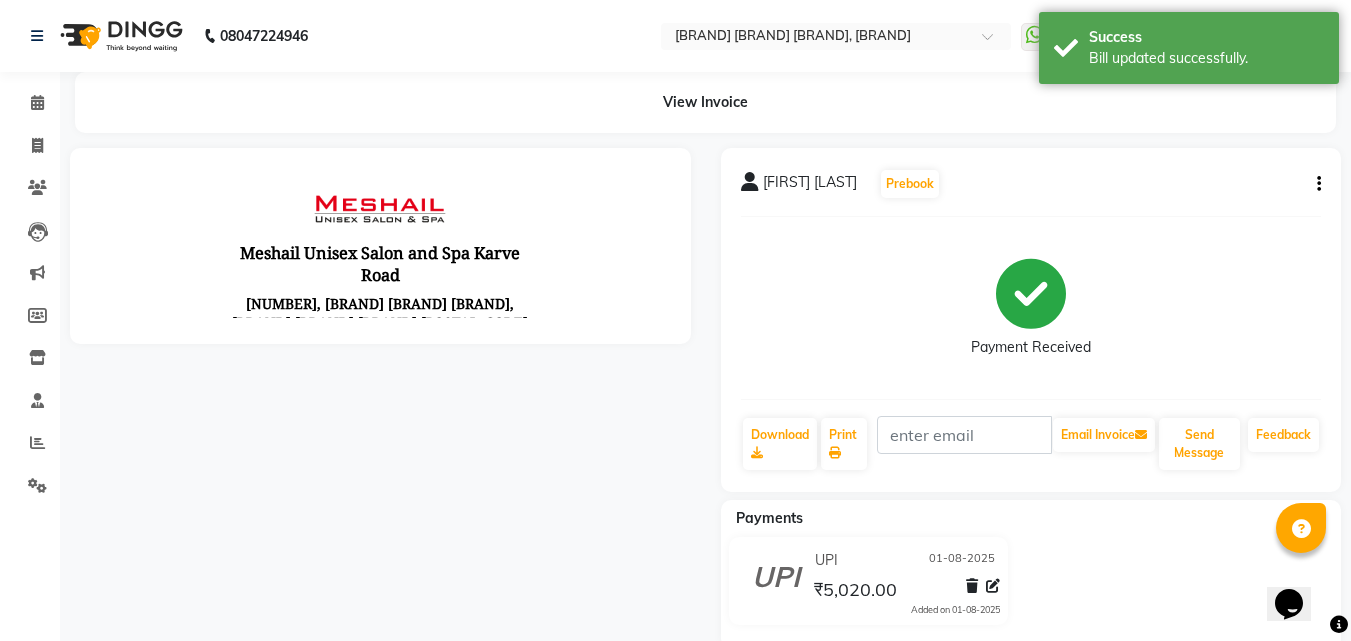 scroll, scrollTop: 0, scrollLeft: 0, axis: both 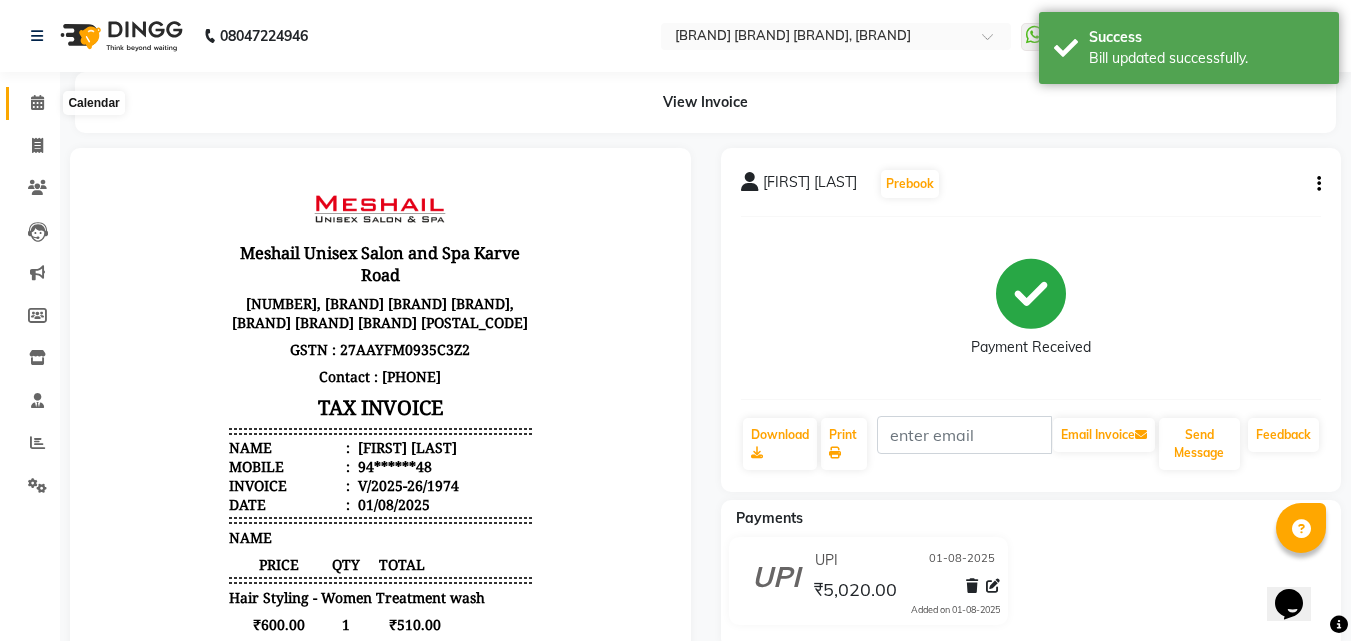 click 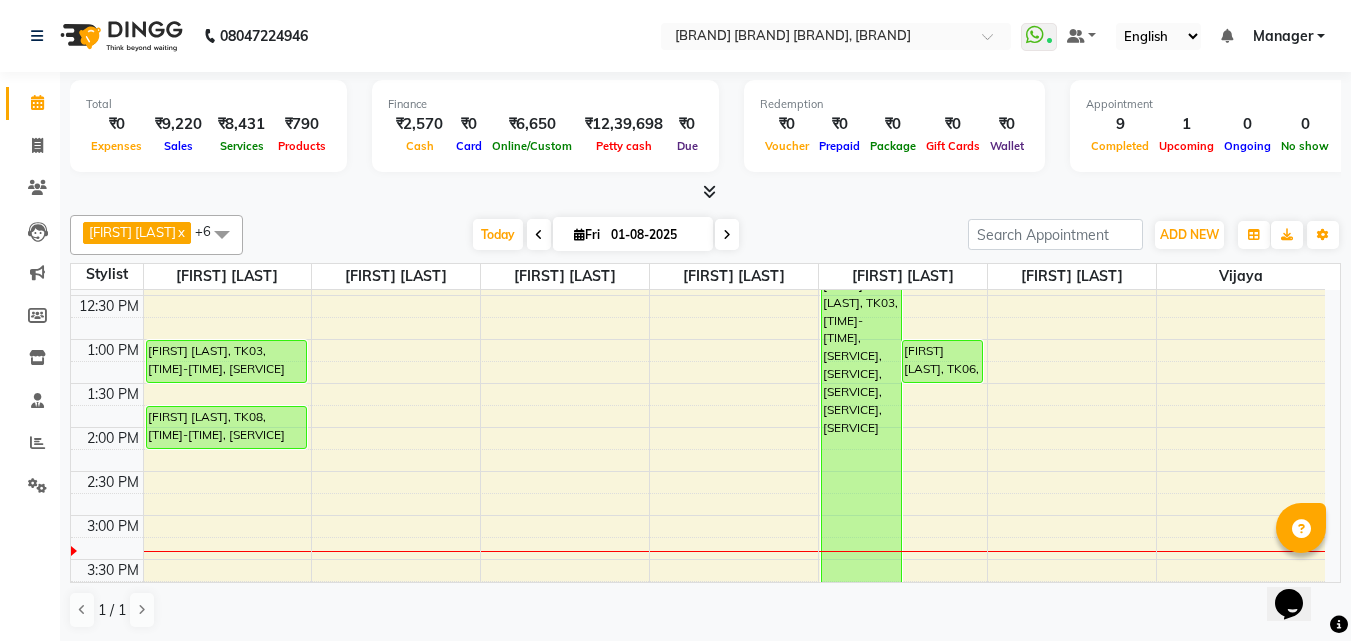 scroll, scrollTop: 300, scrollLeft: 0, axis: vertical 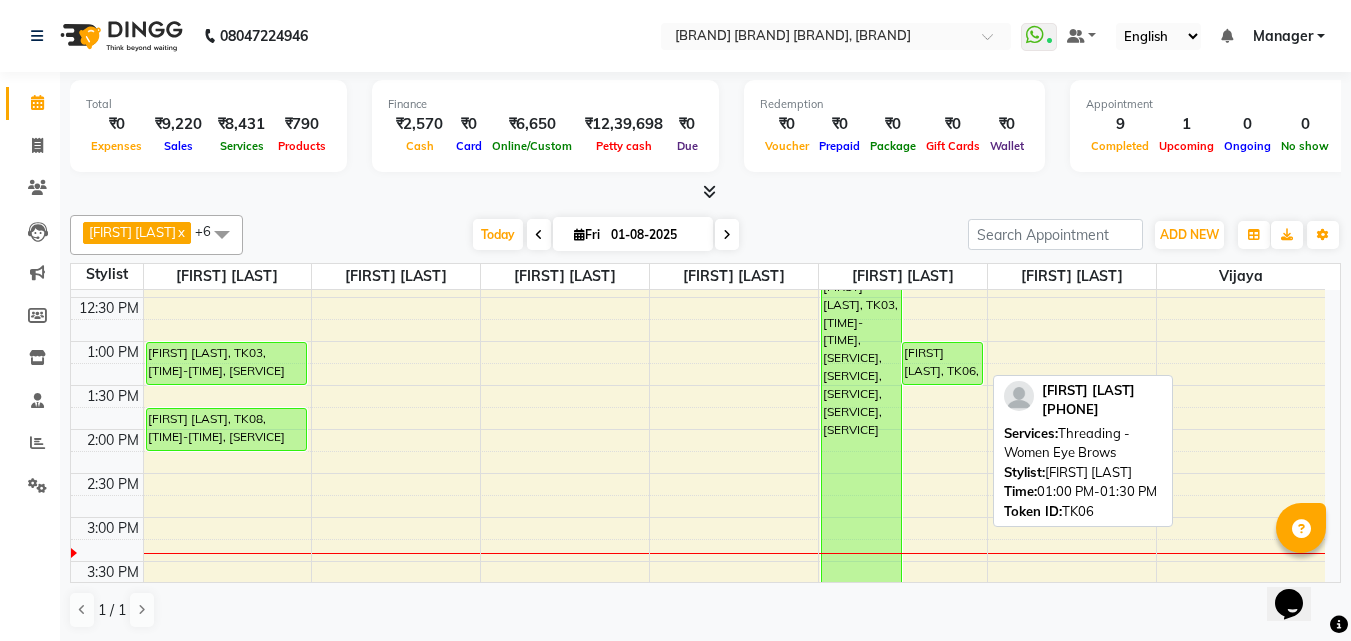 click on "[FIRST] [LAST], TK06, [TIME]-[TIME], [SERVICE]" at bounding box center (942, 363) 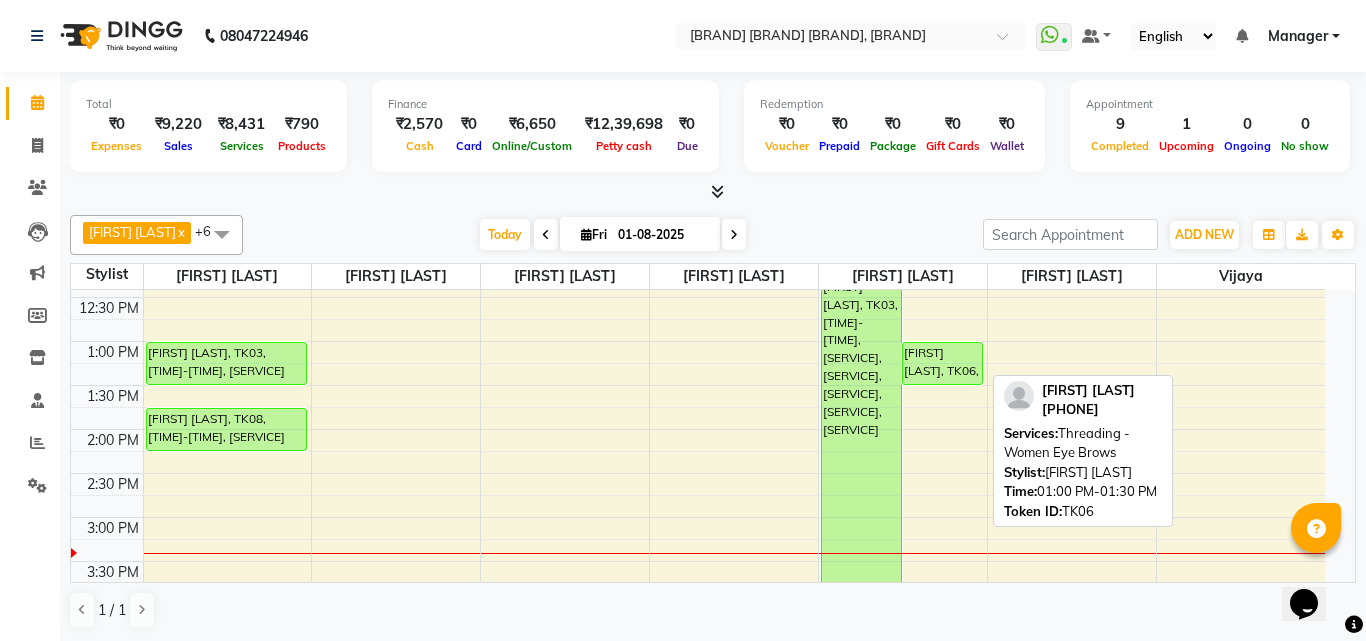 select on "3" 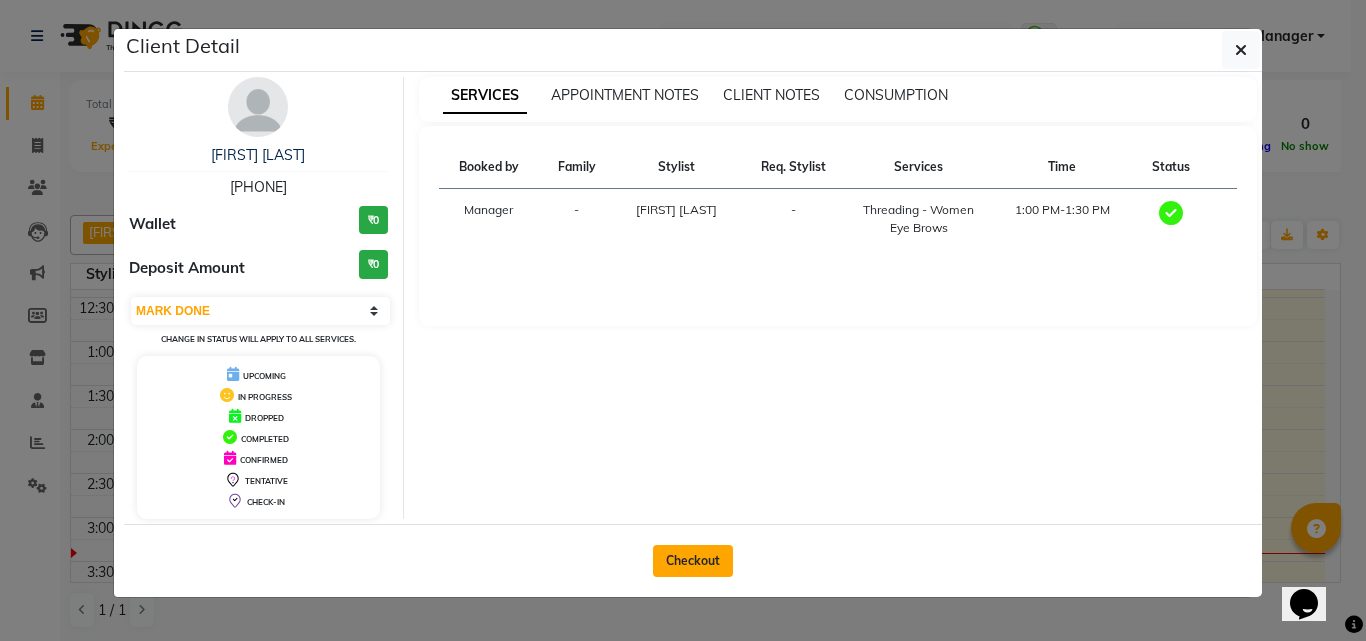 click on "Checkout" 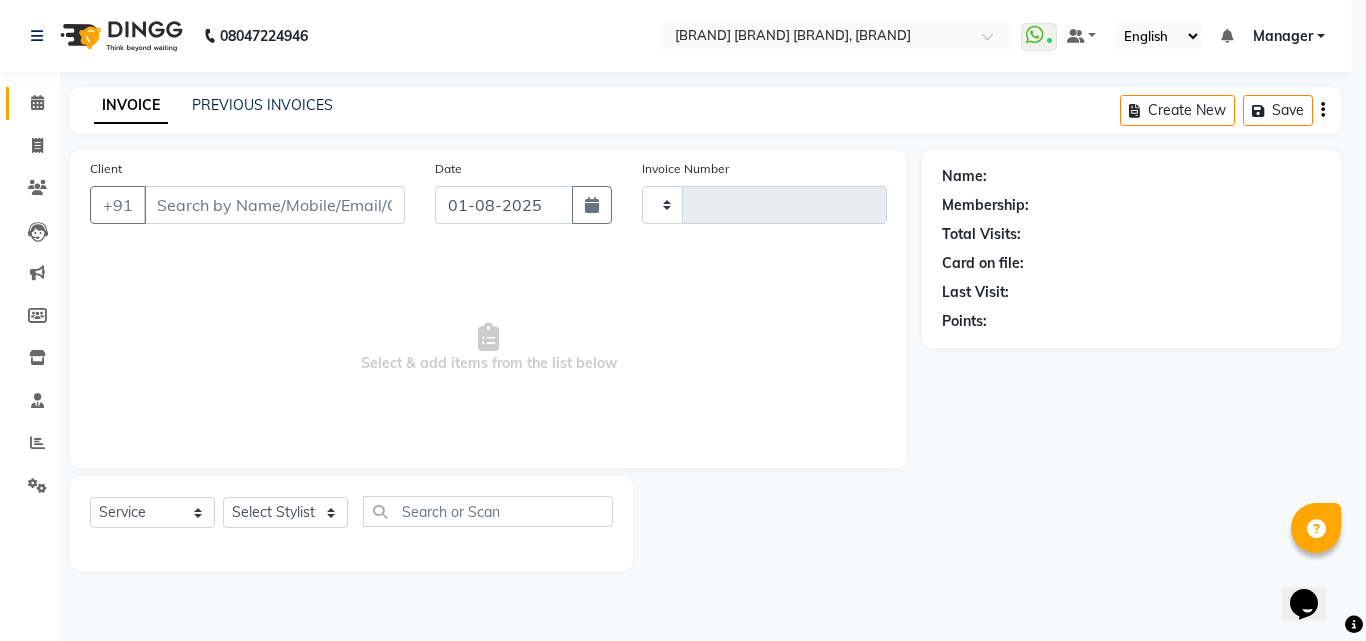 type on "1977" 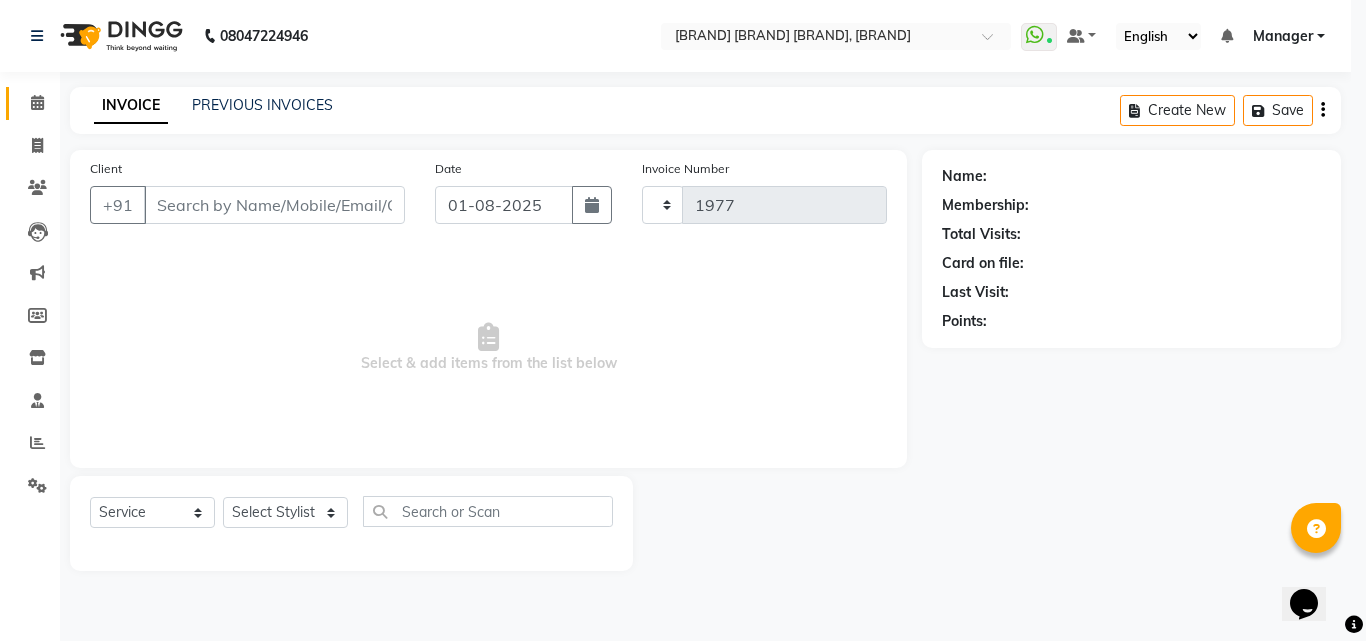 select on "6713" 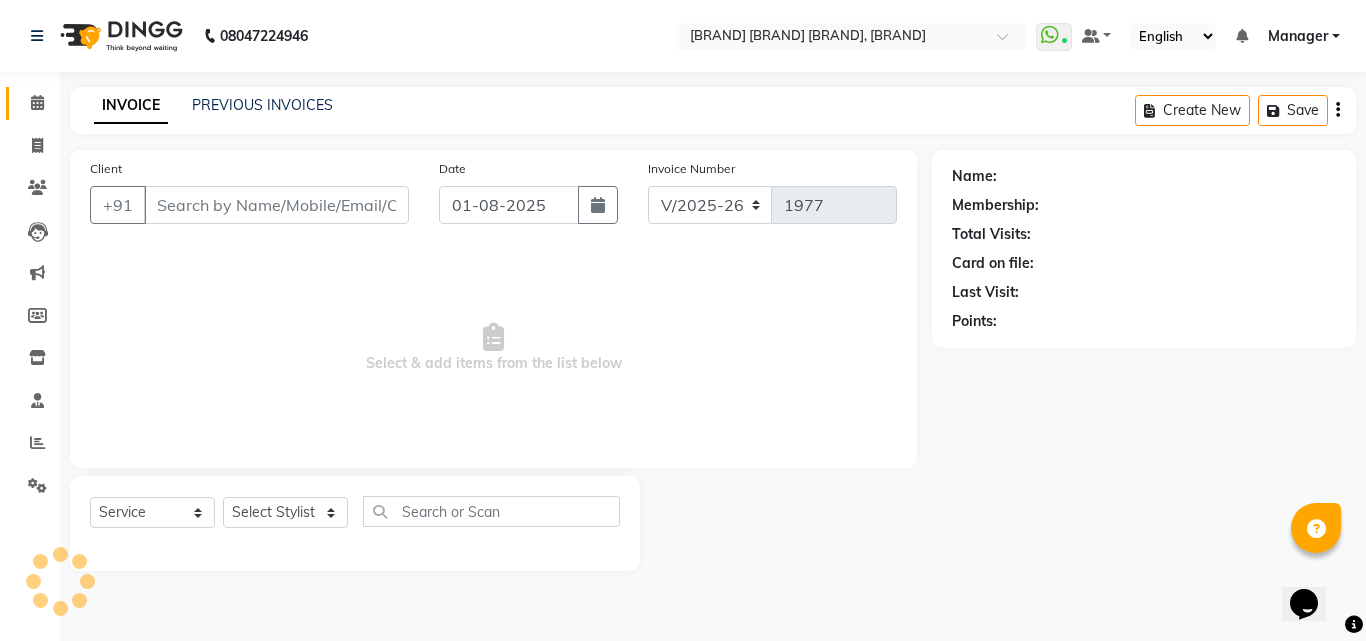 type on "93******49" 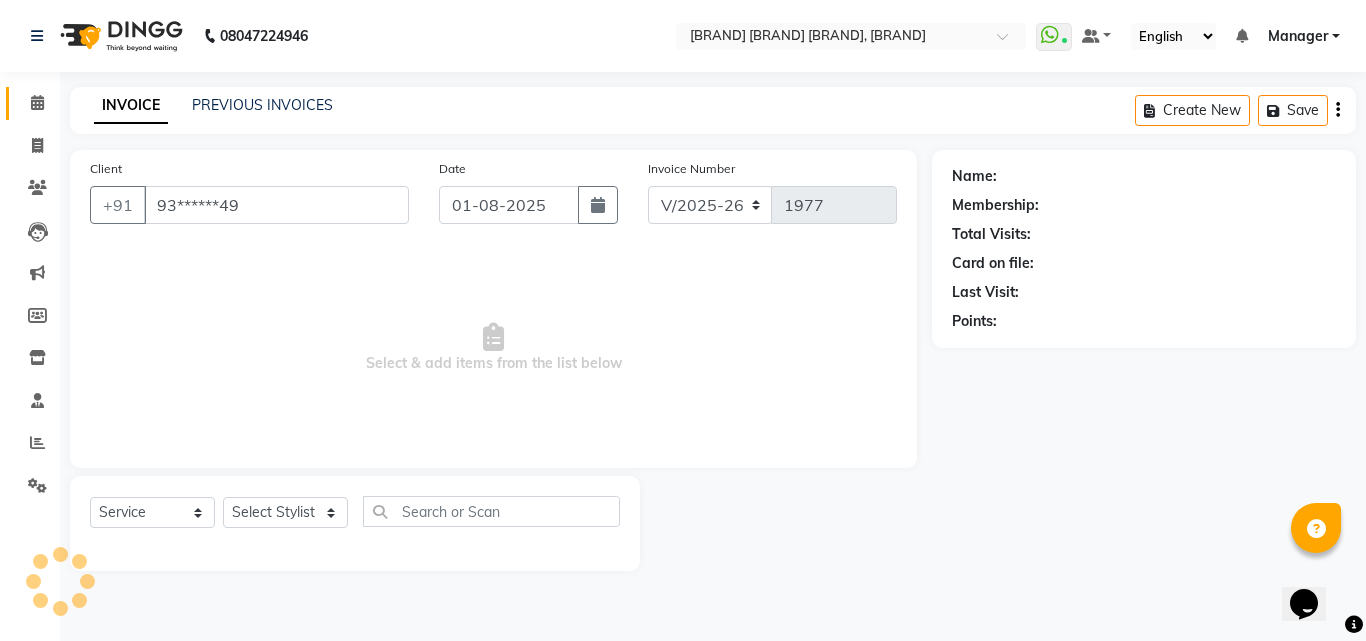 select on "52970" 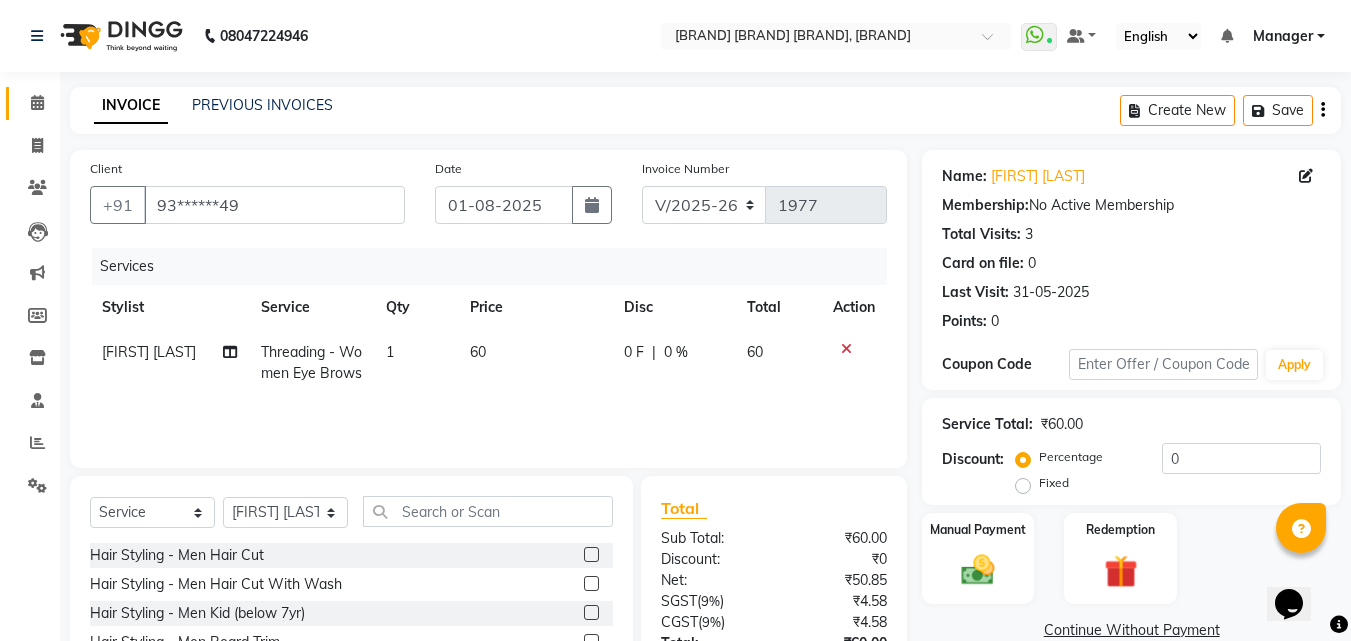 scroll, scrollTop: 160, scrollLeft: 0, axis: vertical 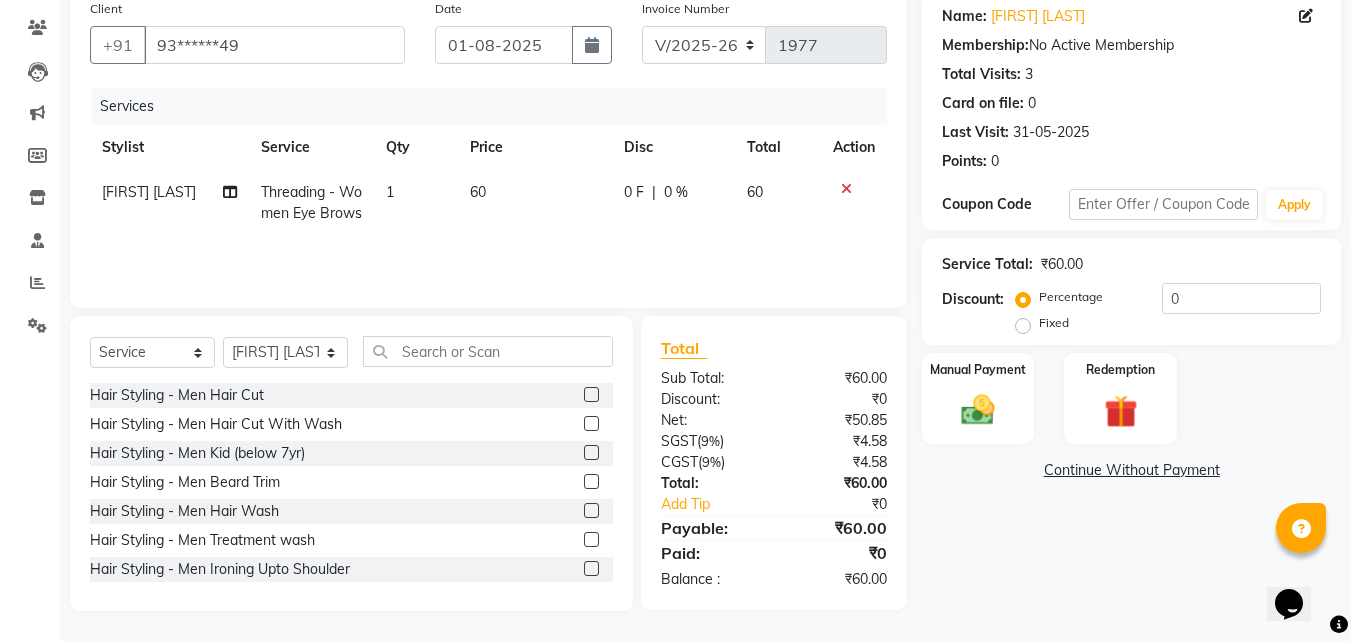 click on "60" 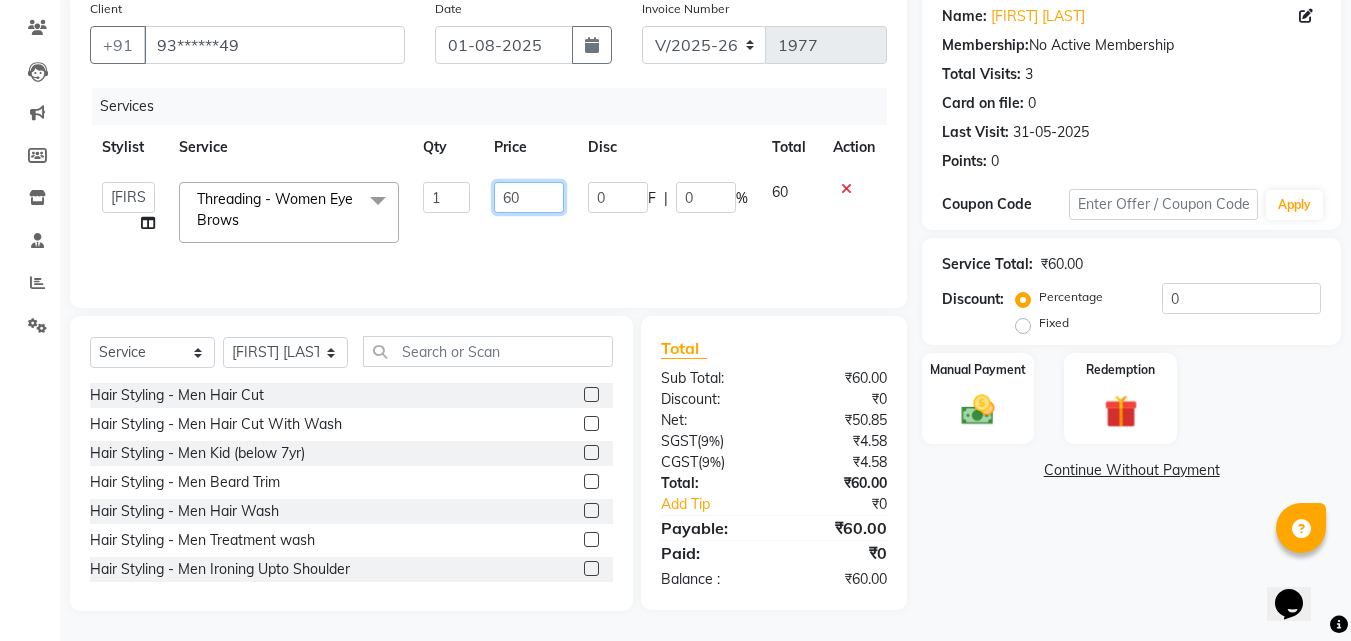 click on "60" 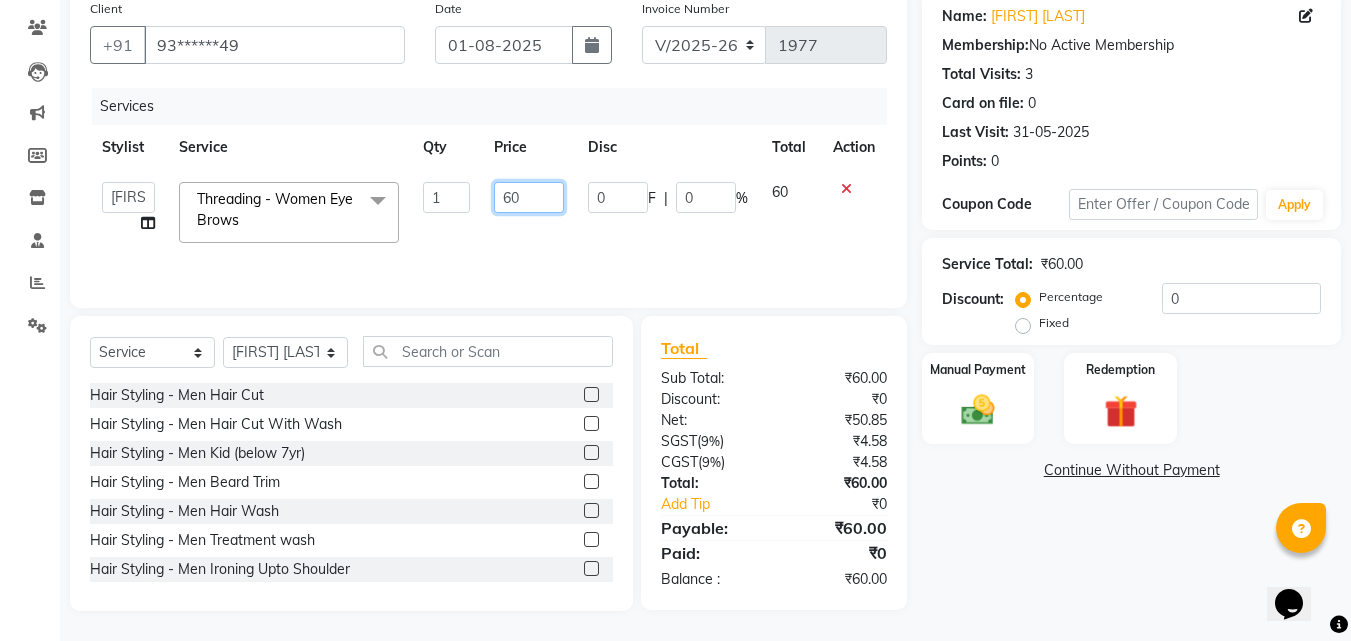 type on "6" 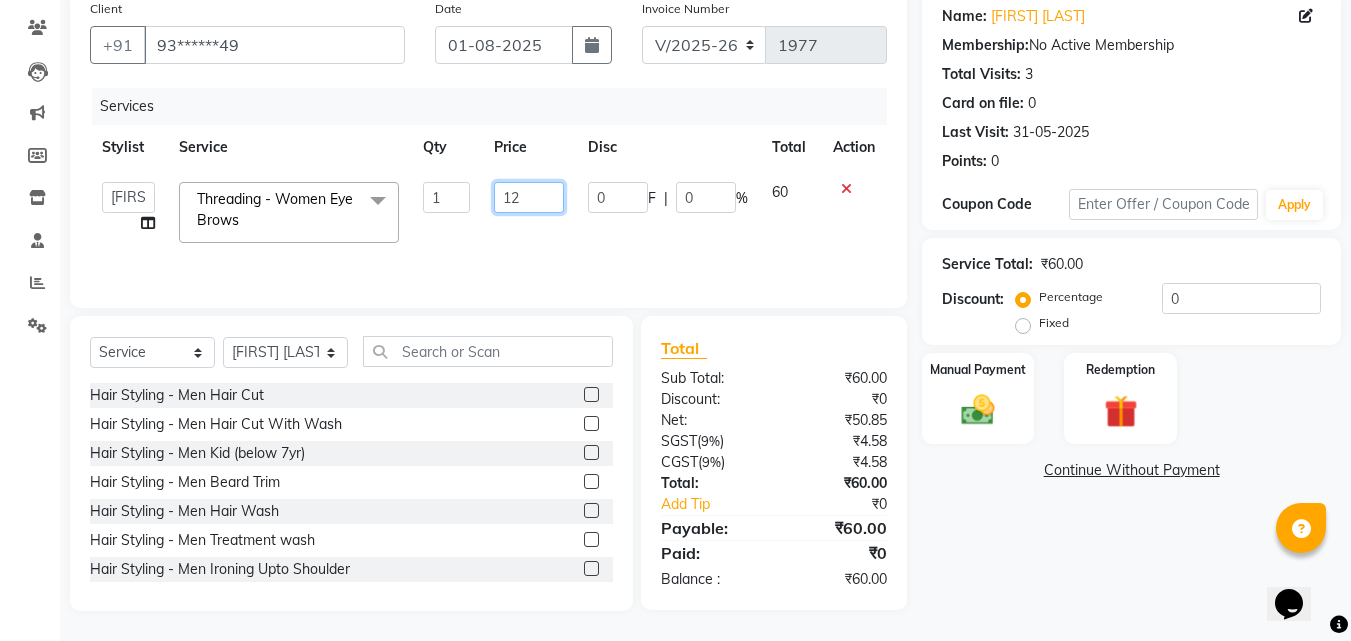 type on "120" 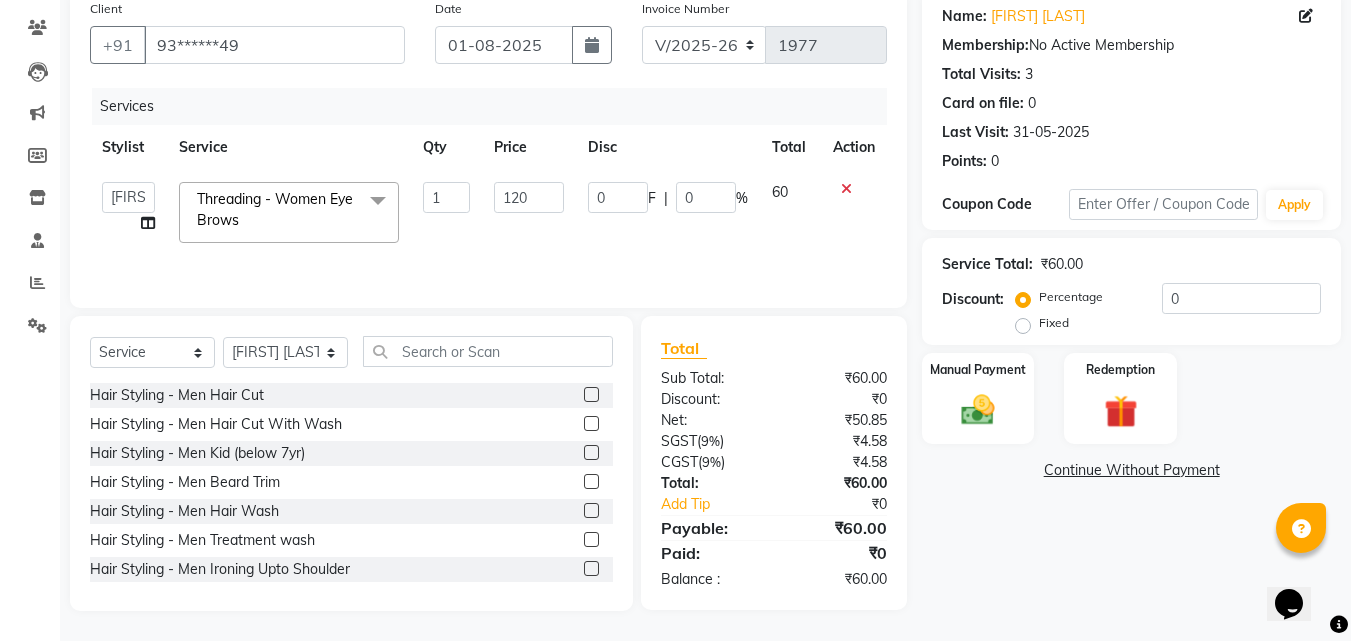 click on "120" 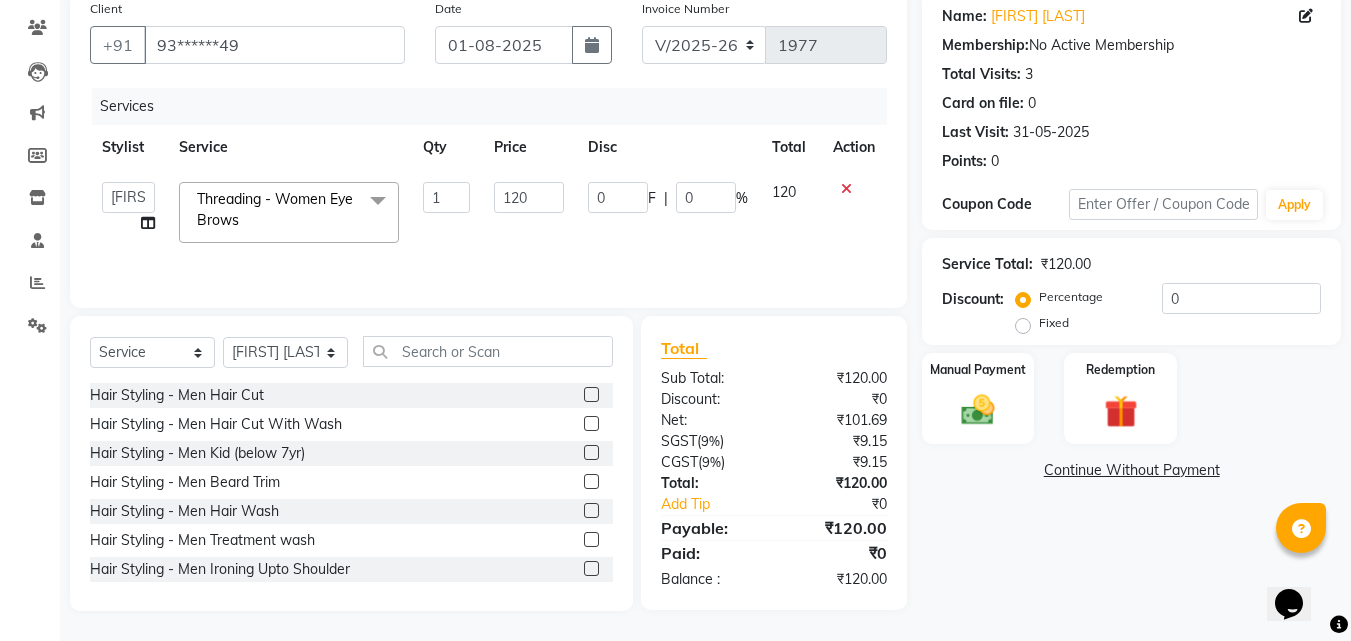 scroll, scrollTop: 0, scrollLeft: 0, axis: both 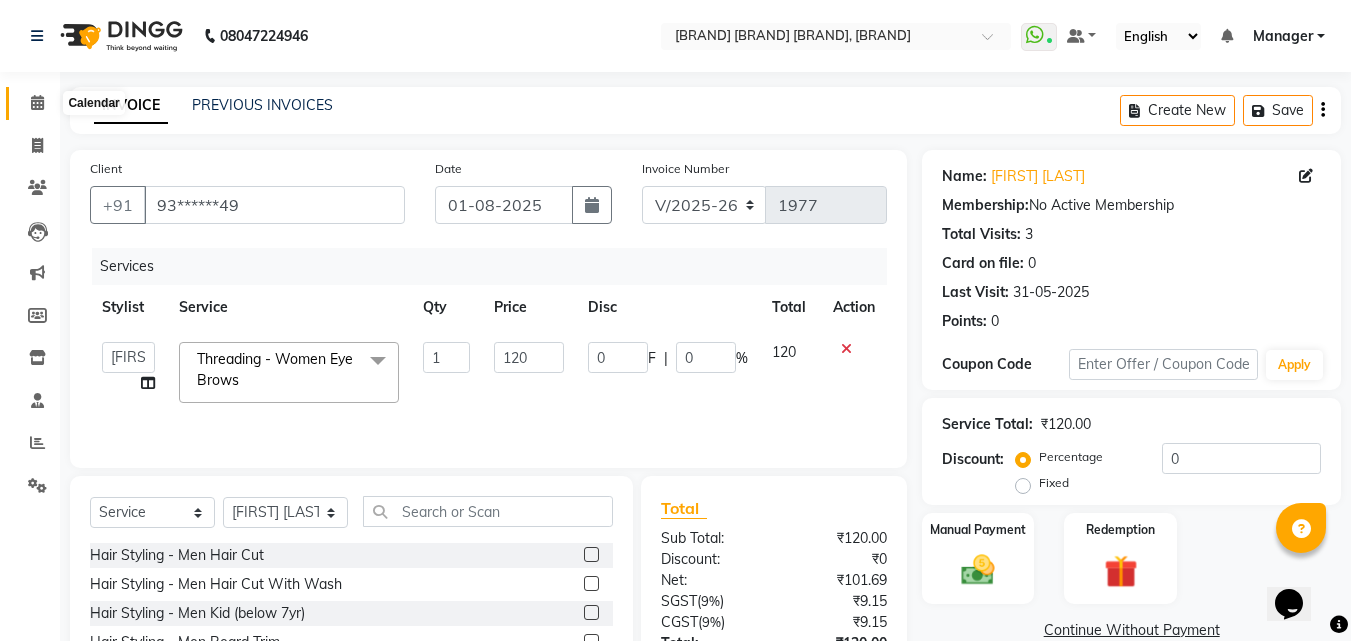 click 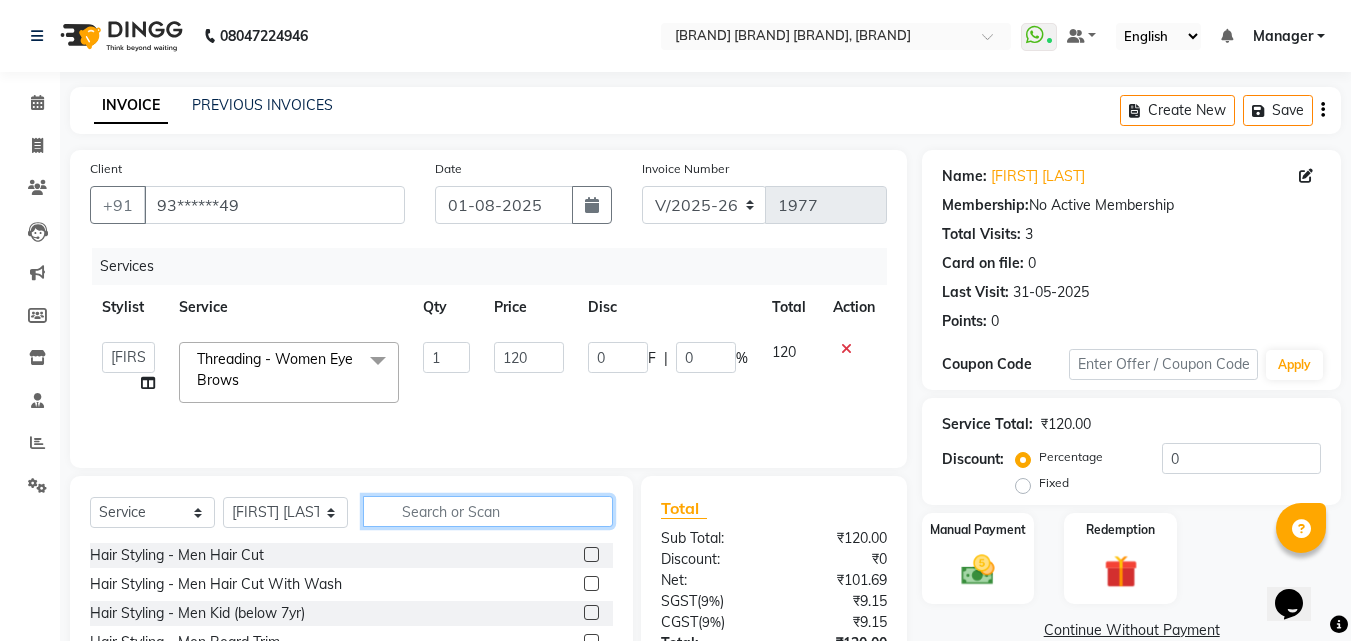 scroll, scrollTop: 160, scrollLeft: 0, axis: vertical 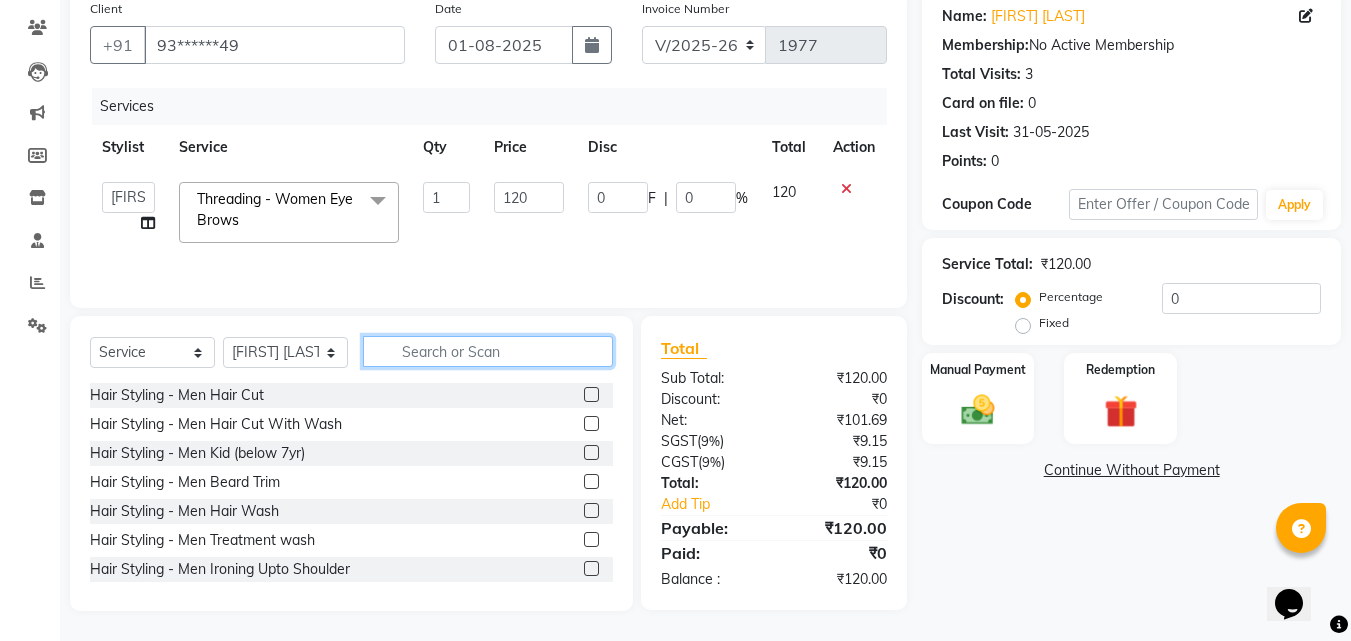 click 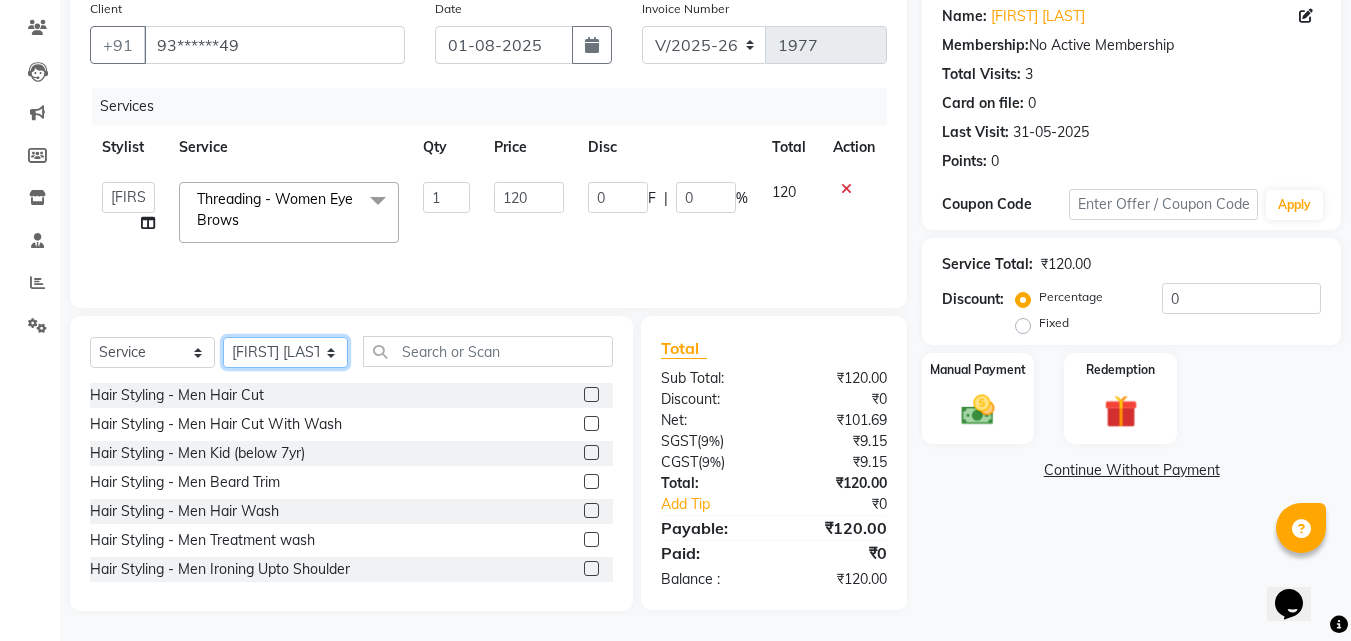 click on "Select Stylist [FIRST] [LAST] Manager [FIRST] [LAST] [FIRST] [LAST] [FIRST] [LAST] [FIRST] [LAST] [FIRST] [LAST]" 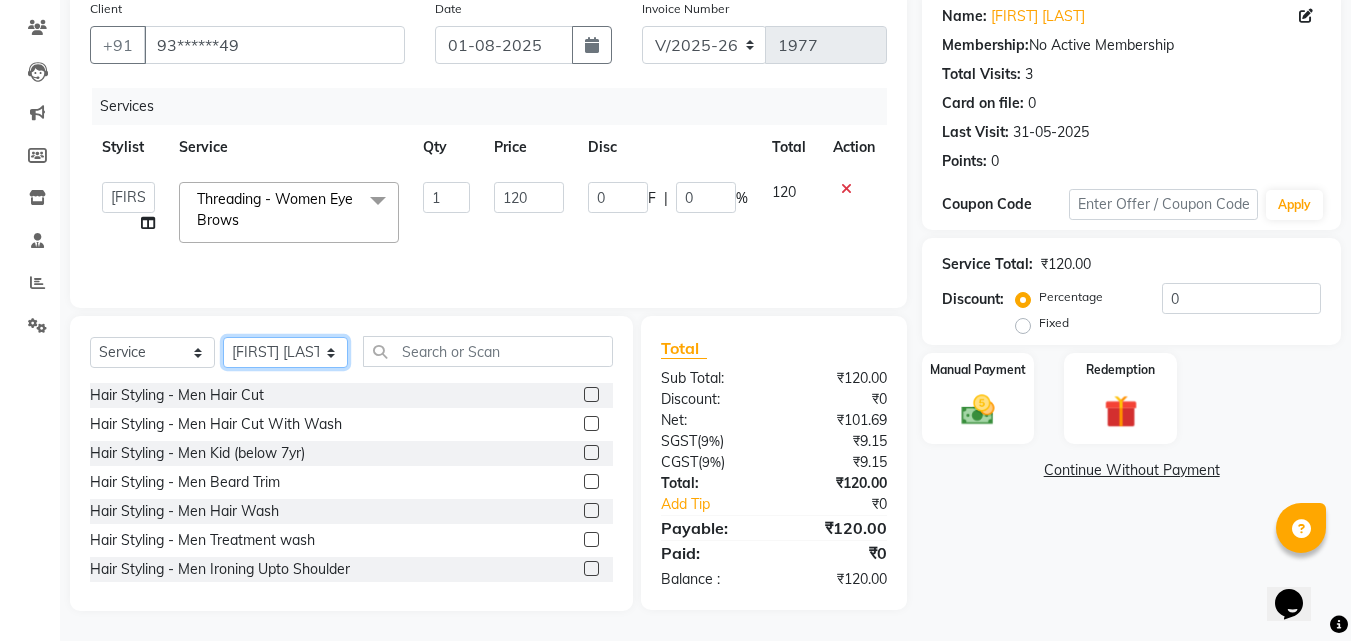 select on "[NUMBER]" 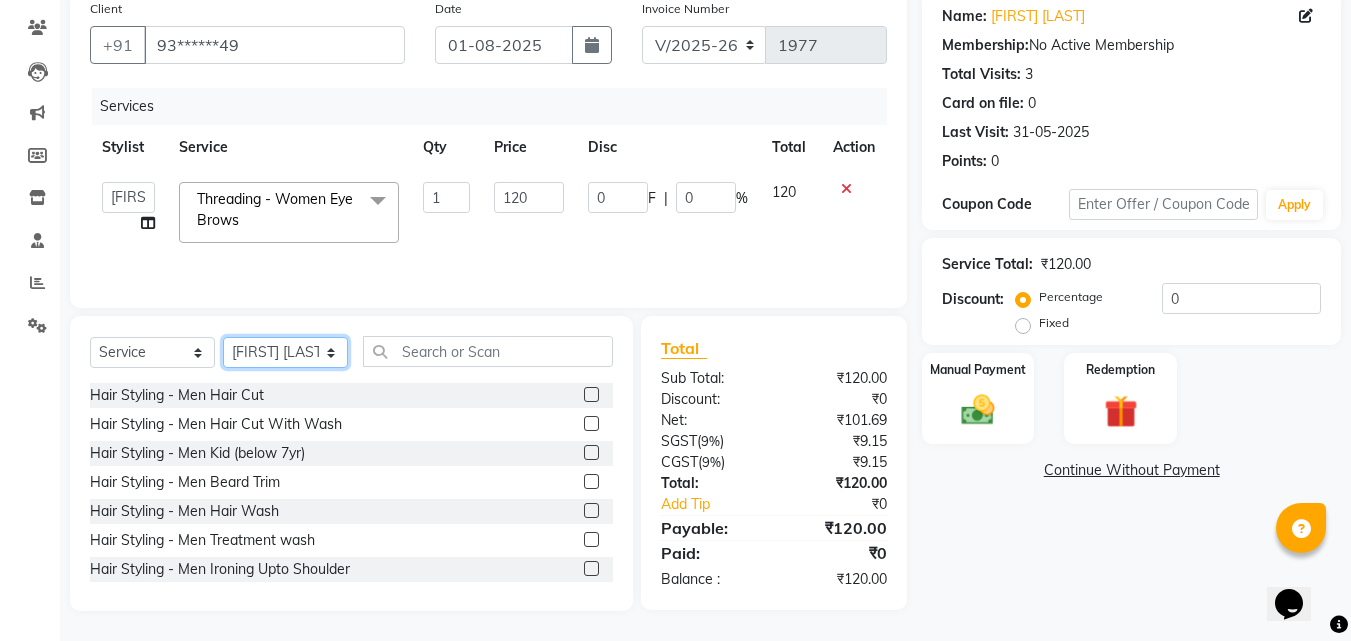 click on "Select Stylist [FIRST] [LAST] Manager [FIRST] [LAST] [FIRST] [LAST] [FIRST] [LAST] [FIRST] [LAST] [FIRST] [LAST]" 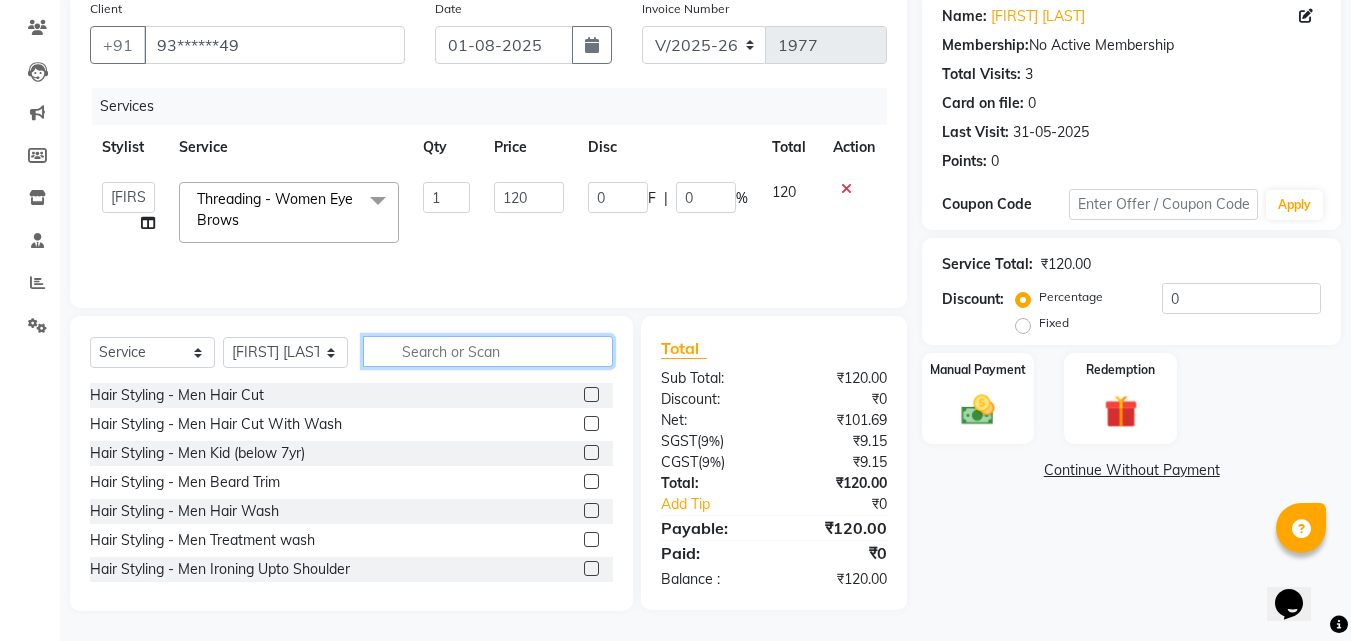 click 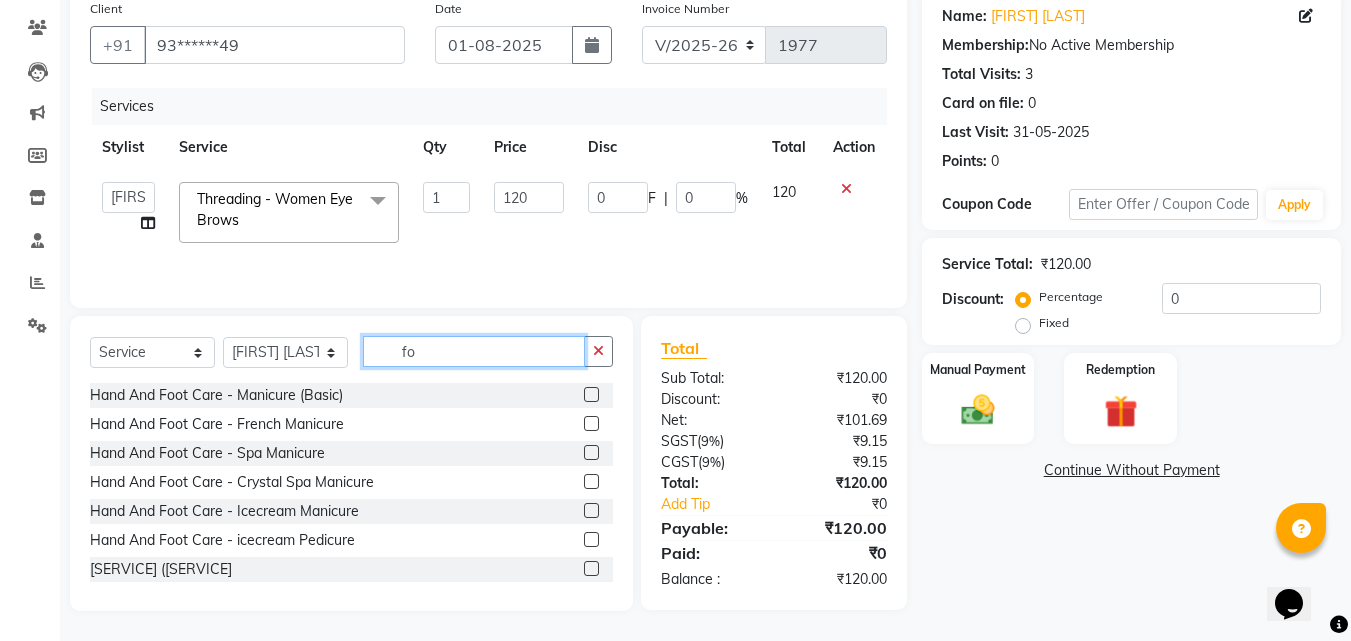 type on "f" 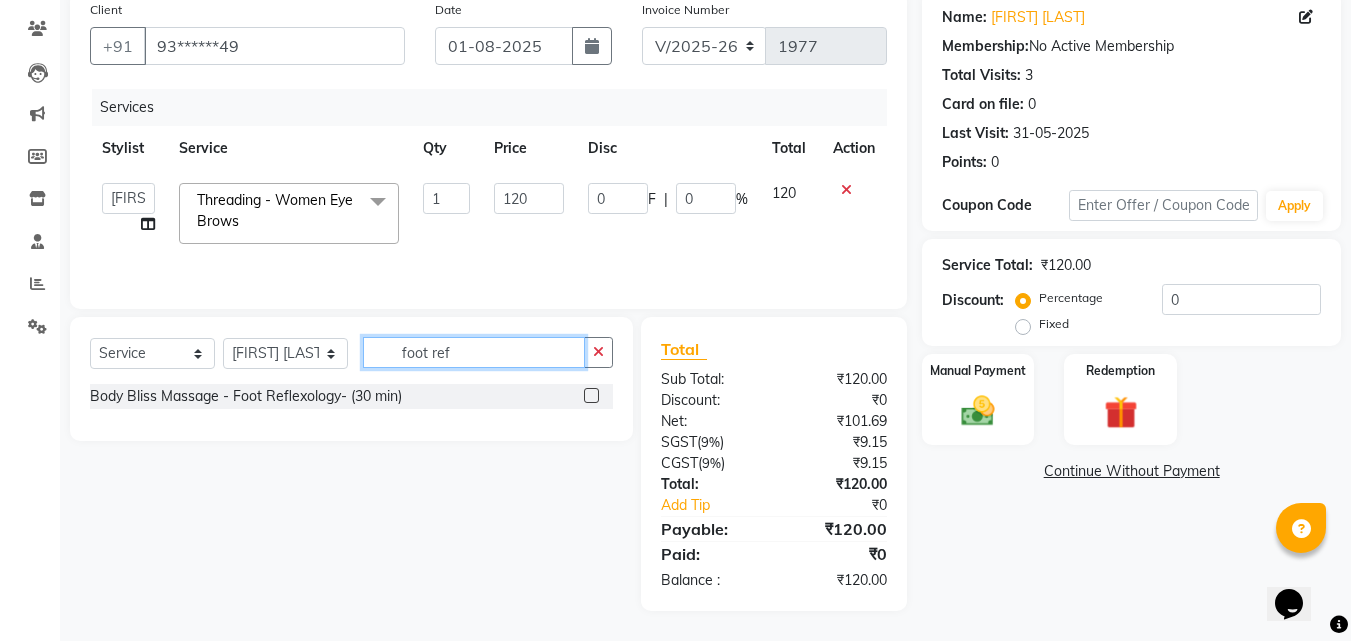 scroll, scrollTop: 159, scrollLeft: 0, axis: vertical 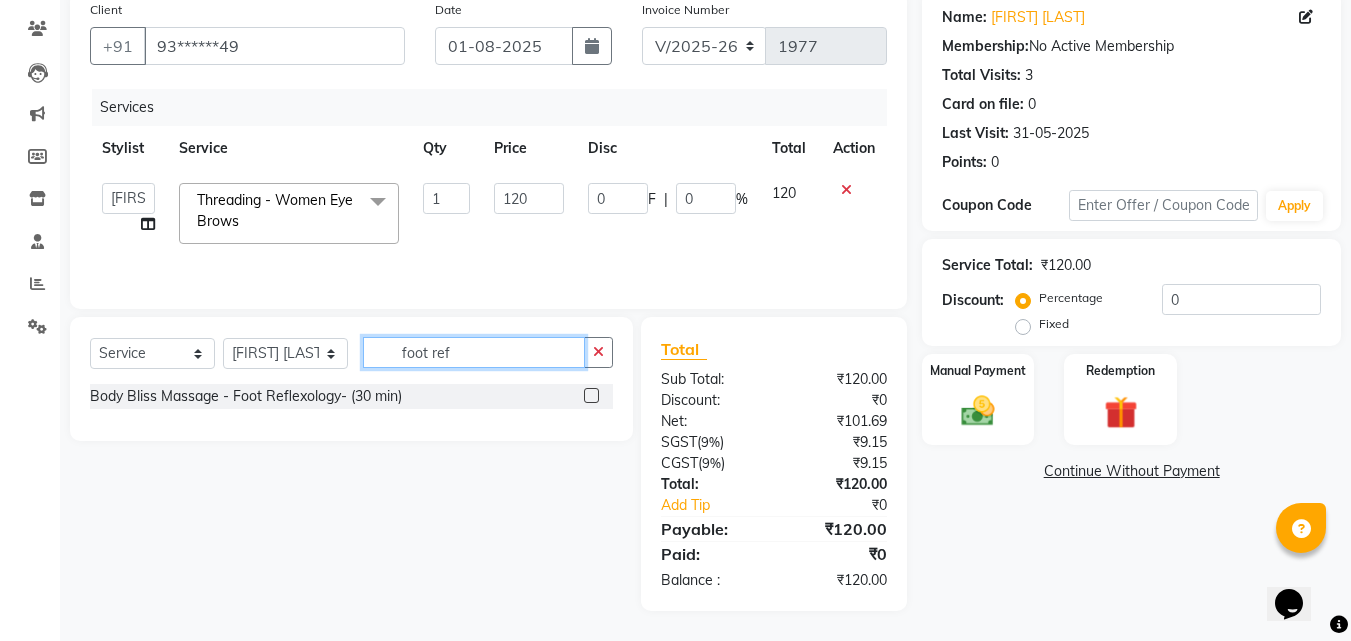 type on "foot ref" 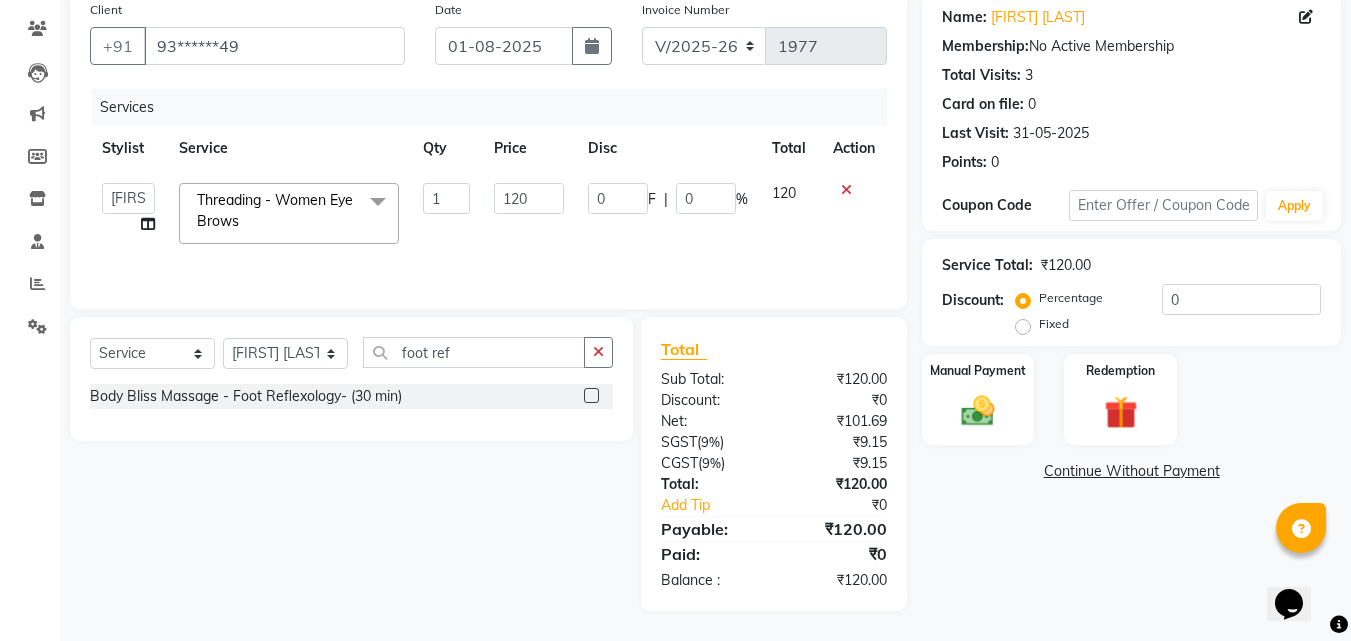 click 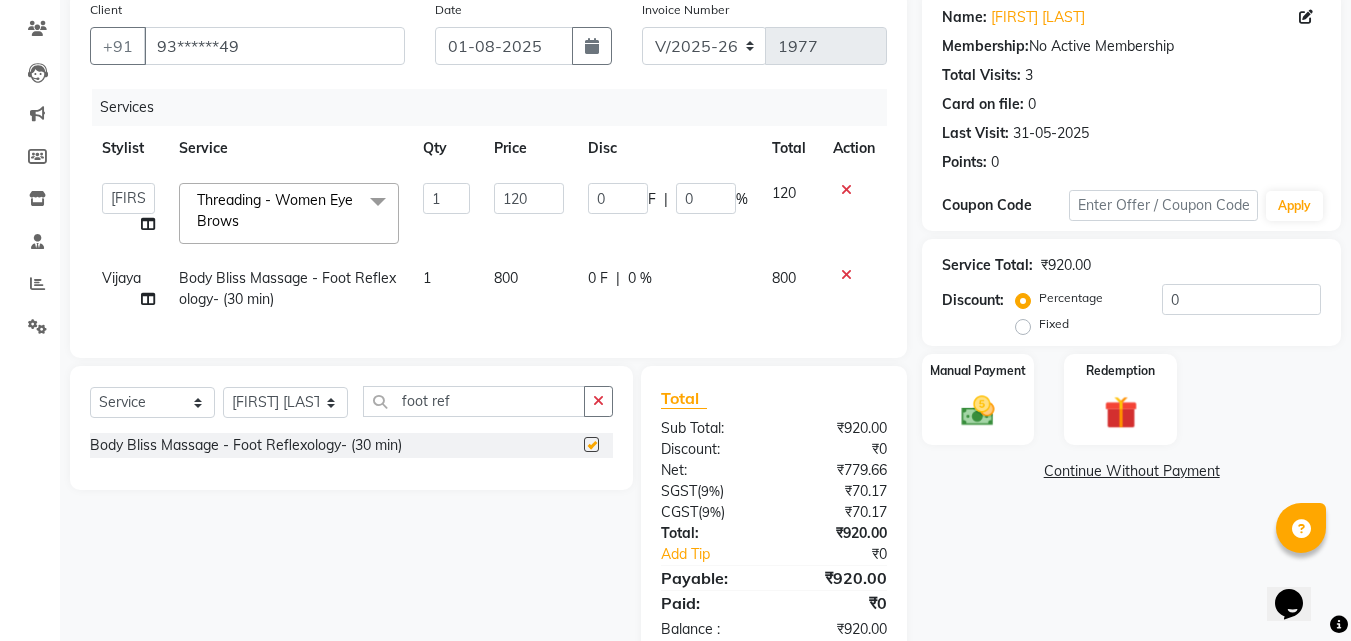 checkbox on "false" 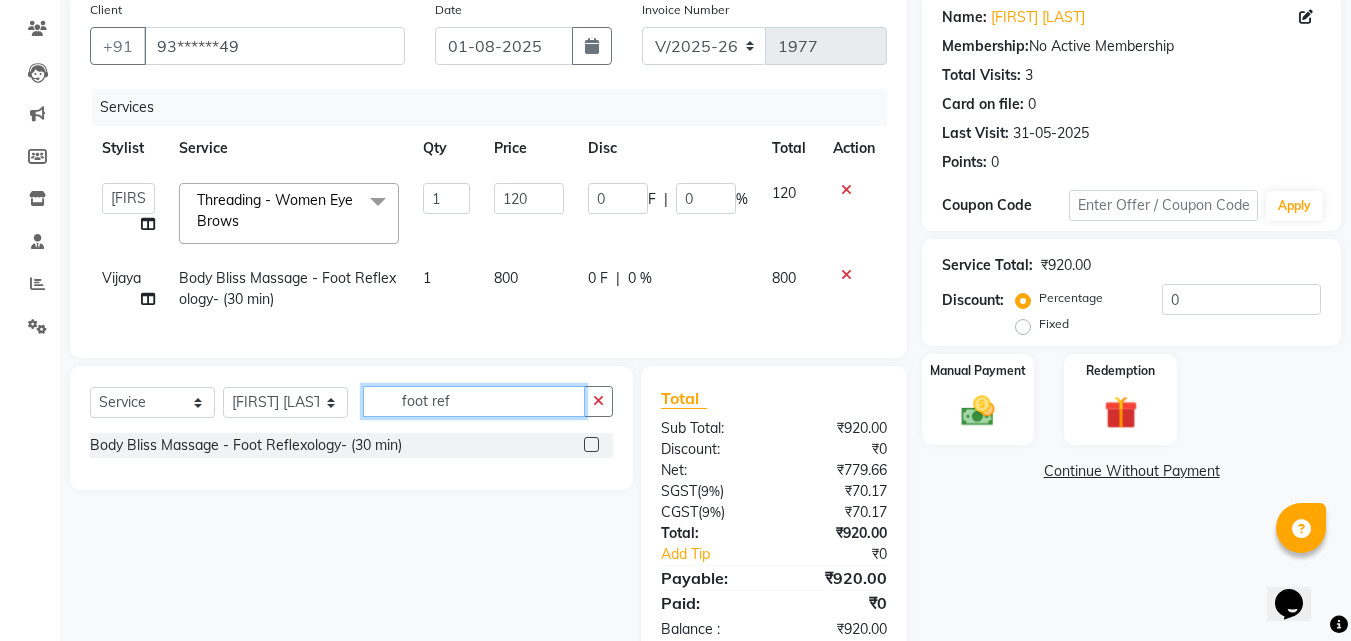 click on "foot ref" 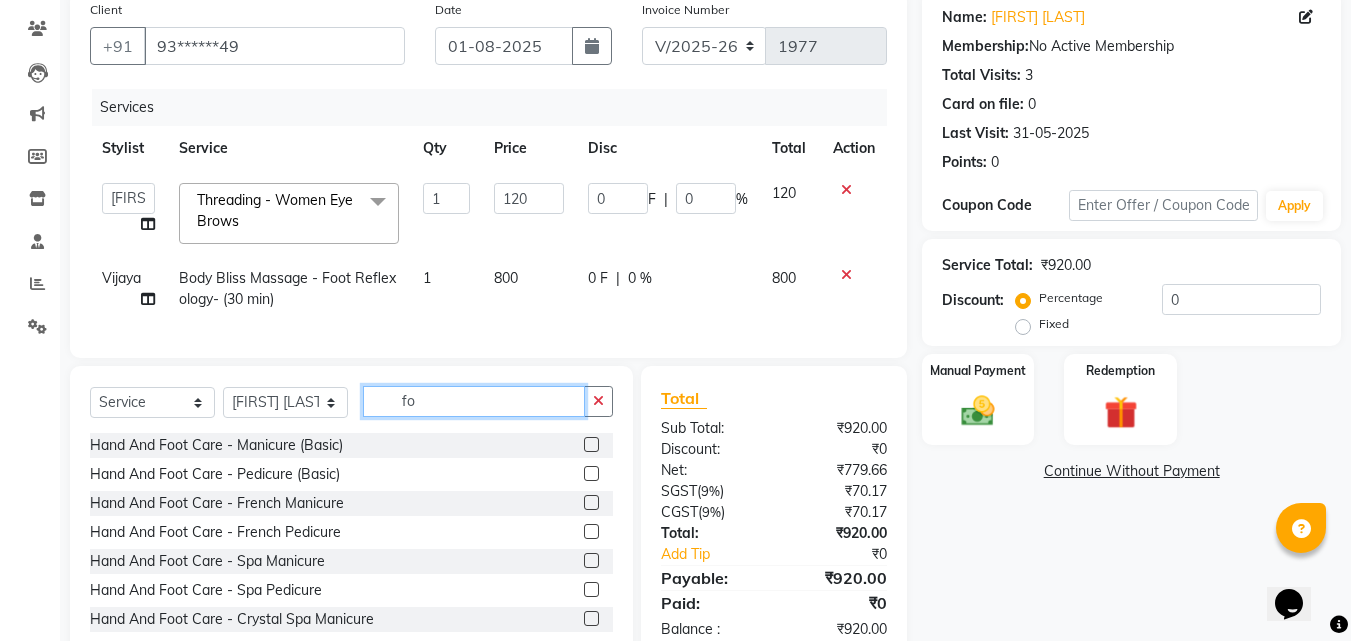 type on "f" 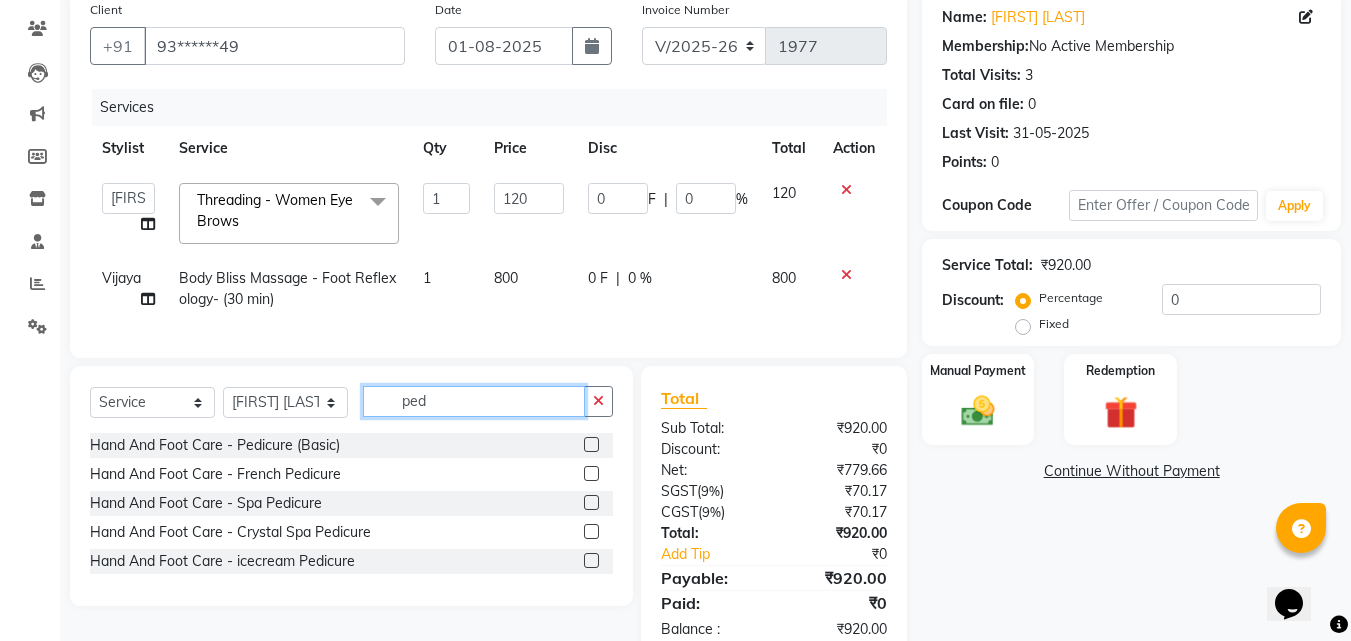 type on "ped" 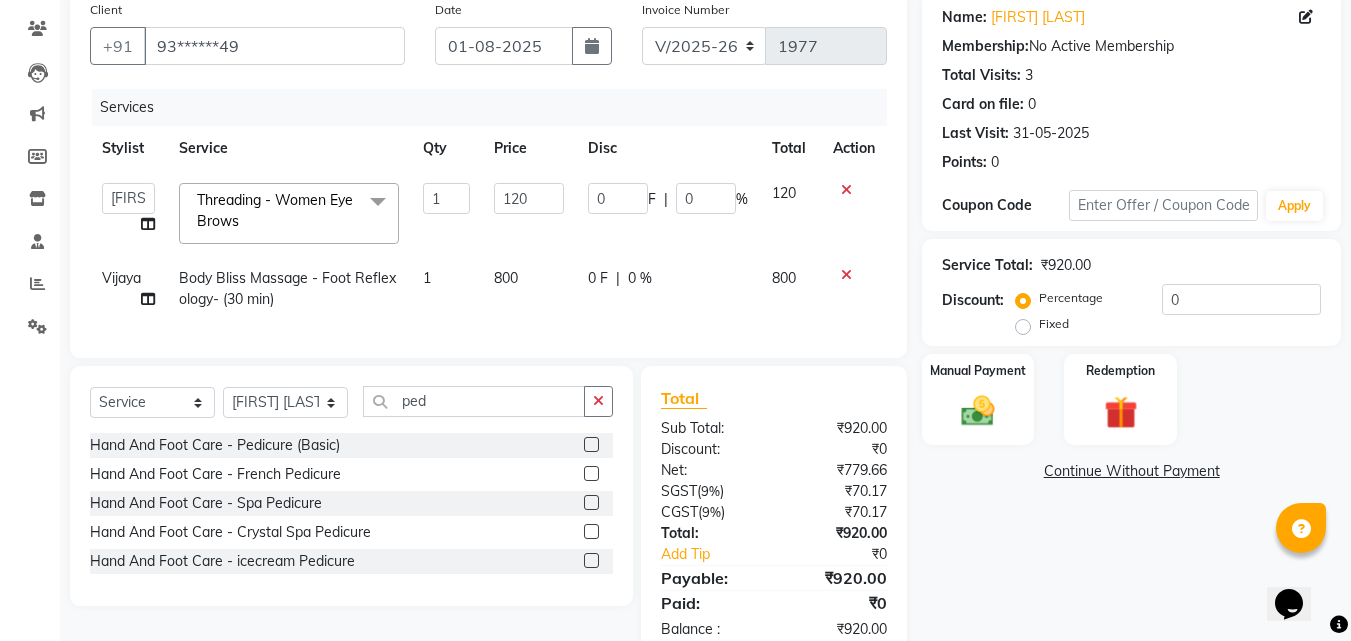 click 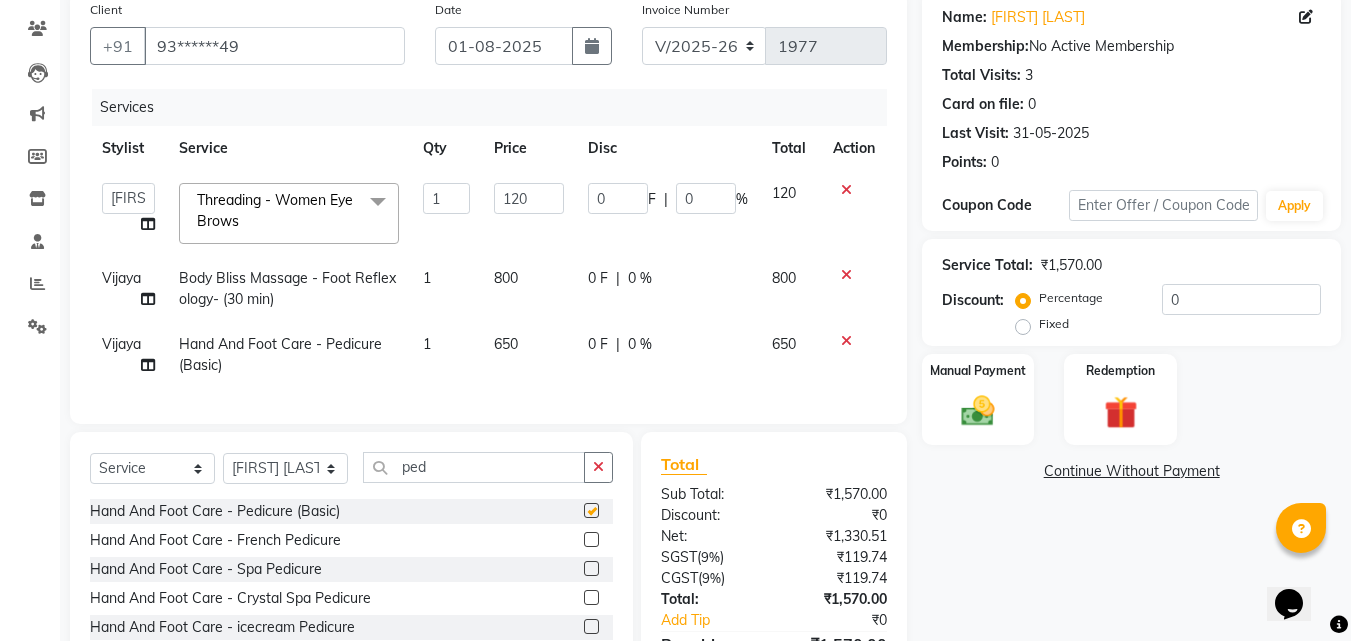 checkbox on "false" 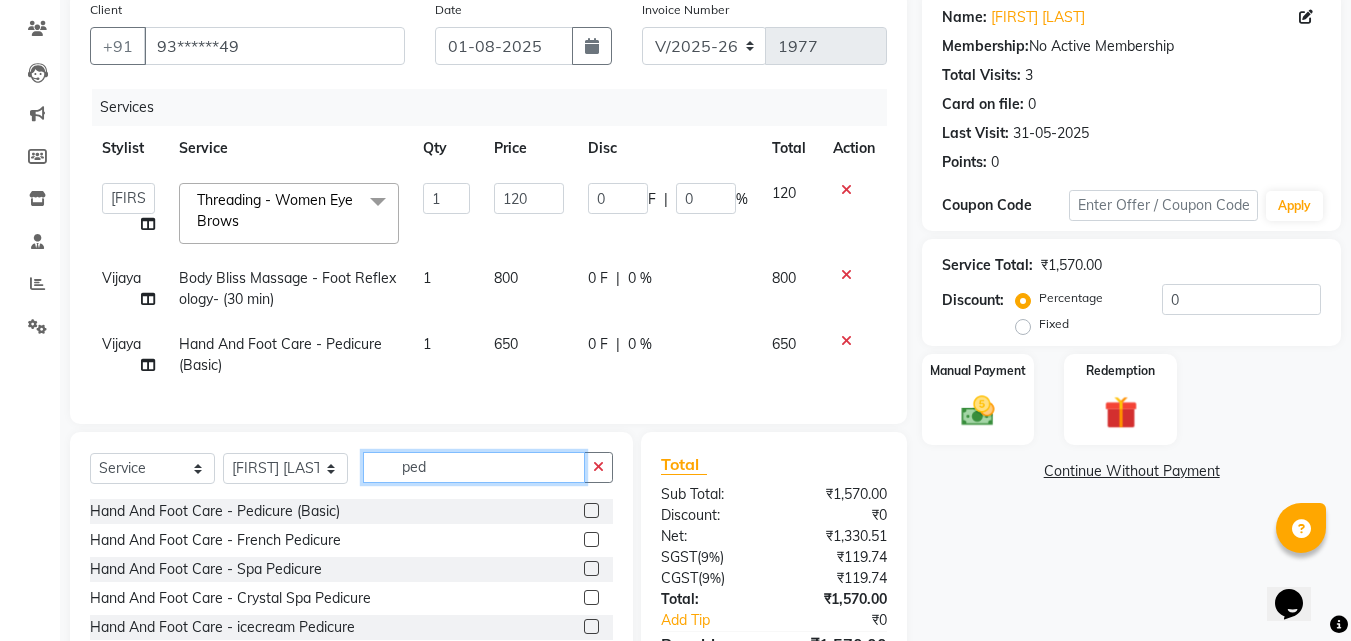click on "ped" 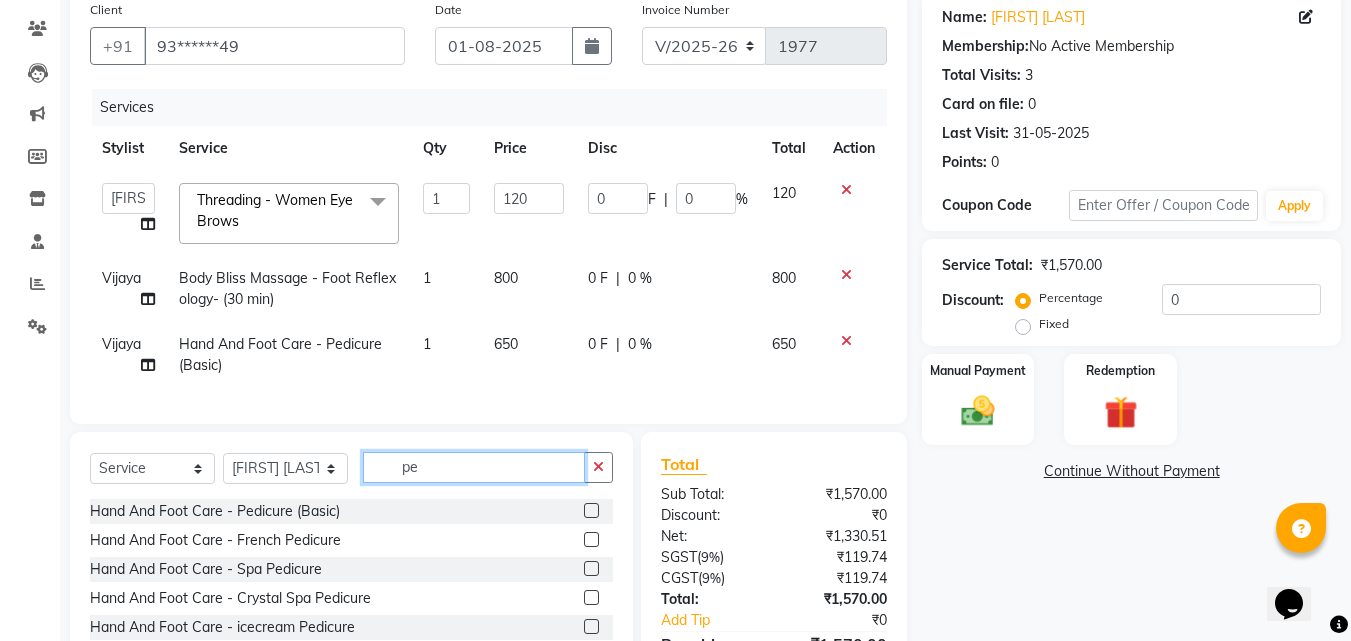 type on "p" 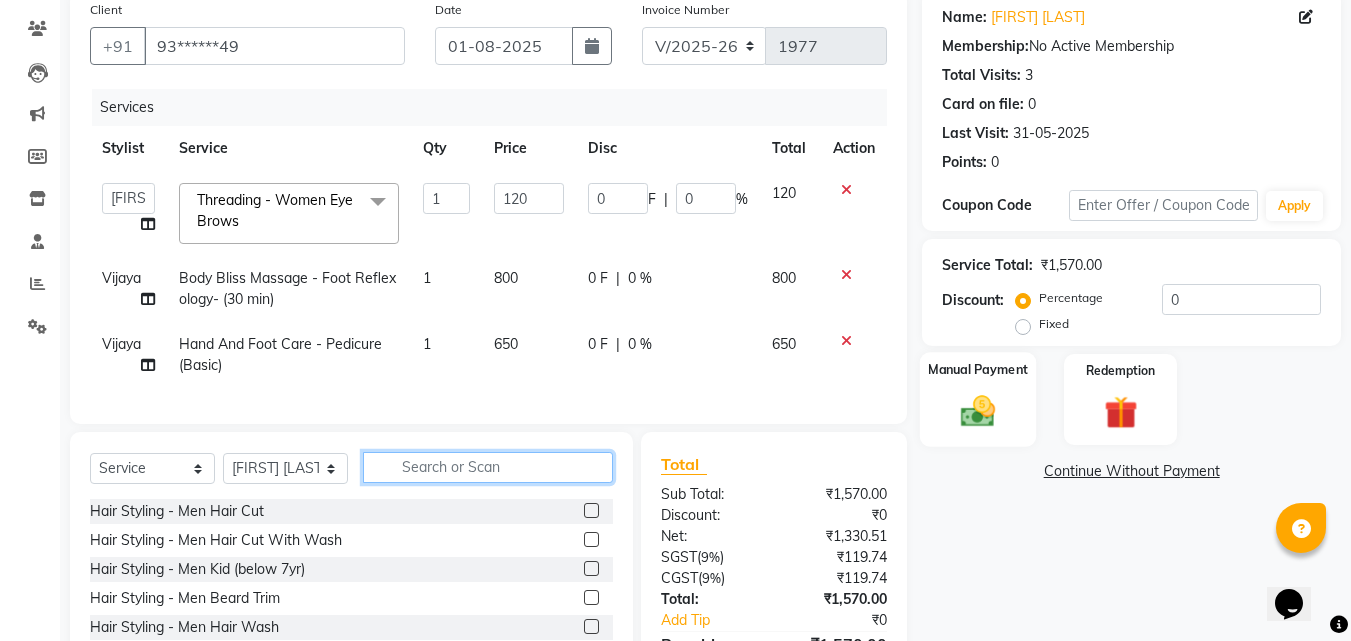 type 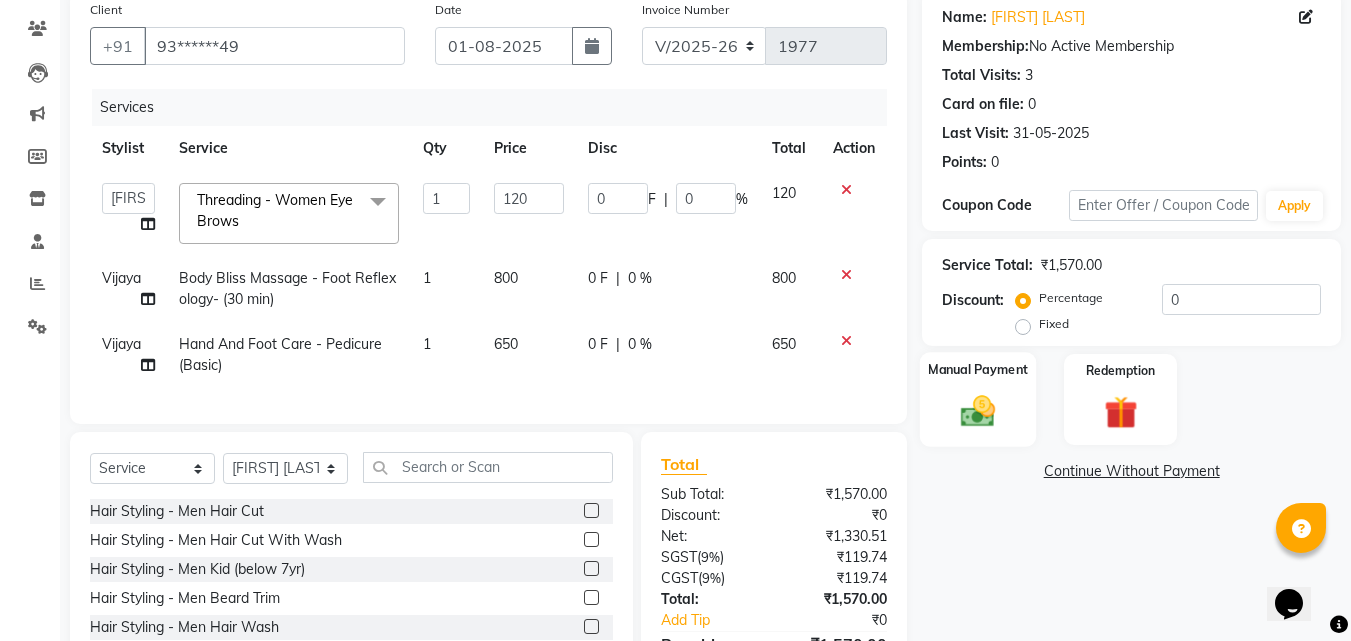 click on "Manual Payment" 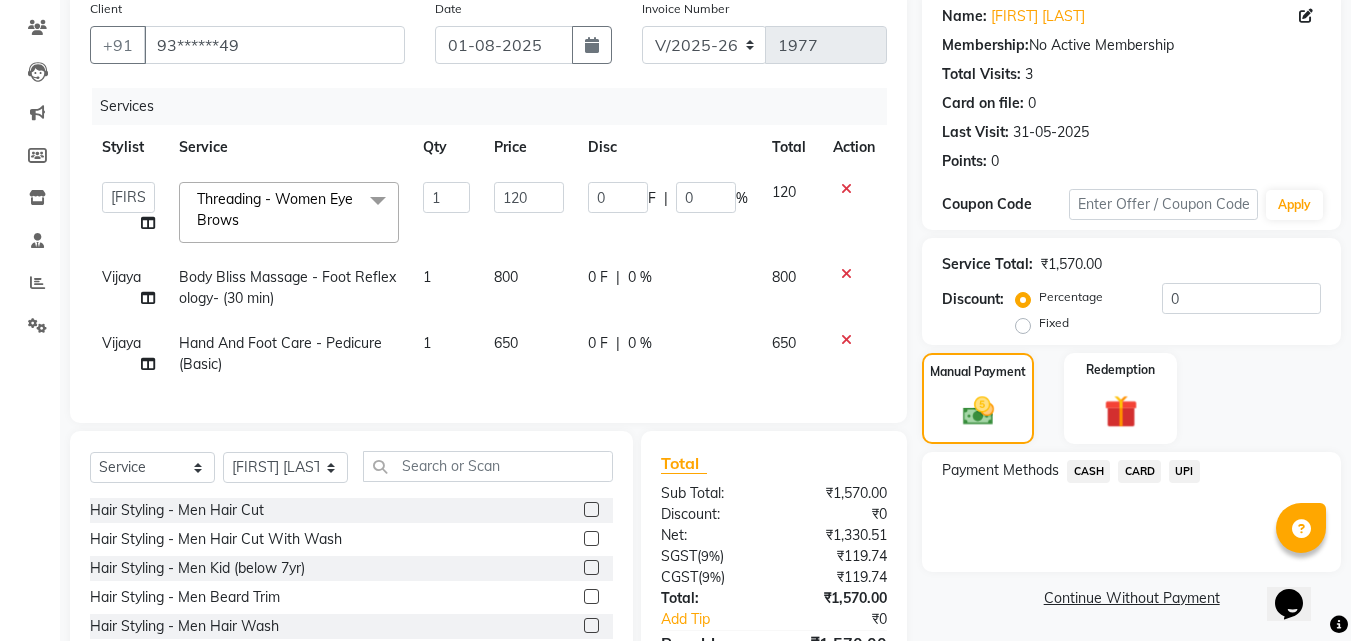 scroll, scrollTop: 290, scrollLeft: 0, axis: vertical 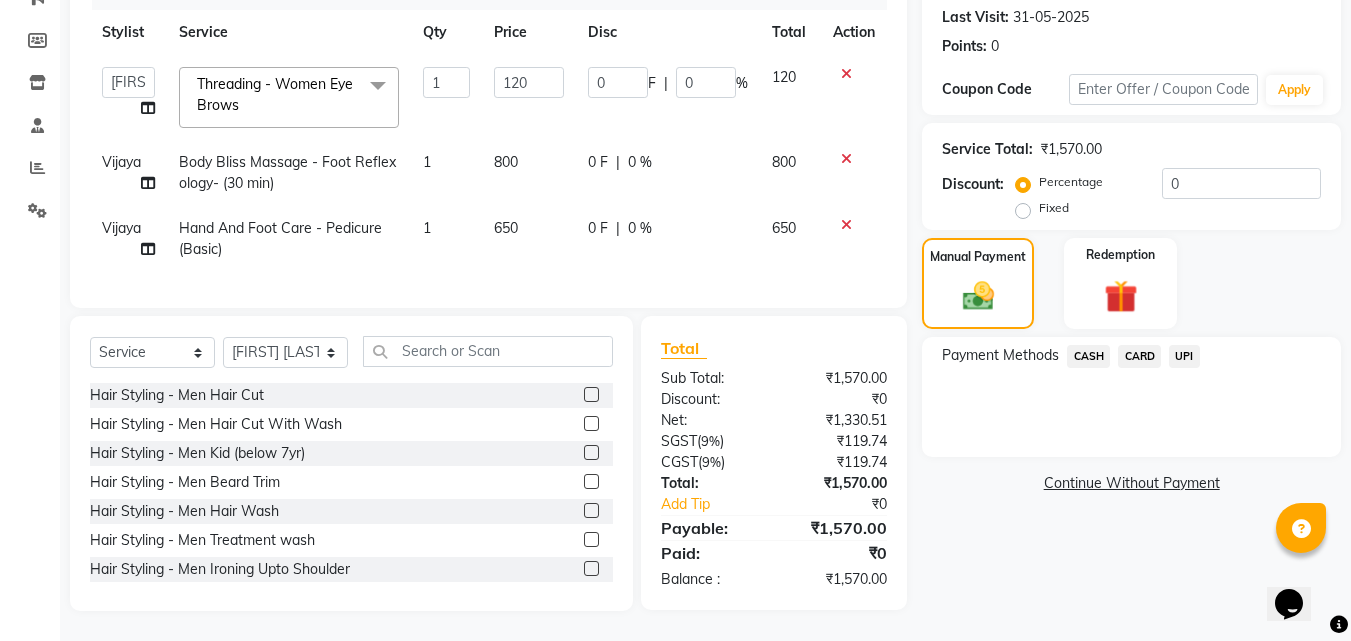 click on "UPI" 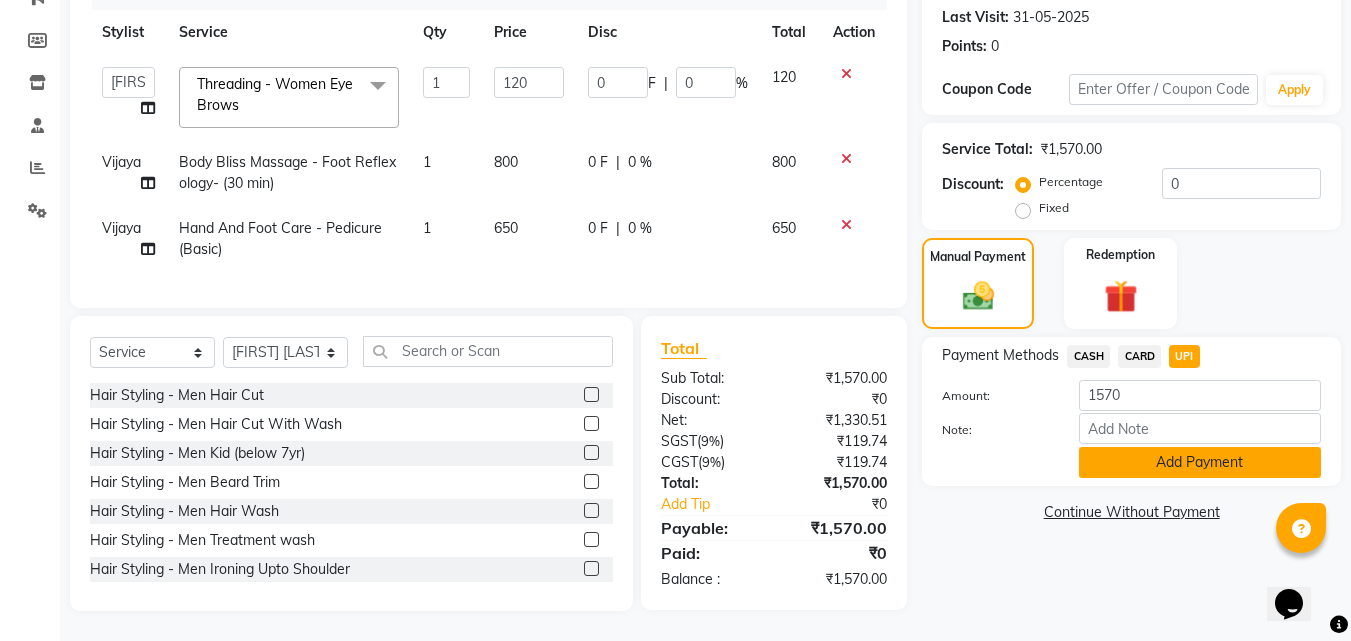 click on "Add Payment" 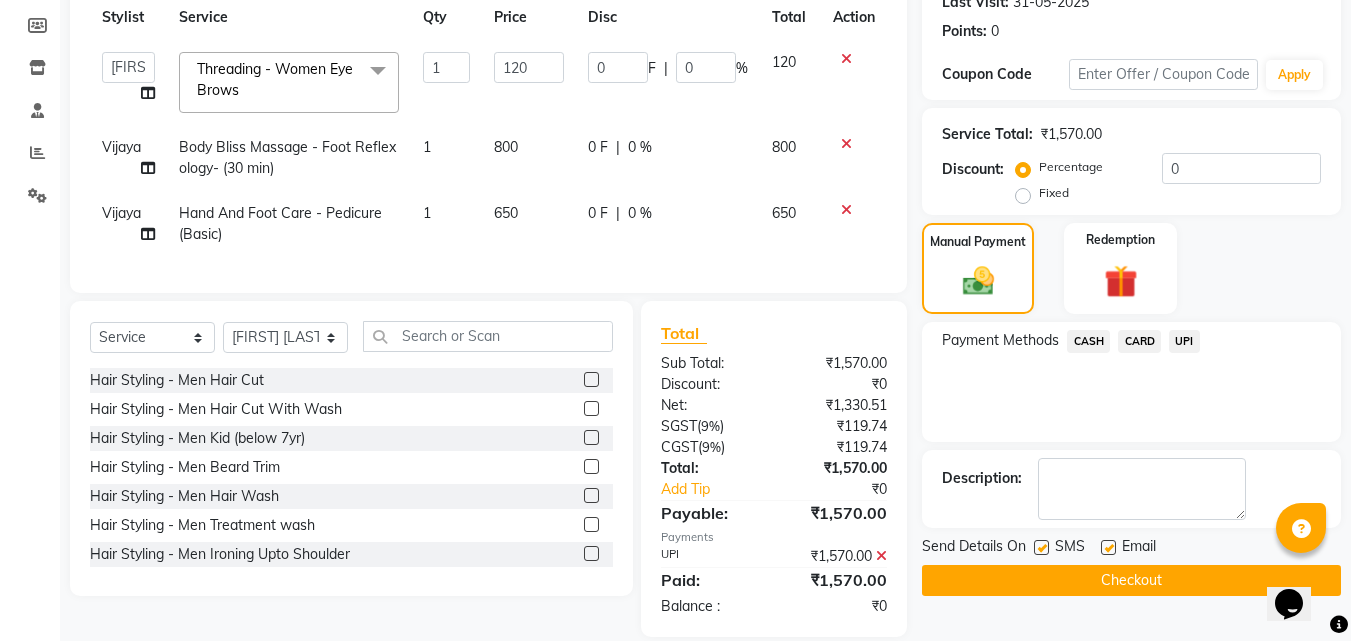 scroll, scrollTop: 331, scrollLeft: 0, axis: vertical 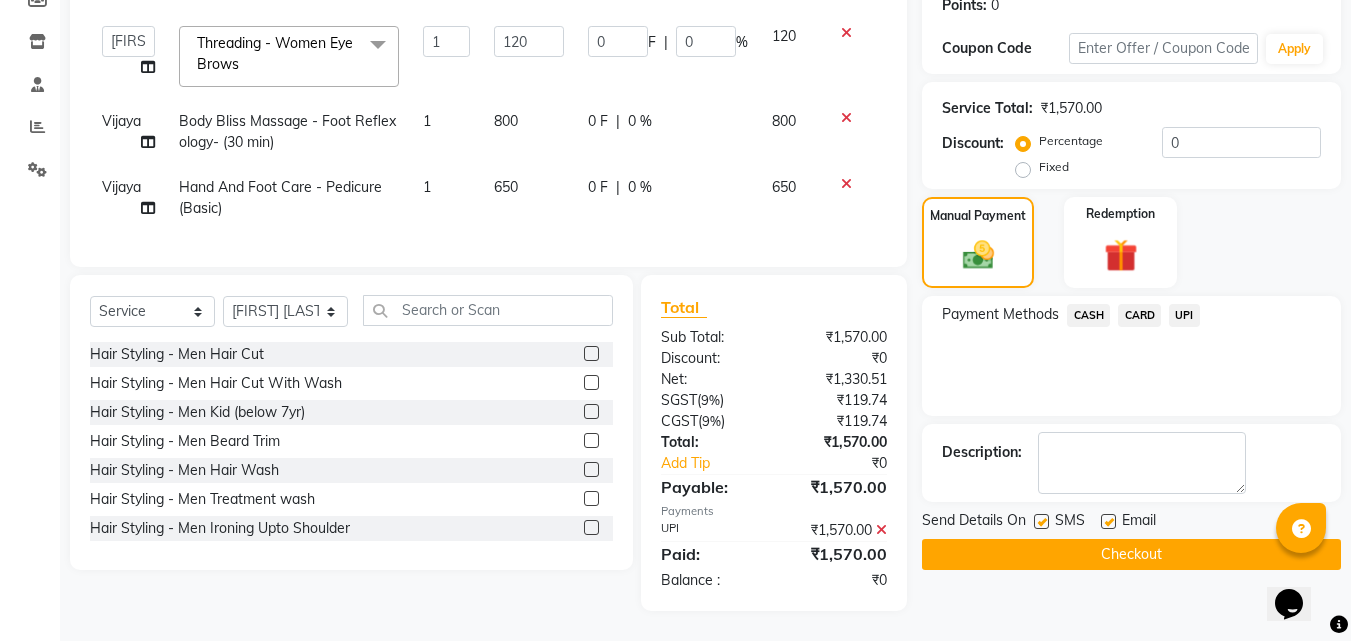 click 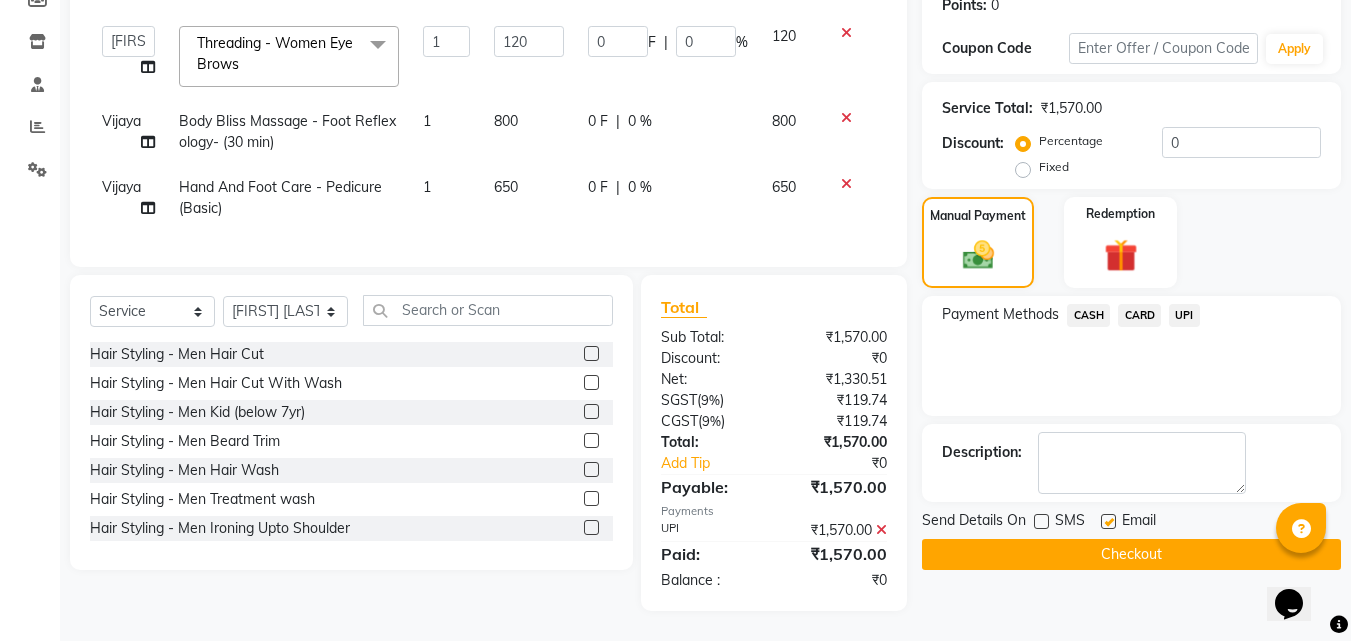 click on "Checkout" 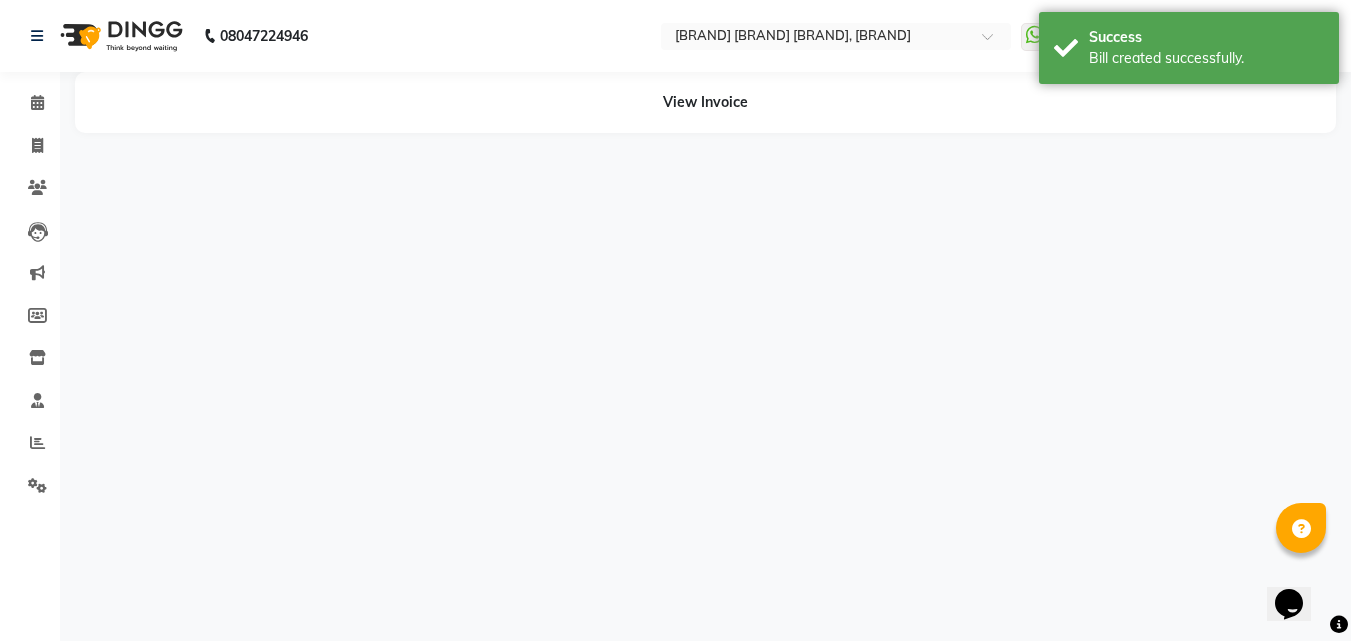 scroll, scrollTop: 0, scrollLeft: 0, axis: both 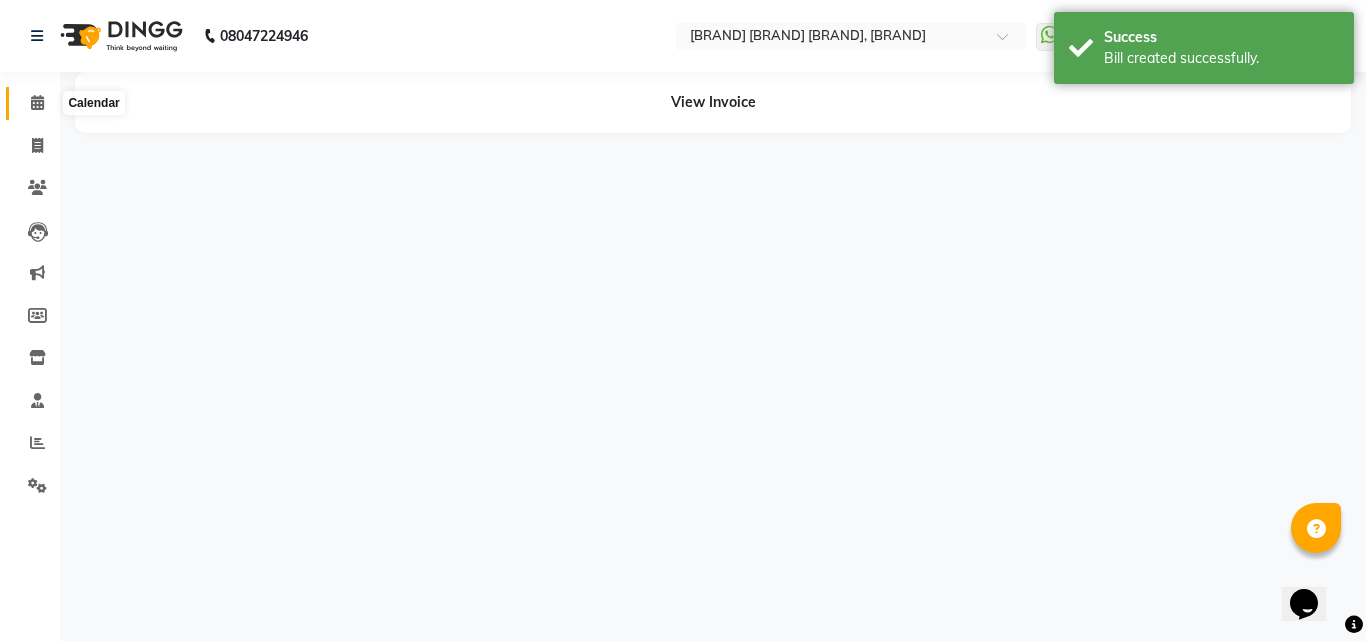 click 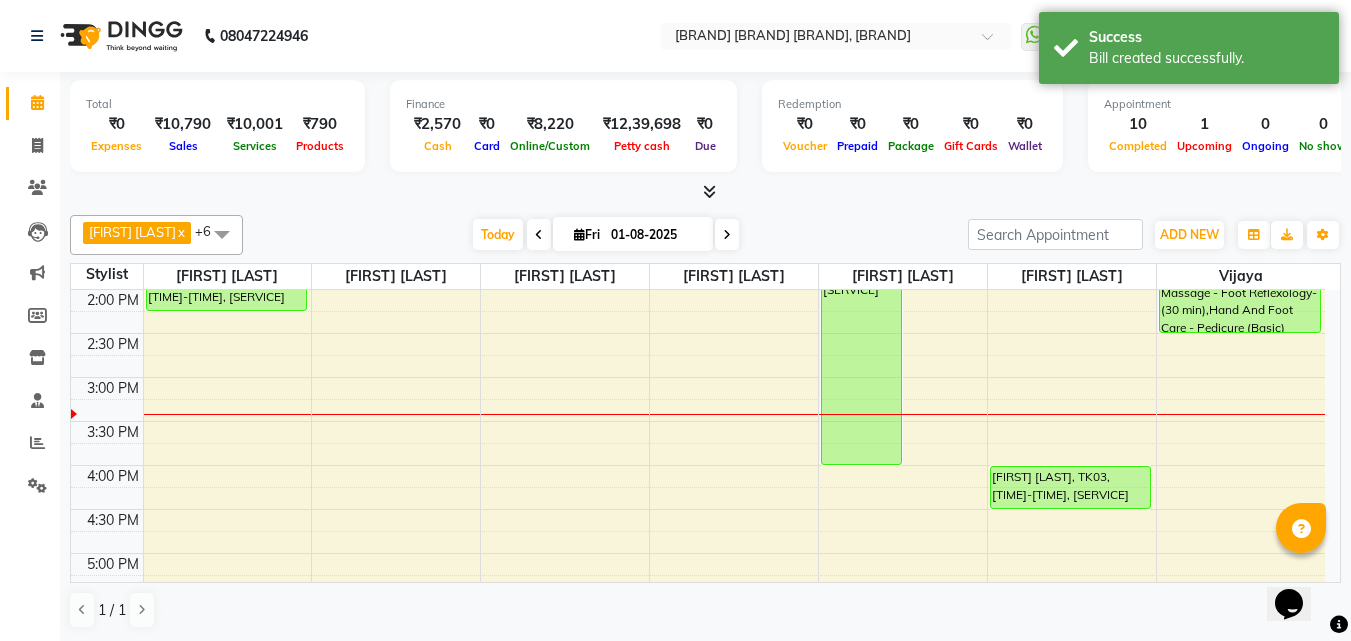 scroll, scrollTop: 500, scrollLeft: 0, axis: vertical 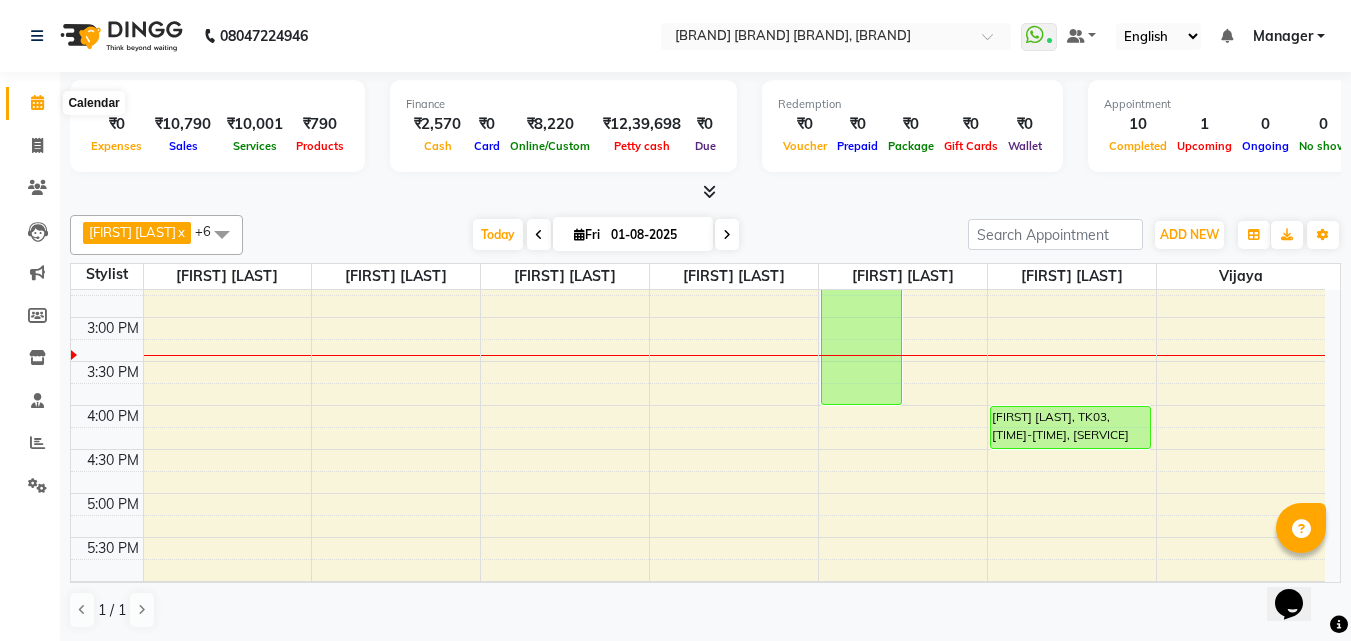 click 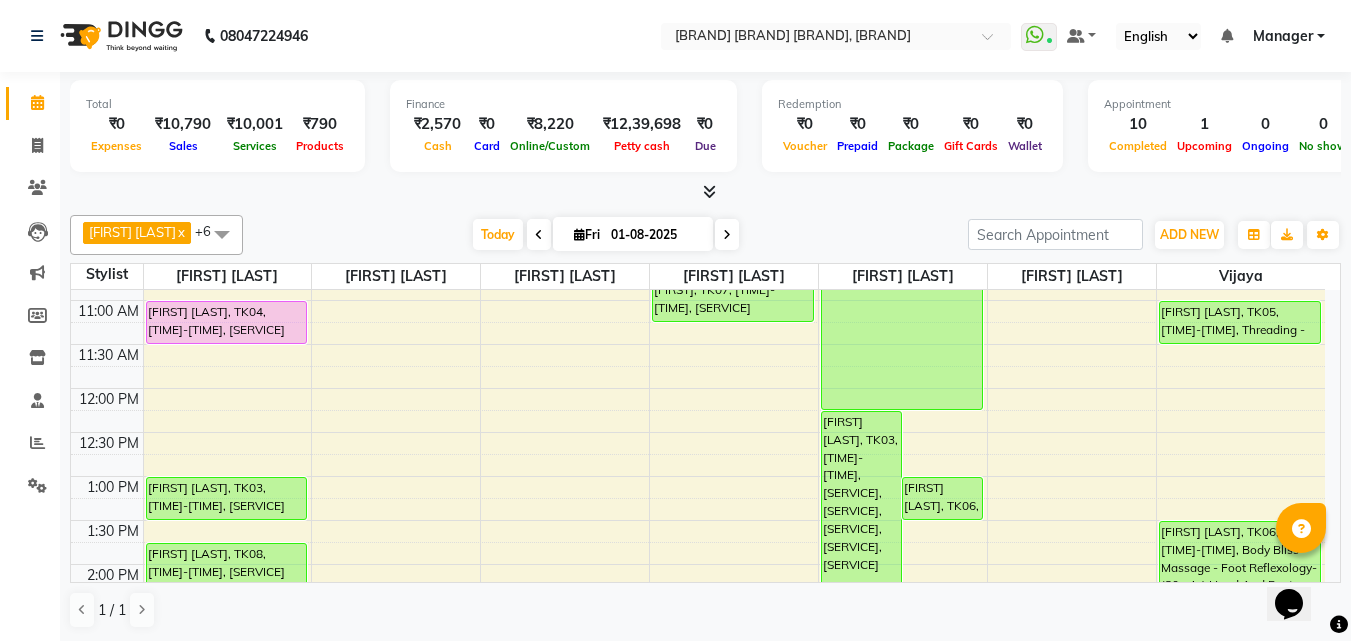 scroll, scrollTop: 0, scrollLeft: 0, axis: both 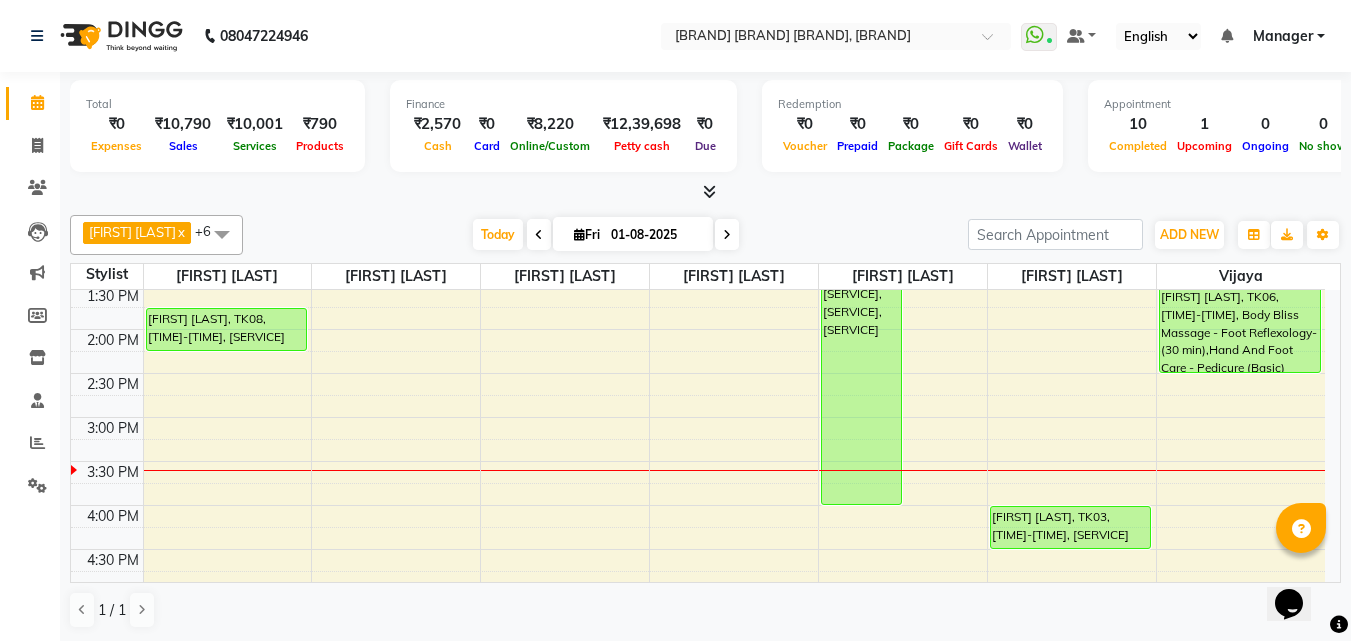 click on "[FIRST] [LAST], TK04, [TIME]-[TIME], Hair Styling - Men Hair Cut    [FIRST] [LAST], TK03, [TIME]-[TIME], Hair Styling - Women Treatment wash    [FIRST], TK01, [TIME]-[TIME], Hair Styling - Men Hair Cut    [FIRST], TK07, [TIME]-[TIME], Hair Styling - Men Hair Cut    [FIRST] [LAST], TK03, [TIME]-[TIME], Facials  - O3 plus Diamond Facial,Waxing - WAXING Woman Imported Under Arms,Waxing - WAXING Woman Imported Full Hands,Waxing - WAXING Woman Imported Half Legs,Waxing - WAXING Woman Imported Upper Lips    [FIRST] [LAST], TK06, [TIME]-[TIME], Threading - Women Eye Brows    [FIRST], TK02, [TIME]-[TIME], D-Tan - Women D-Tan Face and neck,Cleanup - O3  Whitening clean up,Threading - Women Full Face" at bounding box center [698, 461] 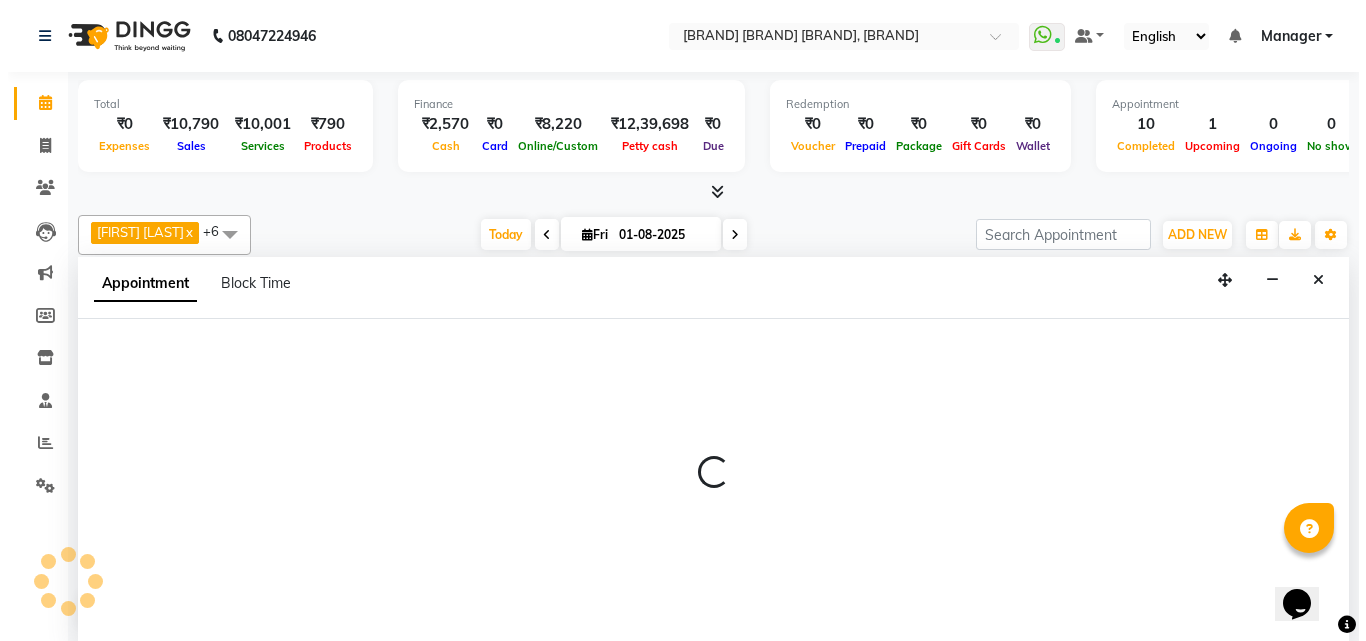 scroll, scrollTop: 1, scrollLeft: 0, axis: vertical 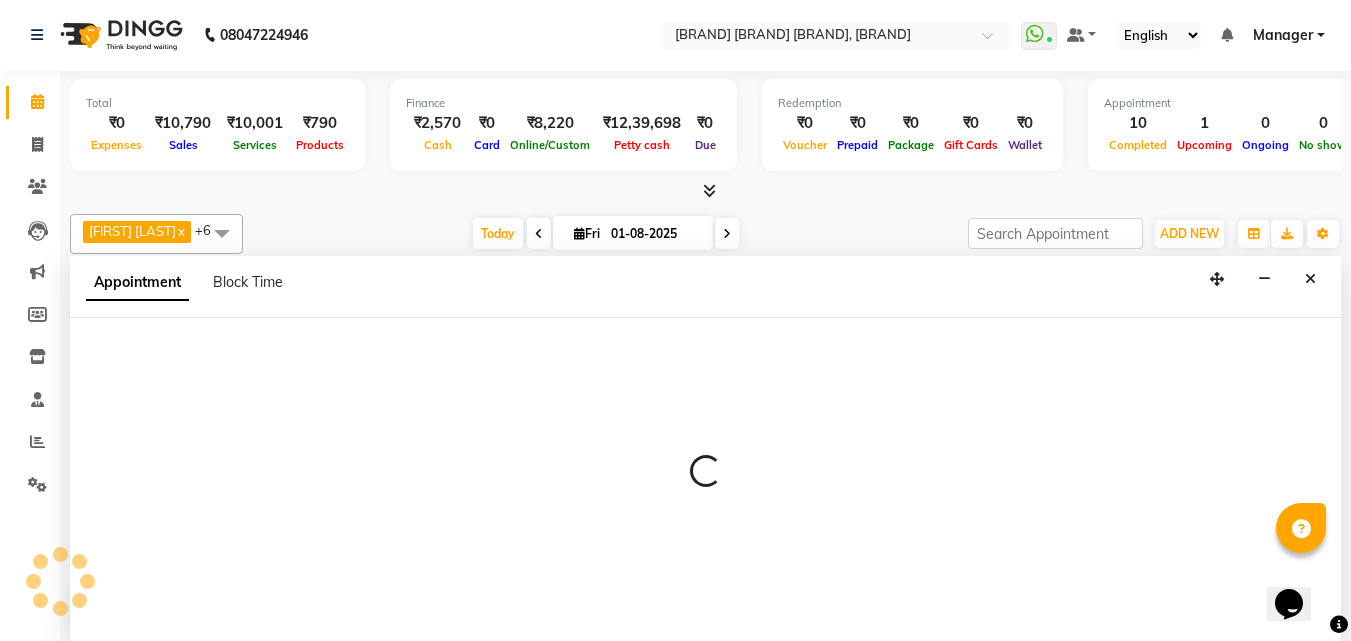 select on "52969" 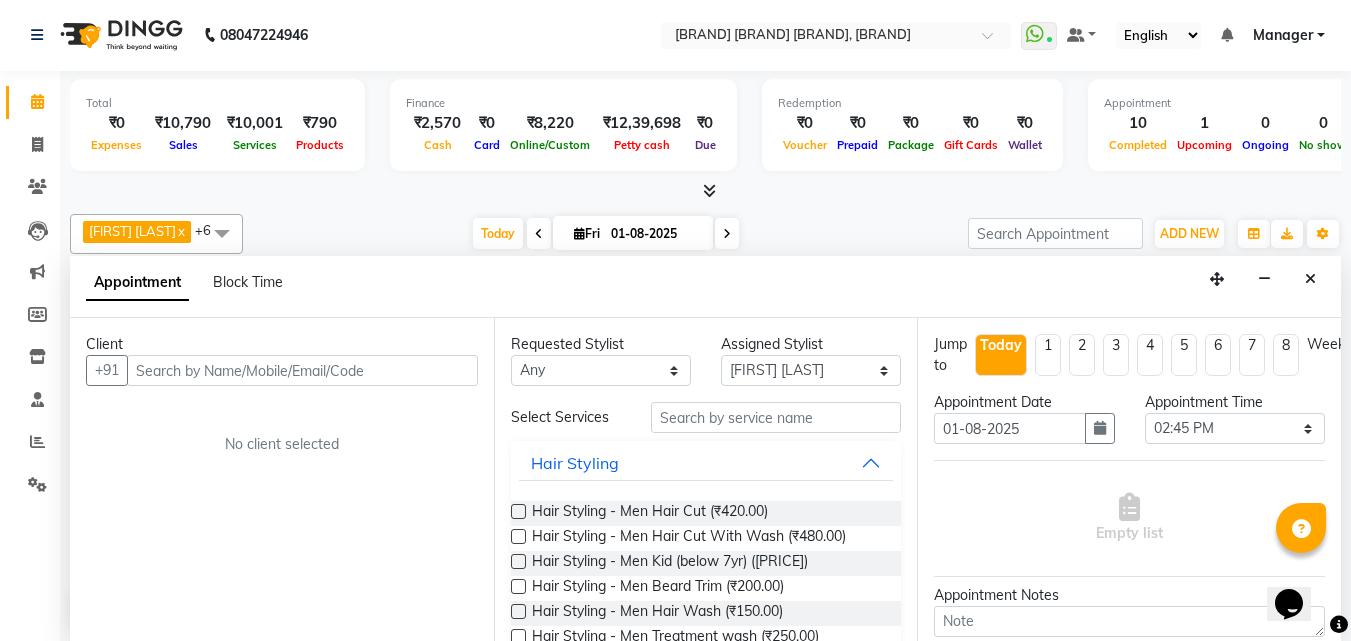click at bounding box center [302, 370] 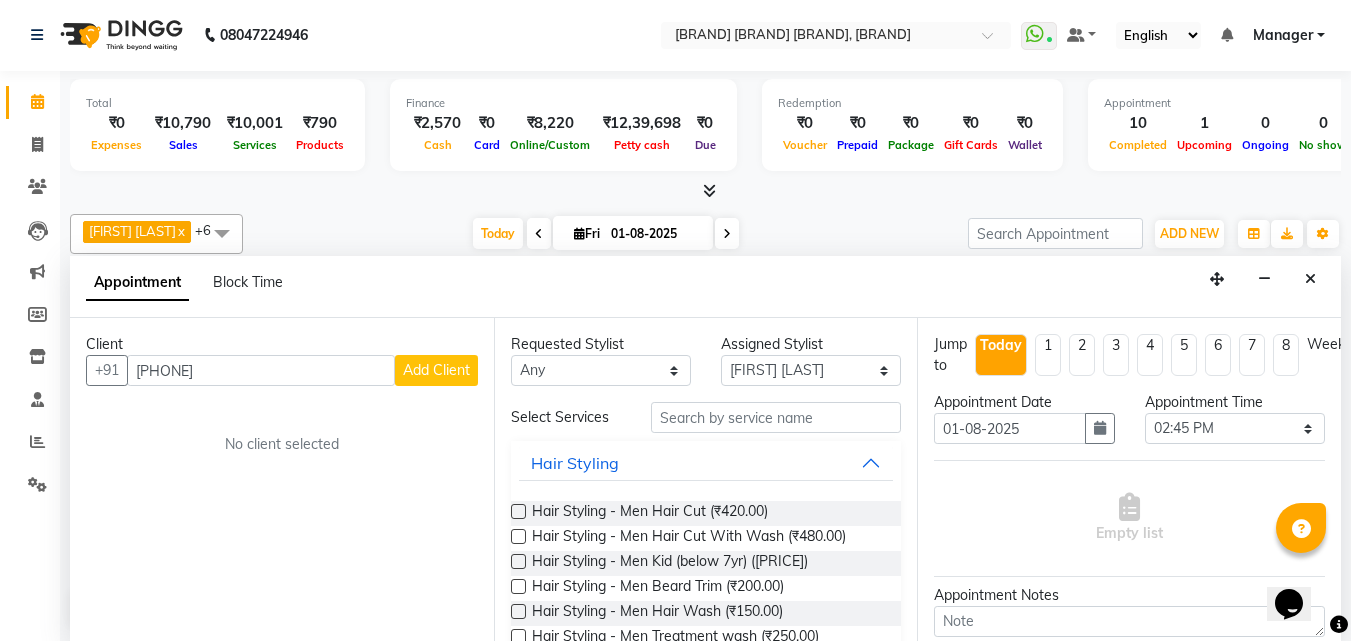 type on "[PHONE]" 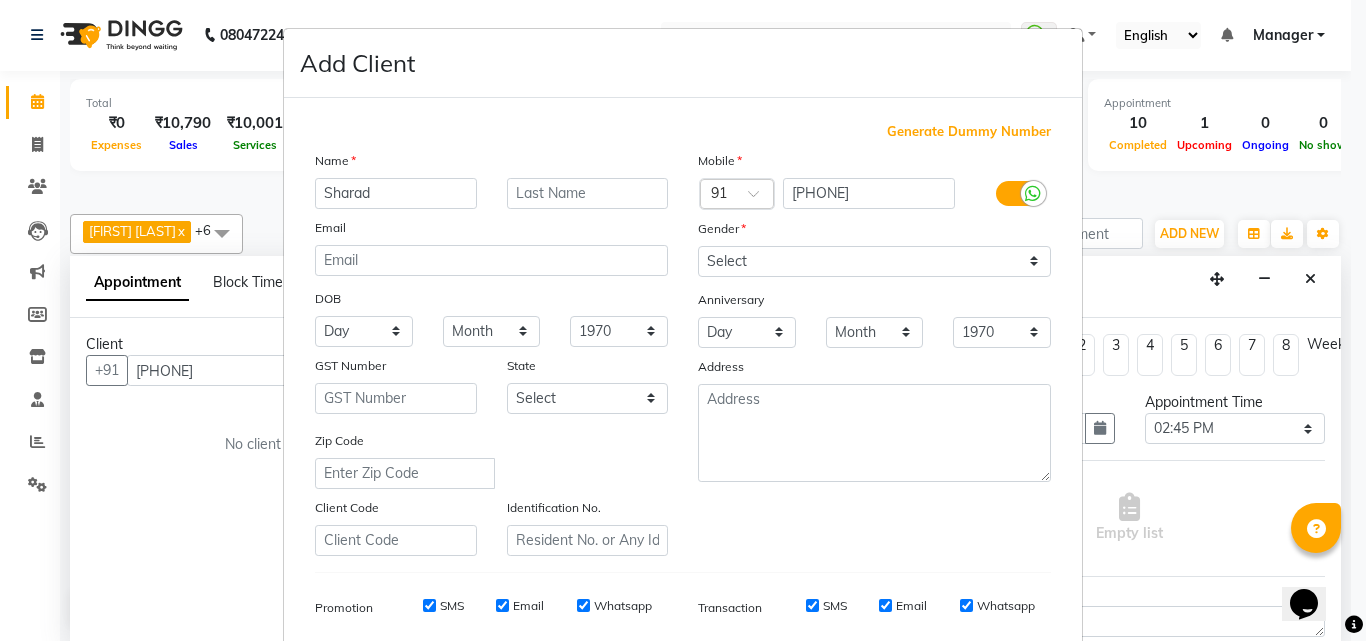 type on "Sharad" 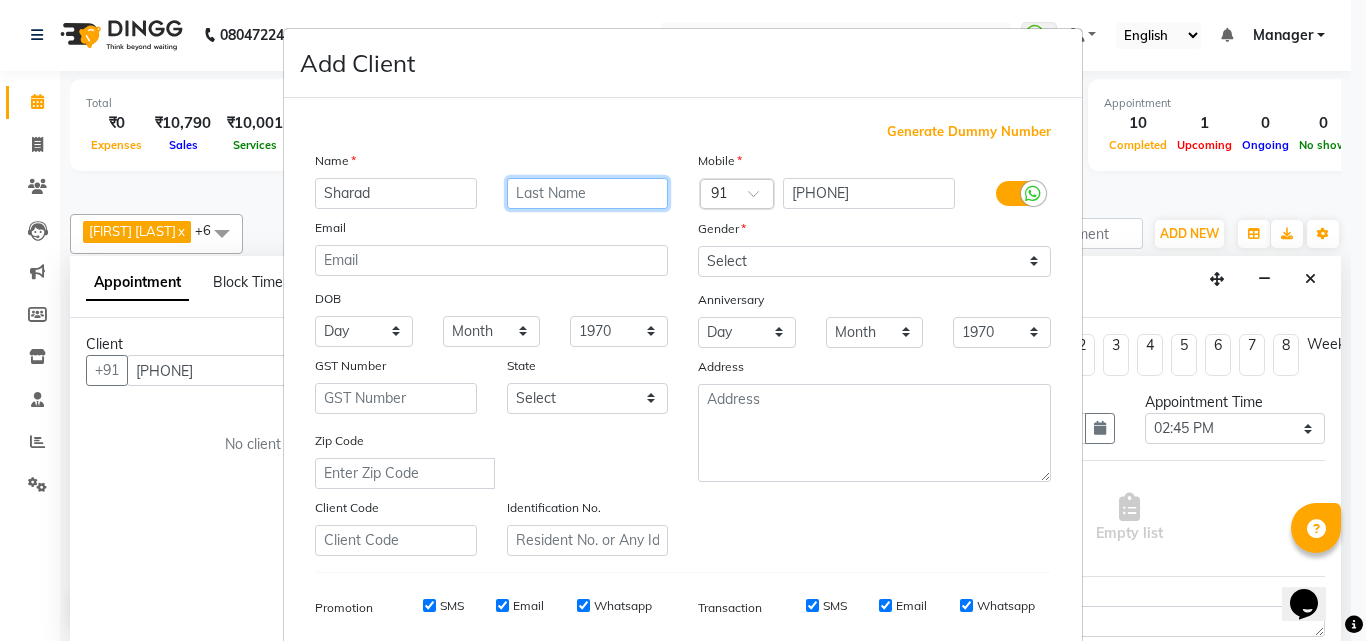 click at bounding box center [588, 193] 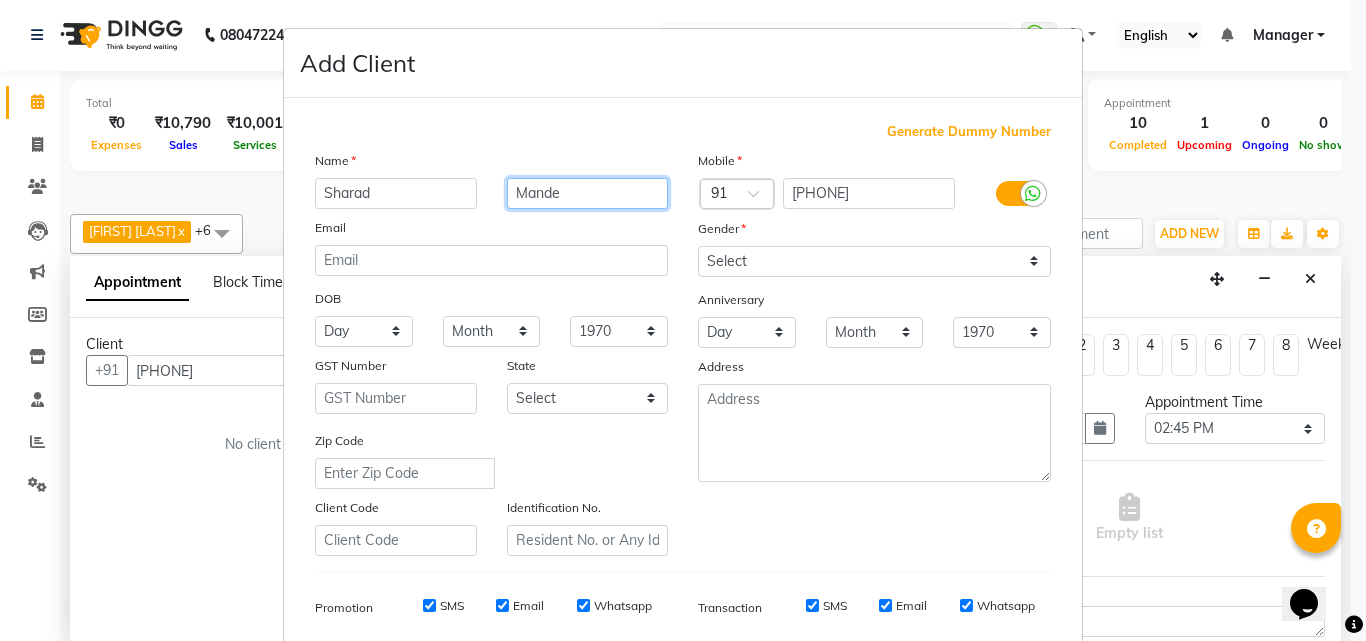 type on "Mande" 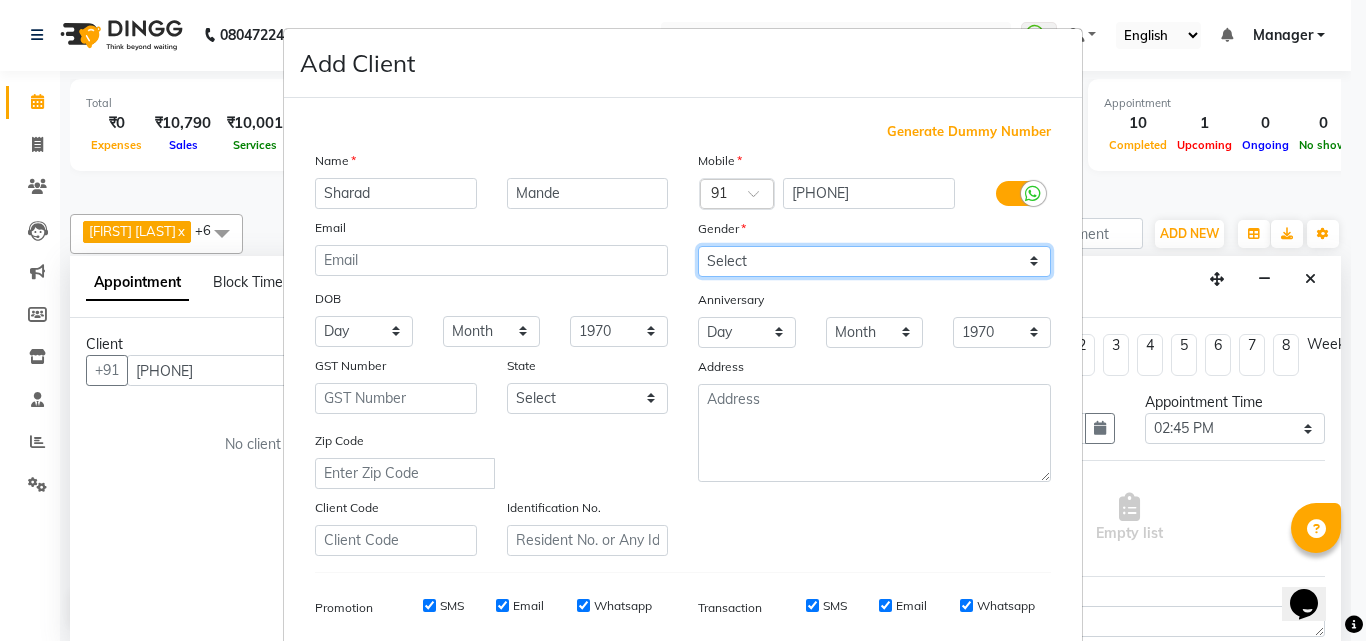 click on "Select Male Female Other Prefer Not To Say" at bounding box center [874, 261] 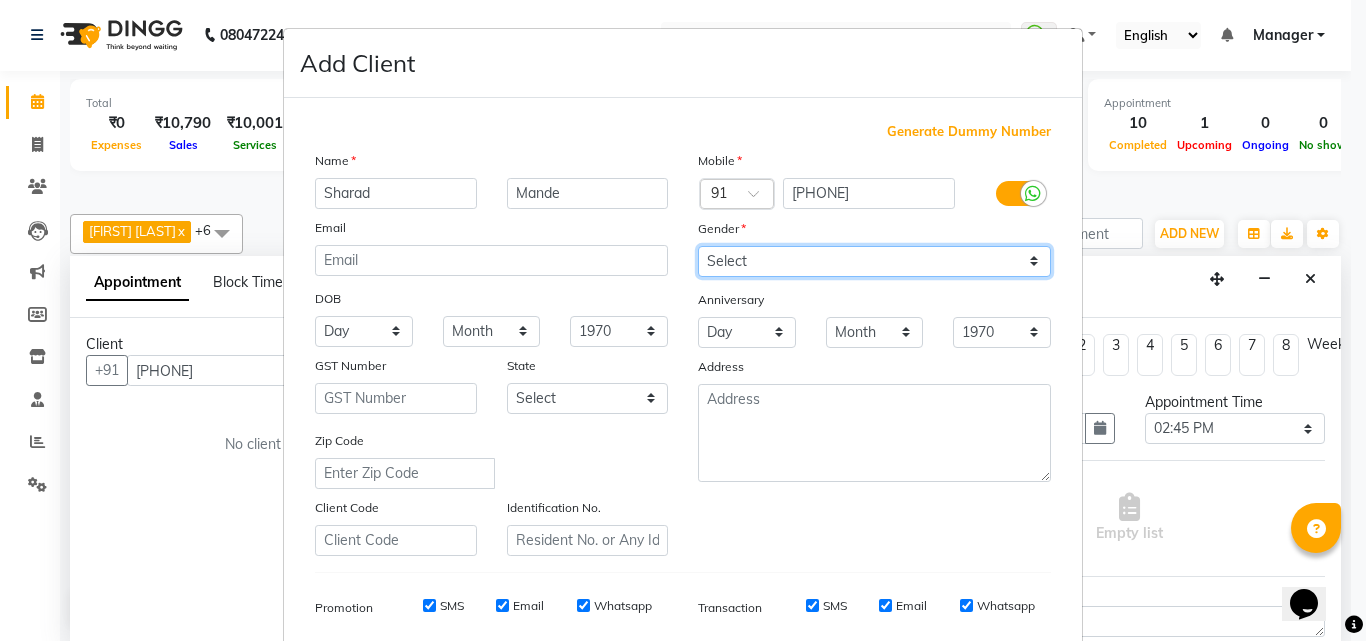 select on "male" 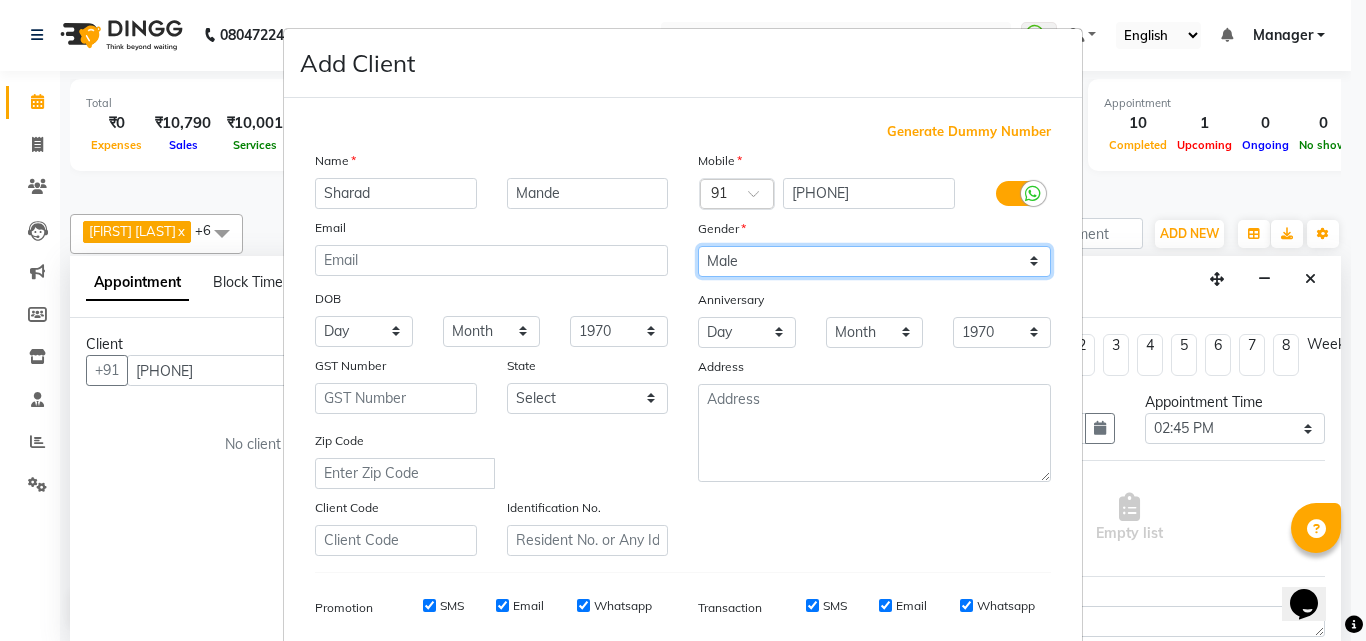 click on "Select Male Female Other Prefer Not To Say" at bounding box center (874, 261) 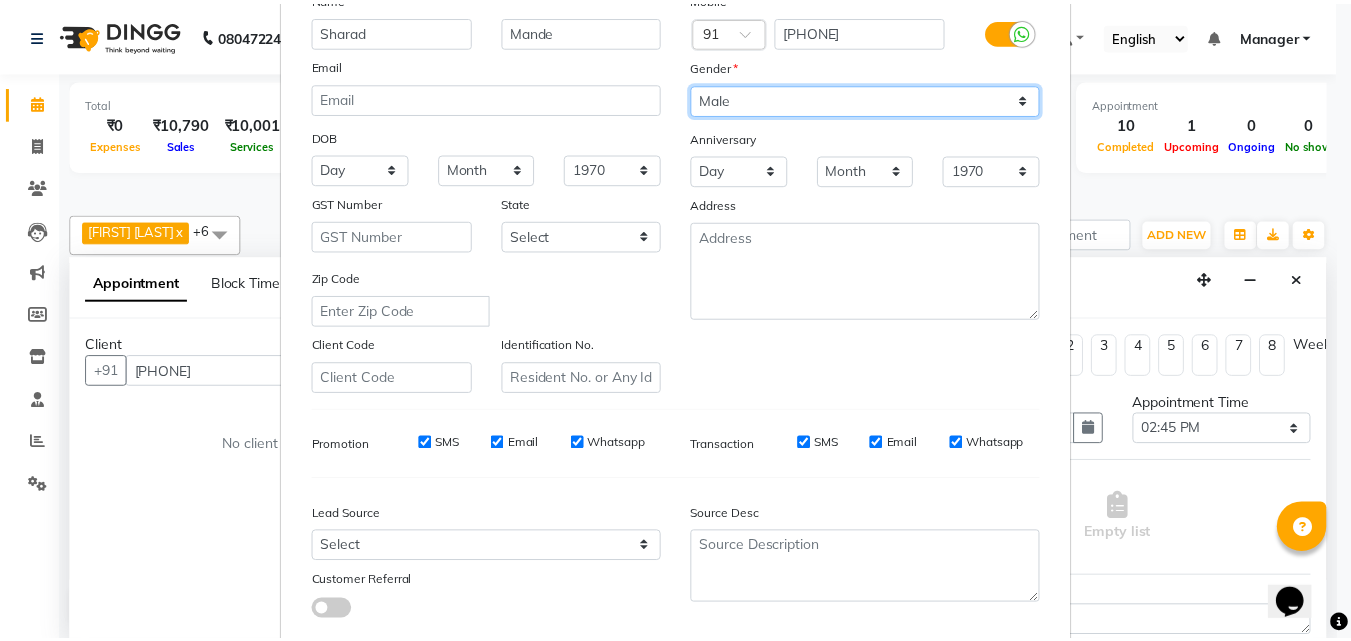 scroll, scrollTop: 282, scrollLeft: 0, axis: vertical 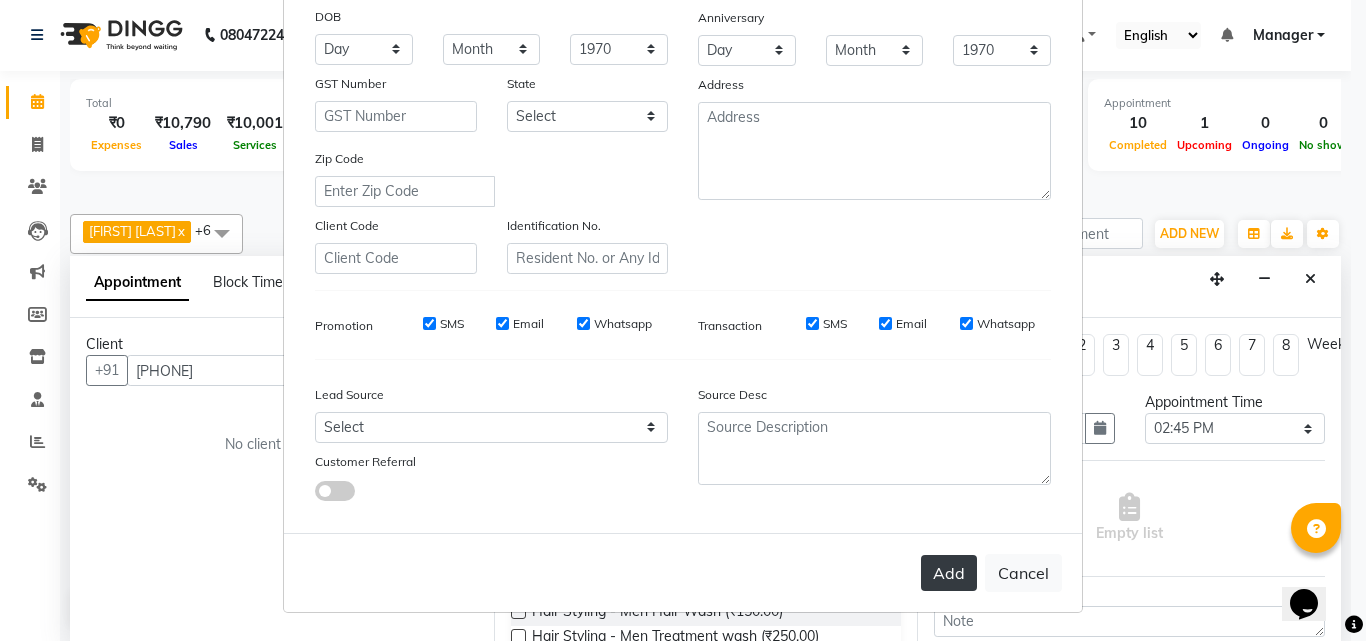click on "Add" at bounding box center (949, 573) 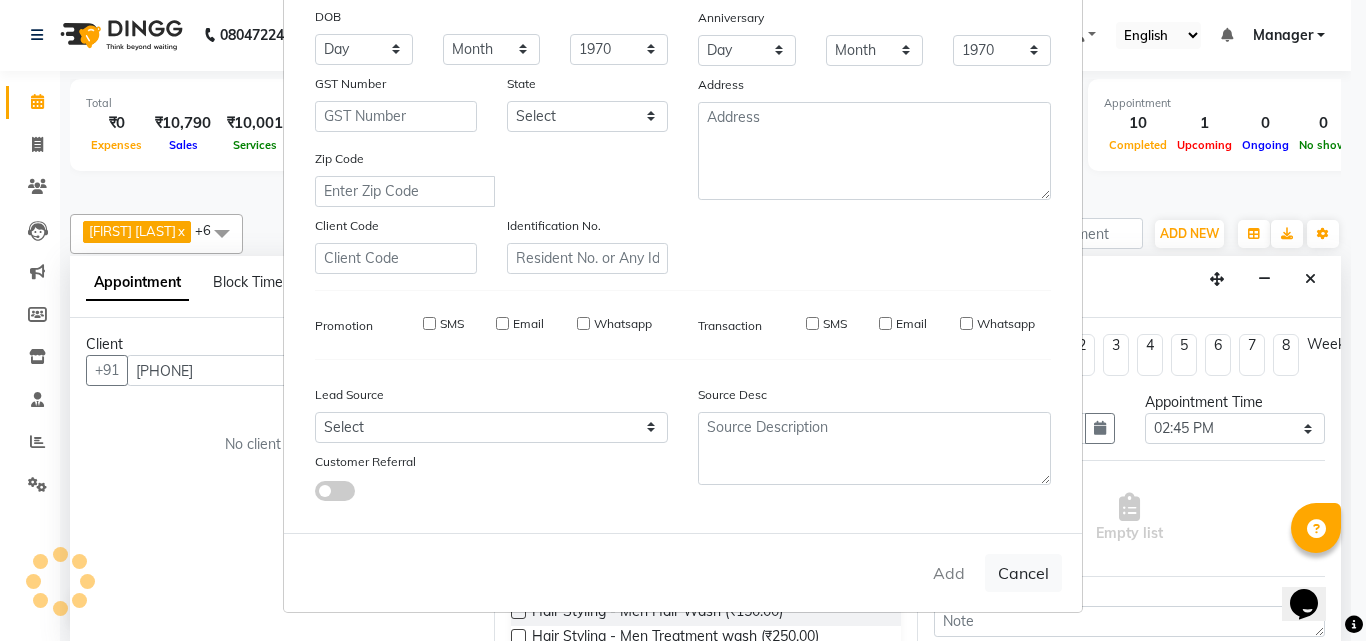 type on "98******25" 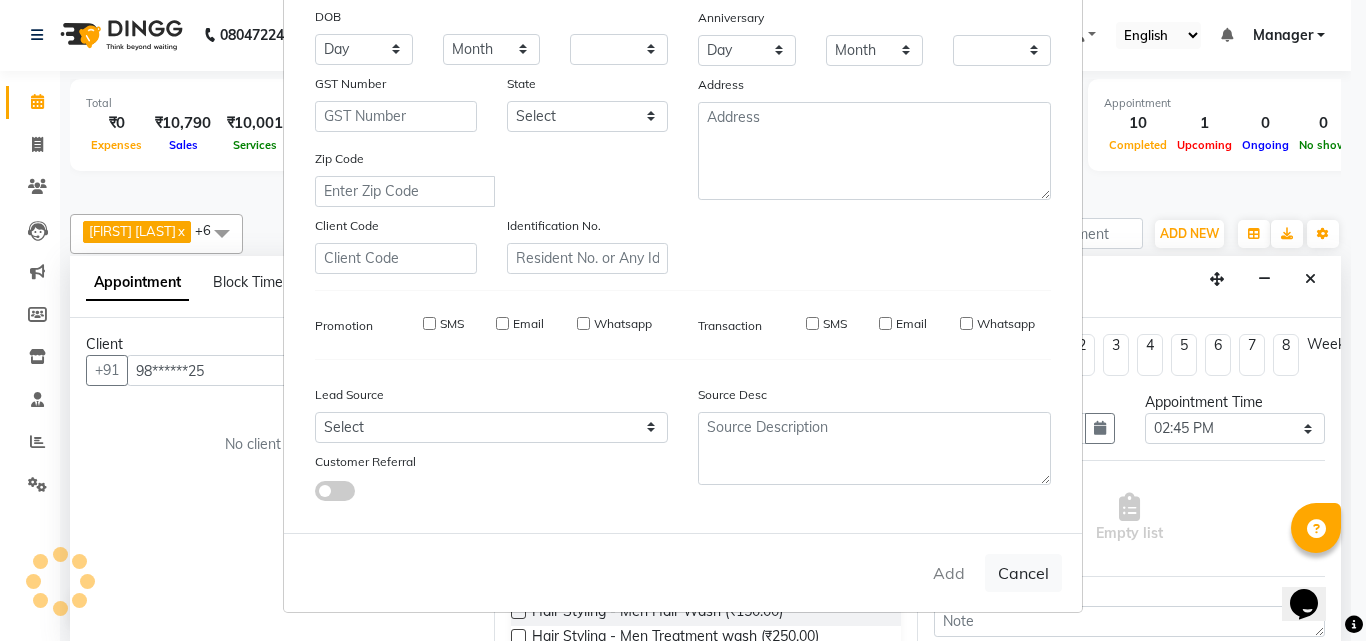 checkbox on "false" 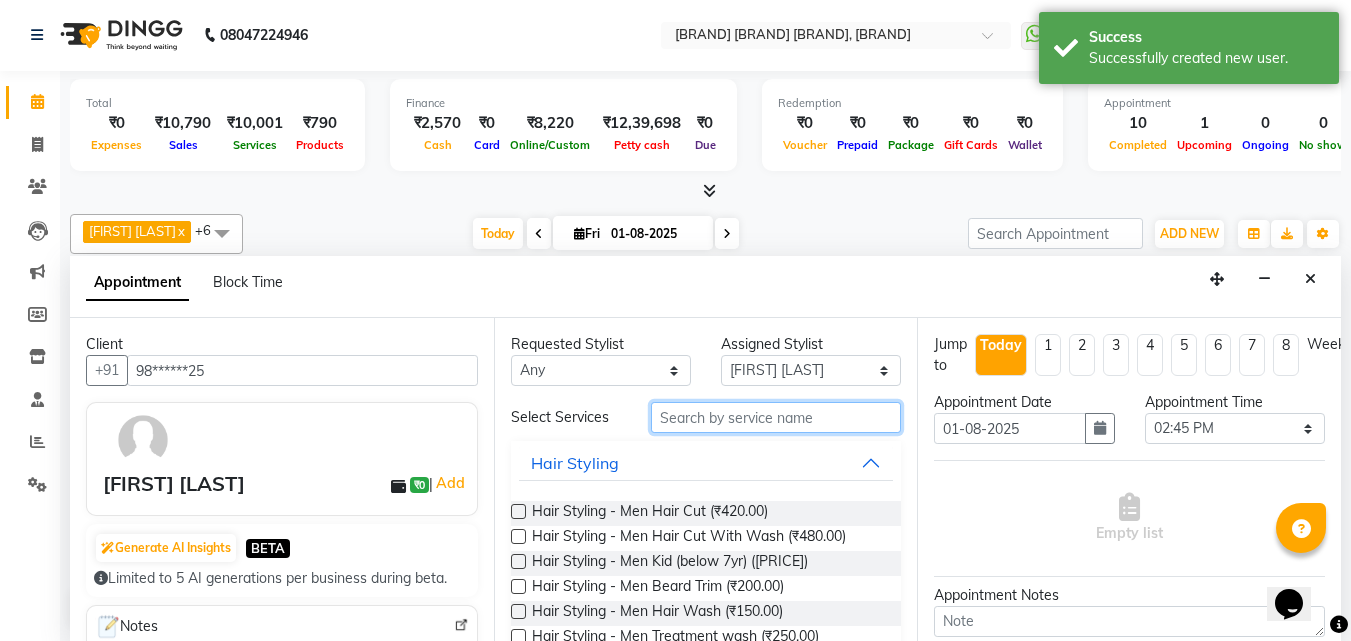click at bounding box center (776, 417) 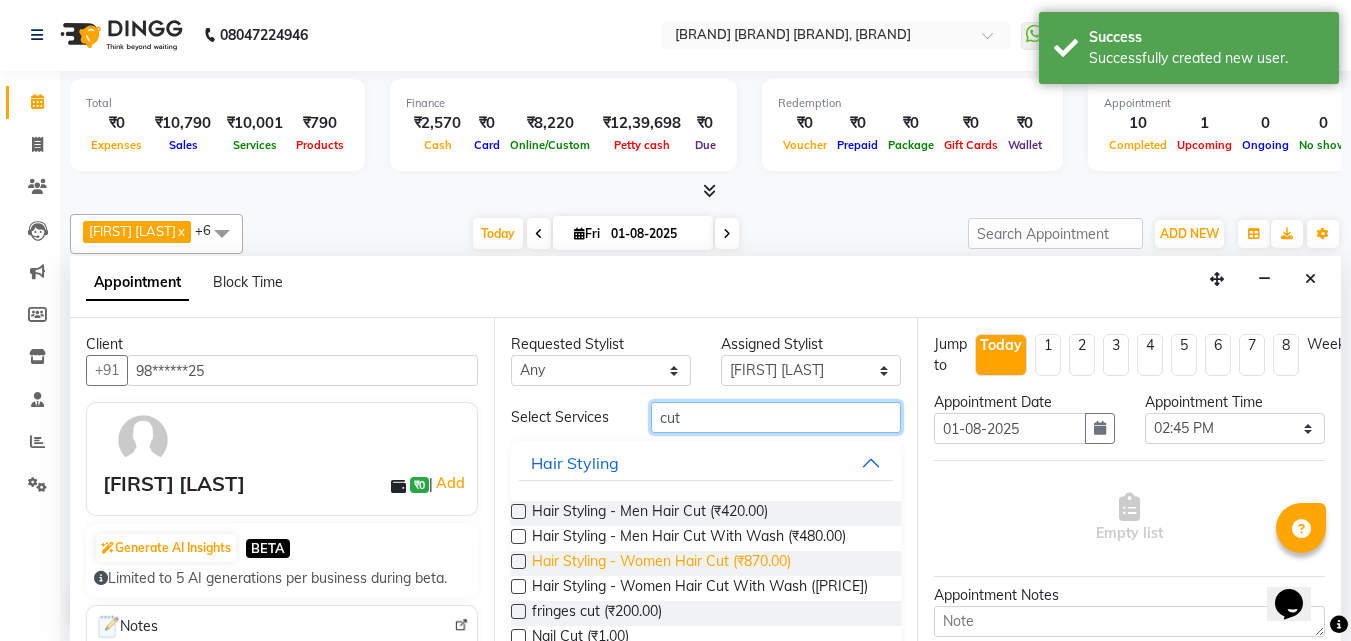 type on "cut" 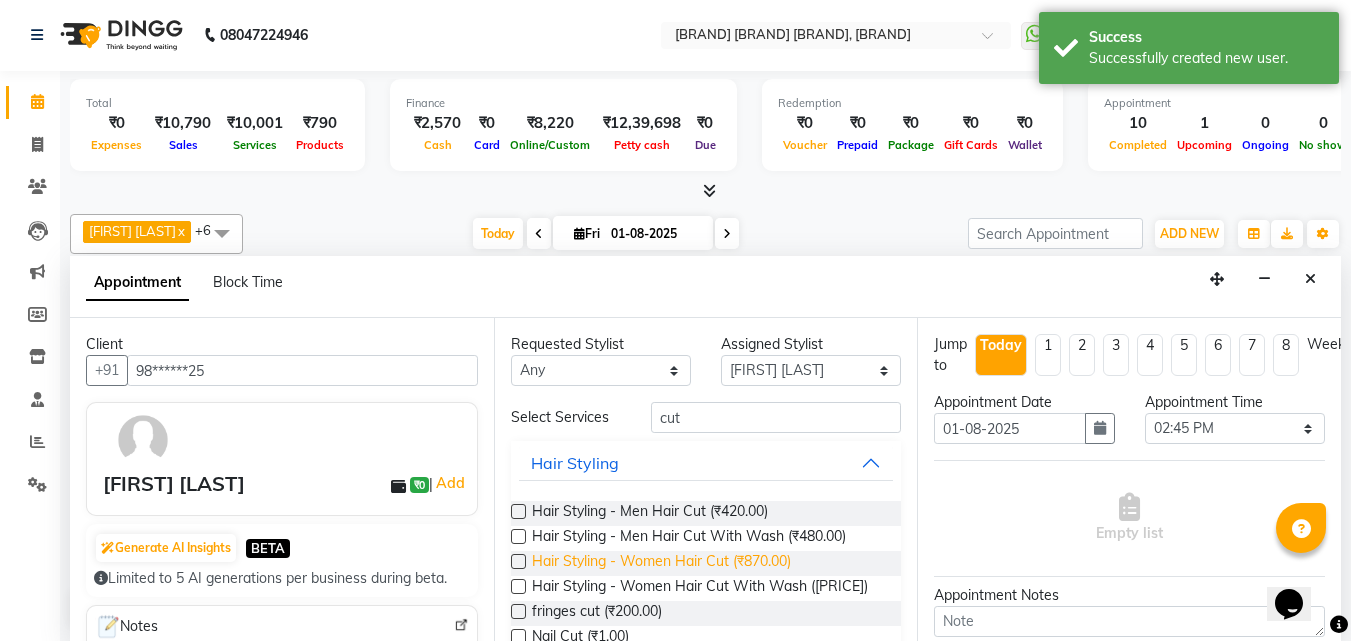 click on "Hair Styling - Women Hair Cut (₹870.00)" at bounding box center (661, 563) 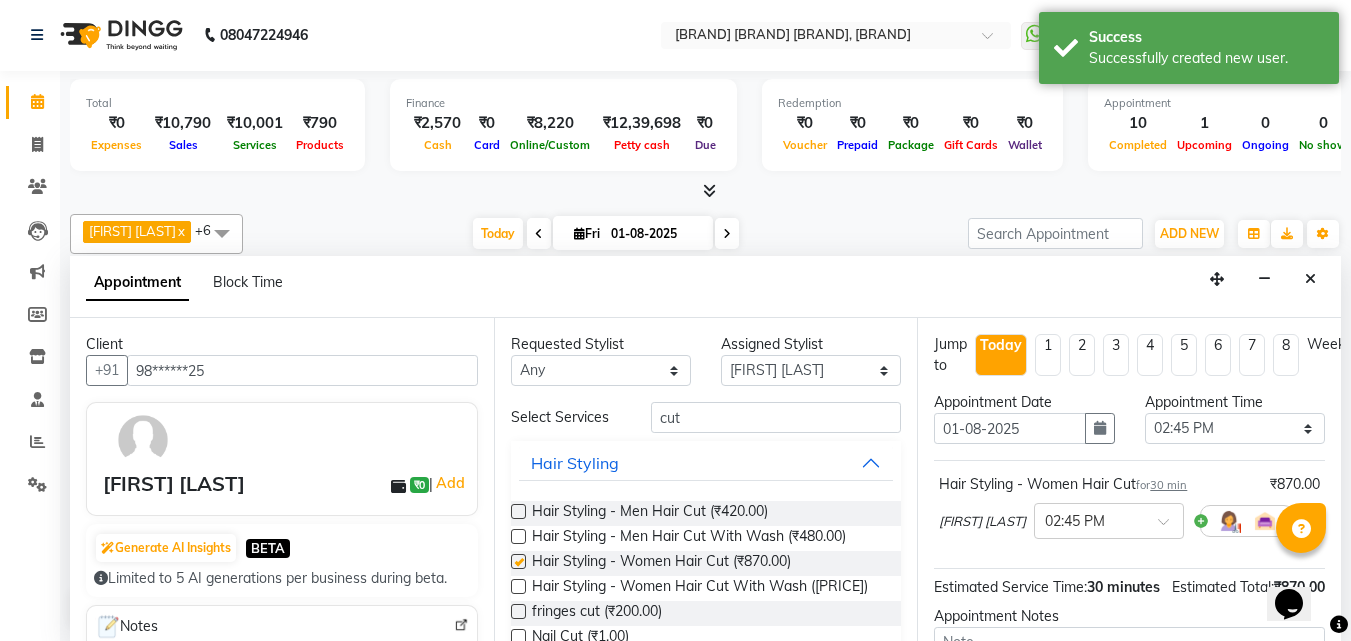 checkbox on "false" 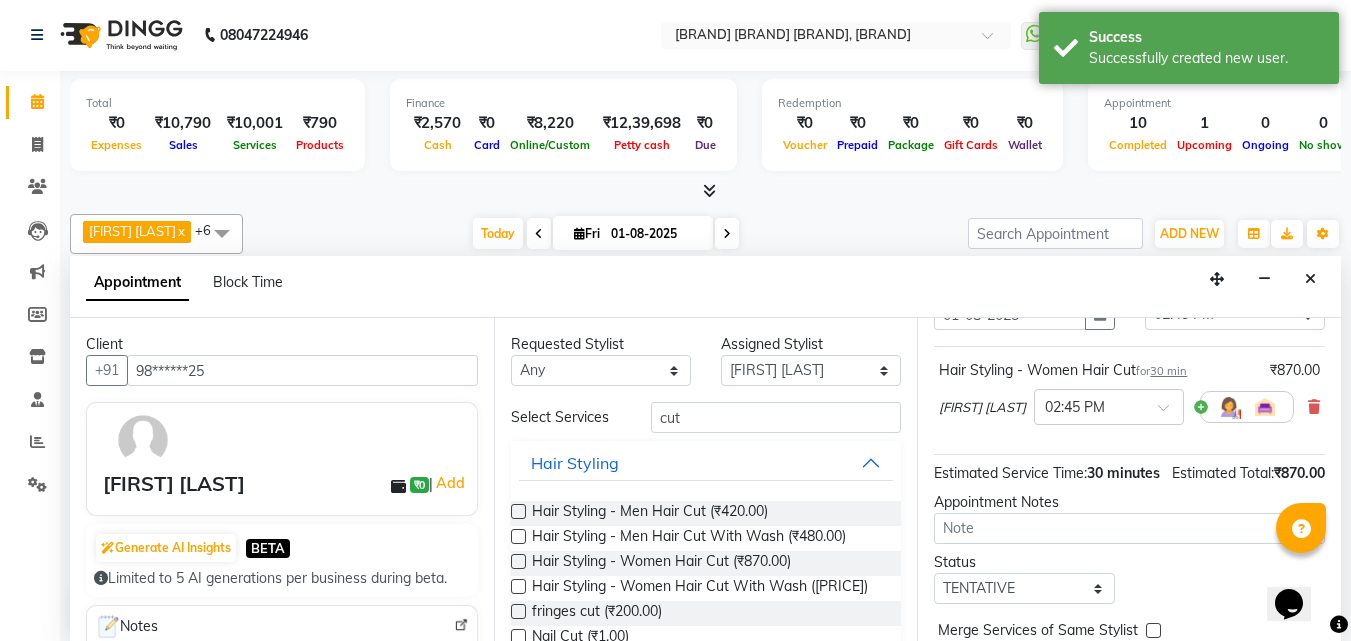 scroll, scrollTop: 239, scrollLeft: 0, axis: vertical 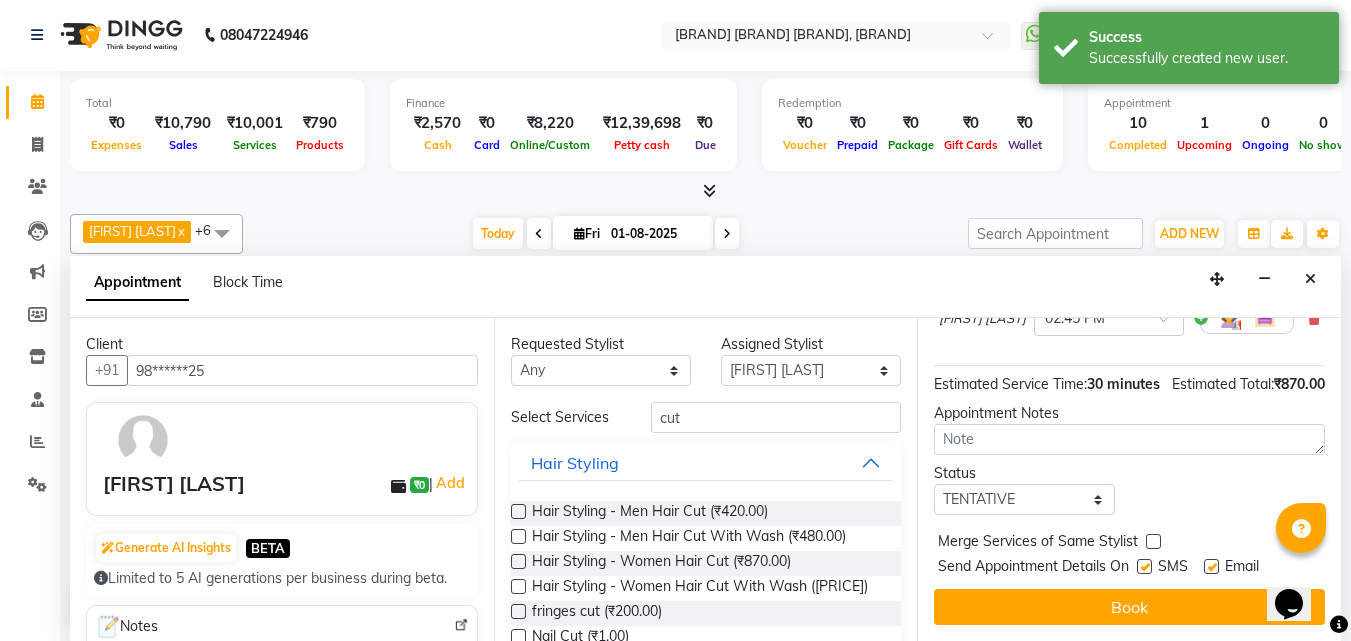 click at bounding box center (1144, 566) 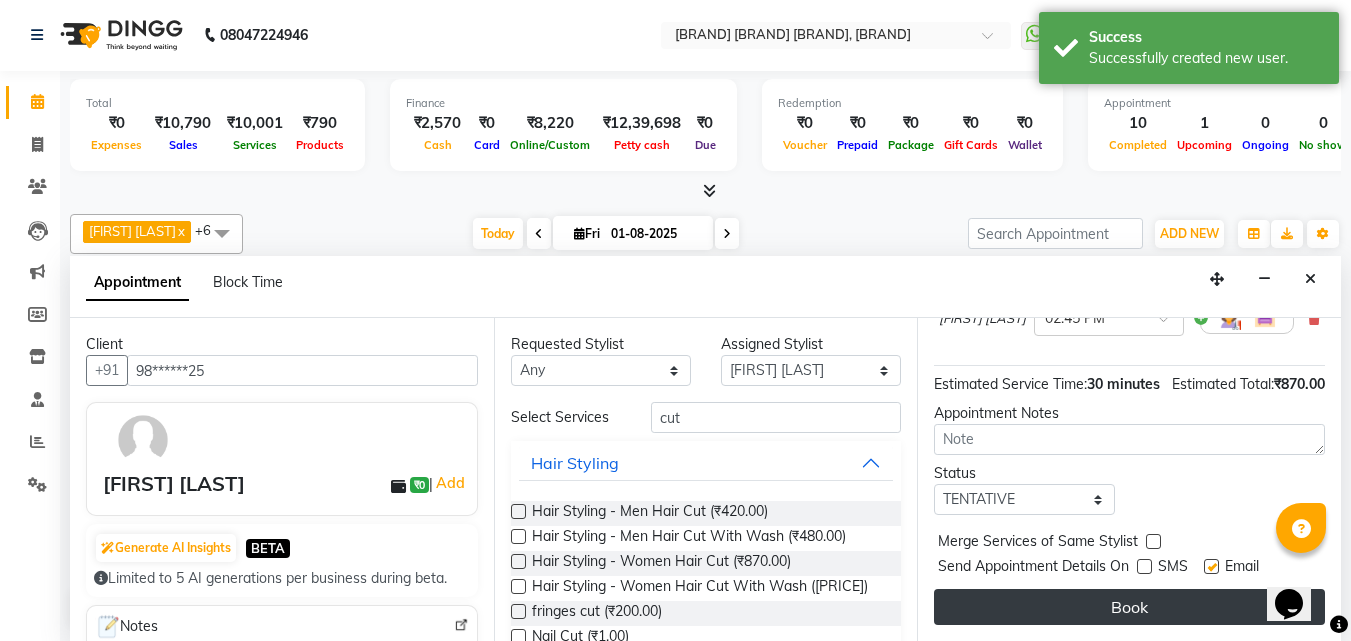 click on "Book" at bounding box center [1129, 607] 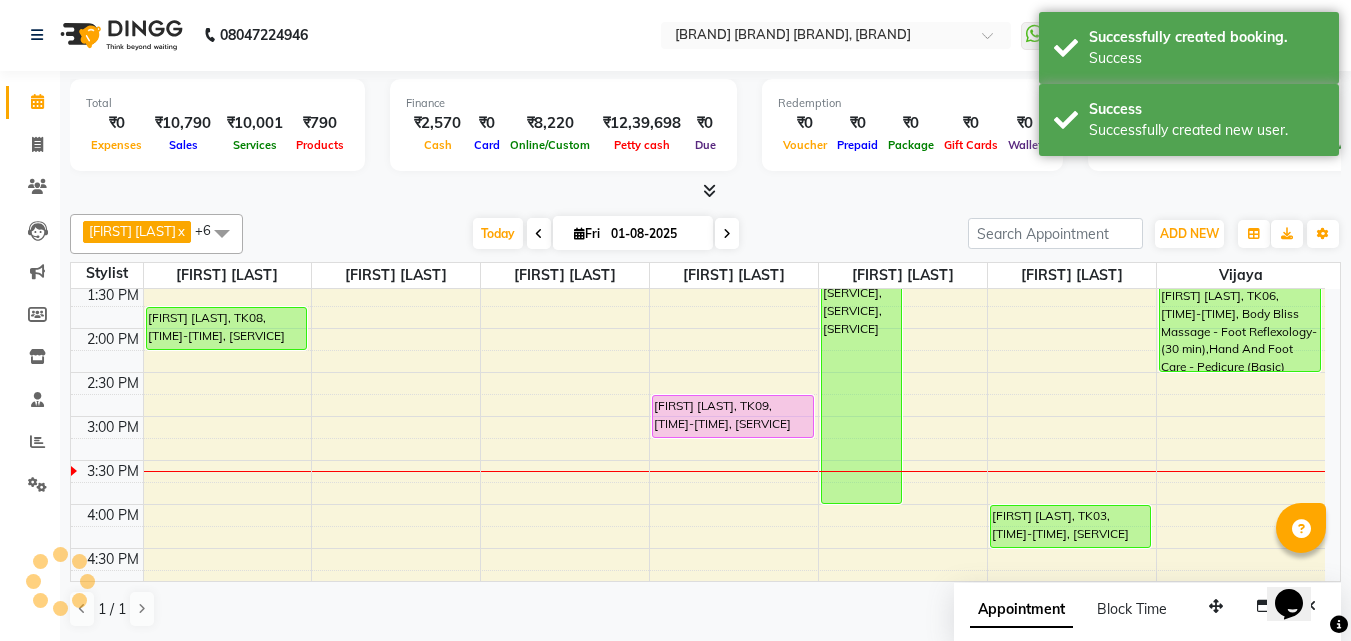 scroll, scrollTop: 0, scrollLeft: 0, axis: both 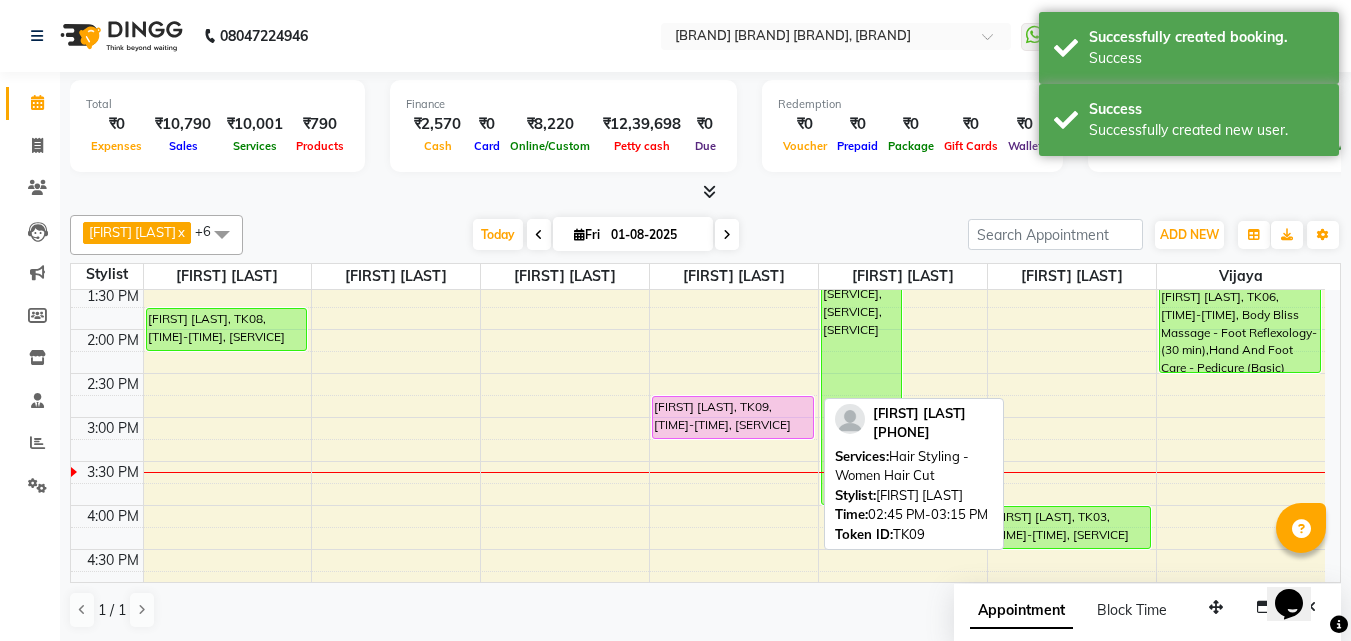 click on "[FIRST] [LAST], TK09, [TIME]-[TIME], [SERVICE]" at bounding box center [733, 417] 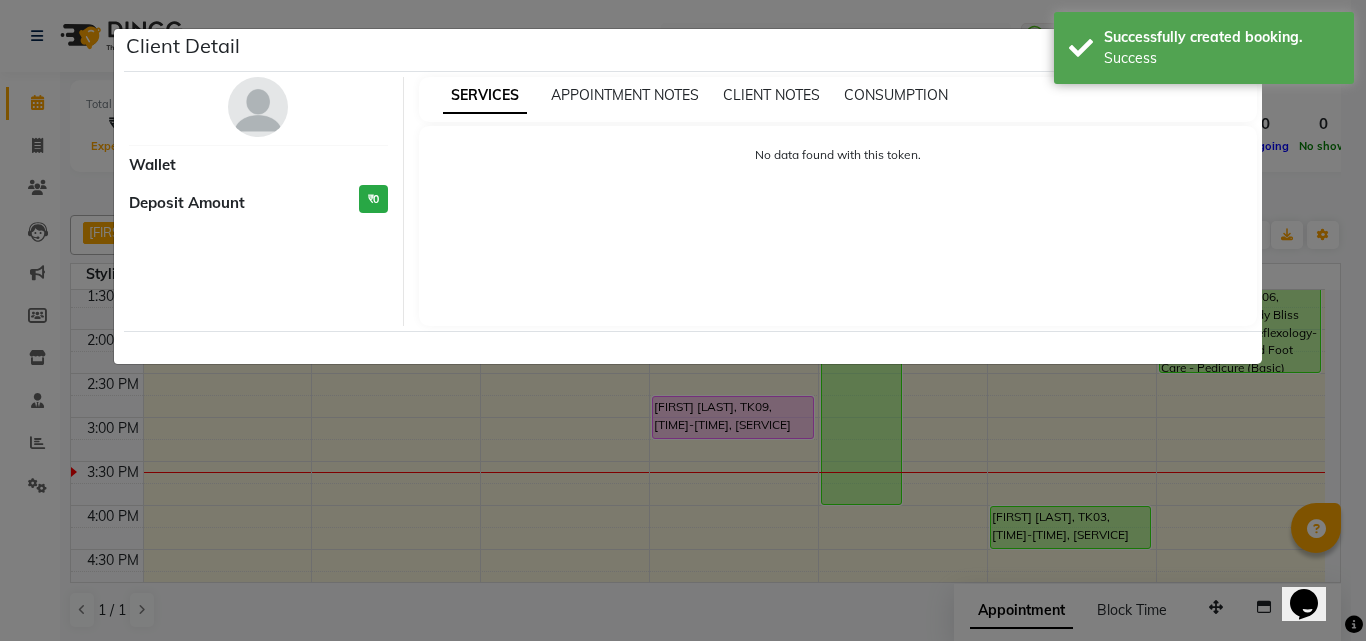 select on "7" 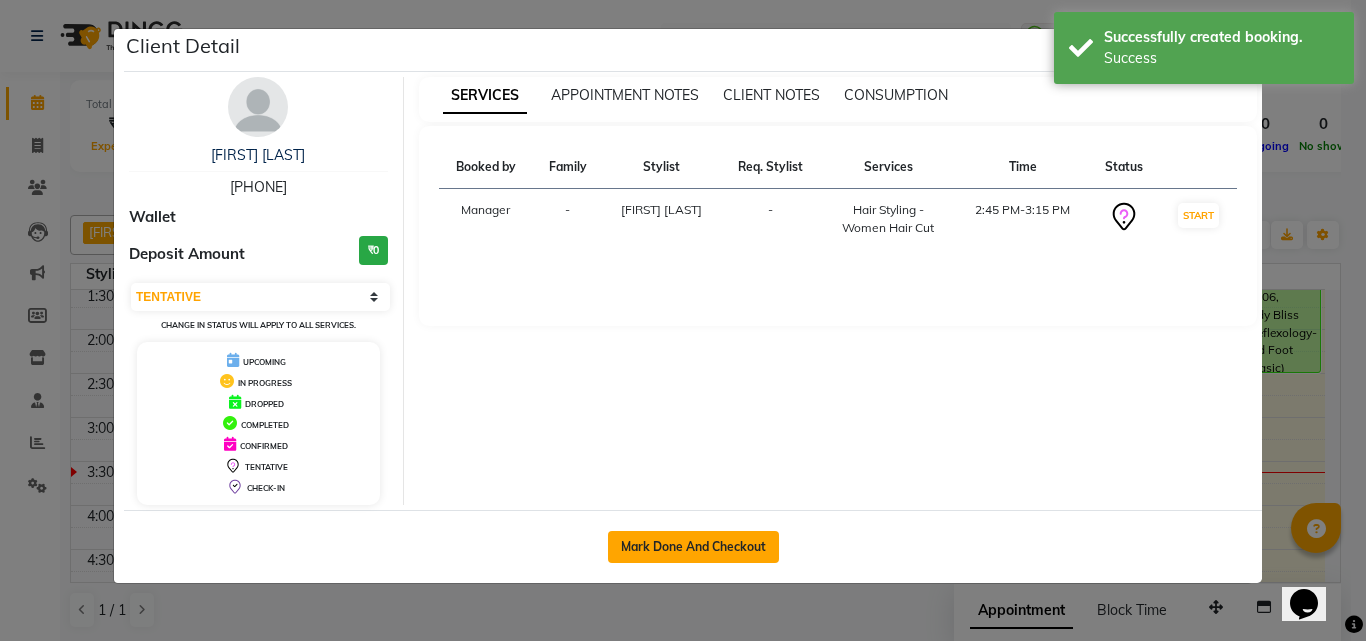click on "Mark Done And Checkout" 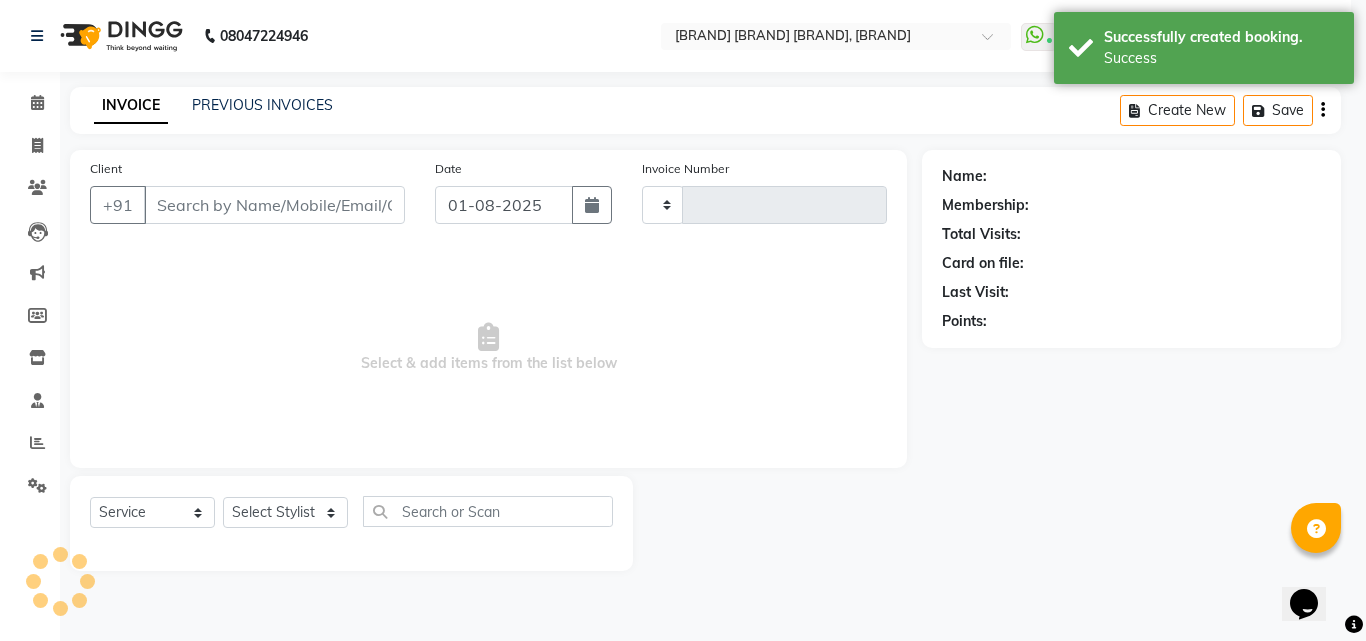 type on "1978" 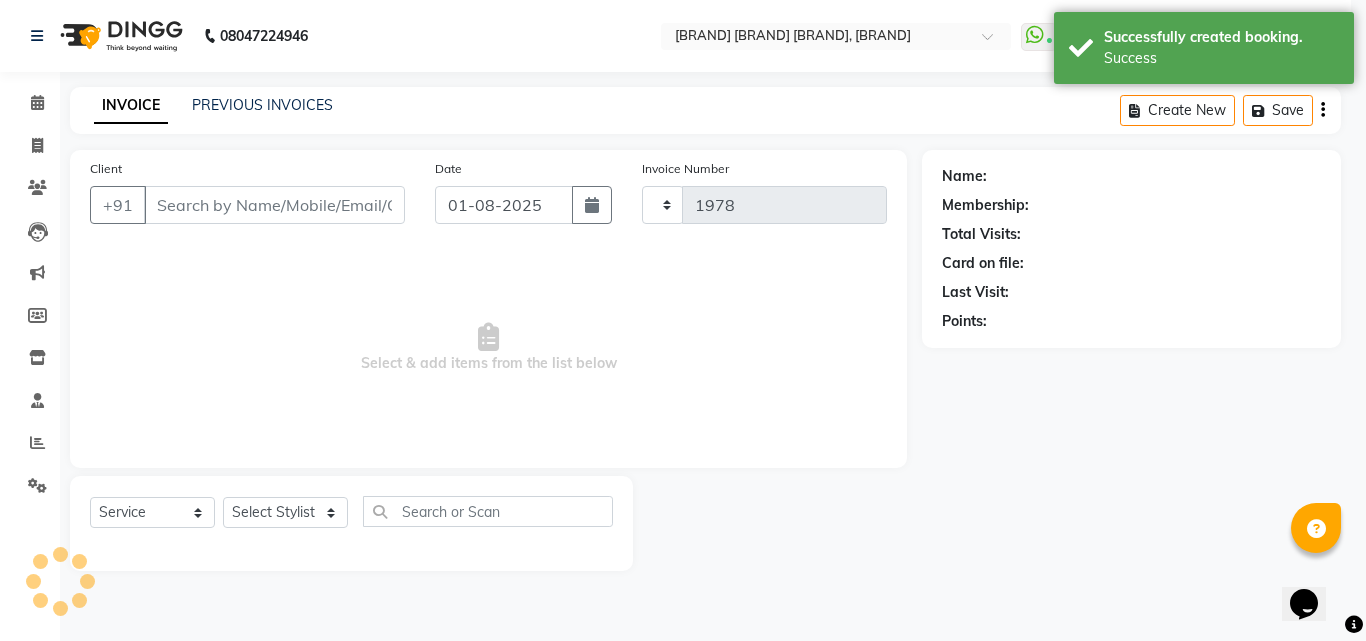 select on "6713" 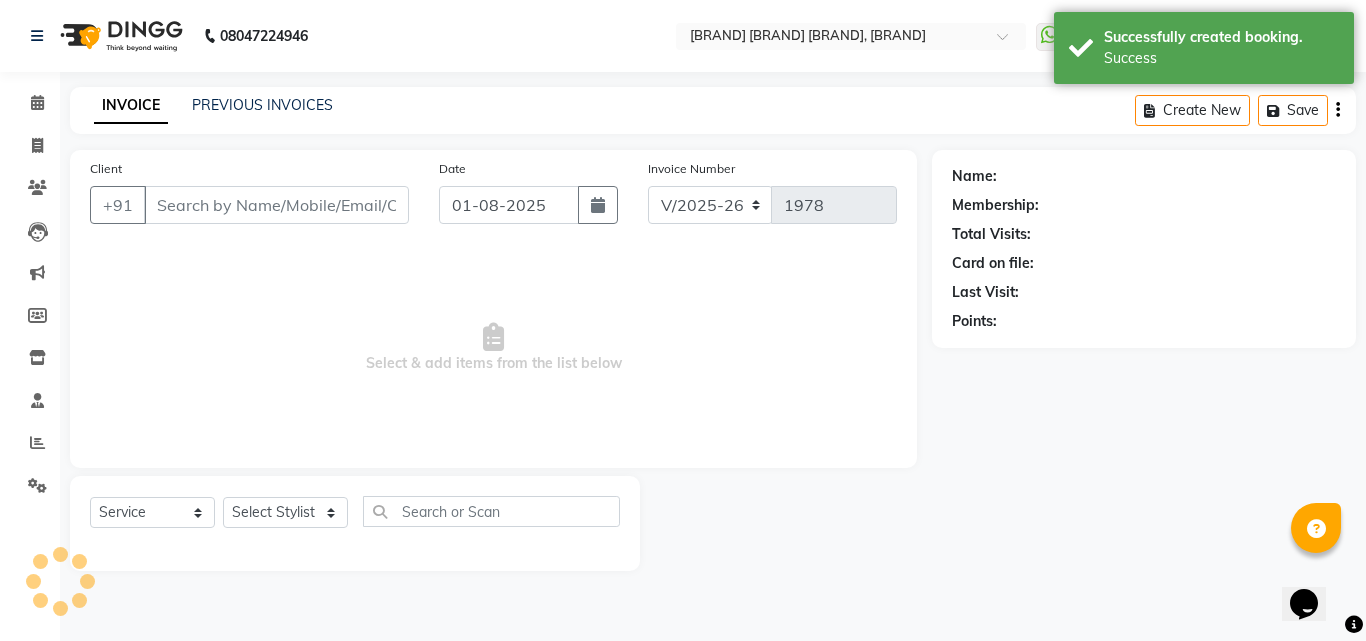 type on "98******25" 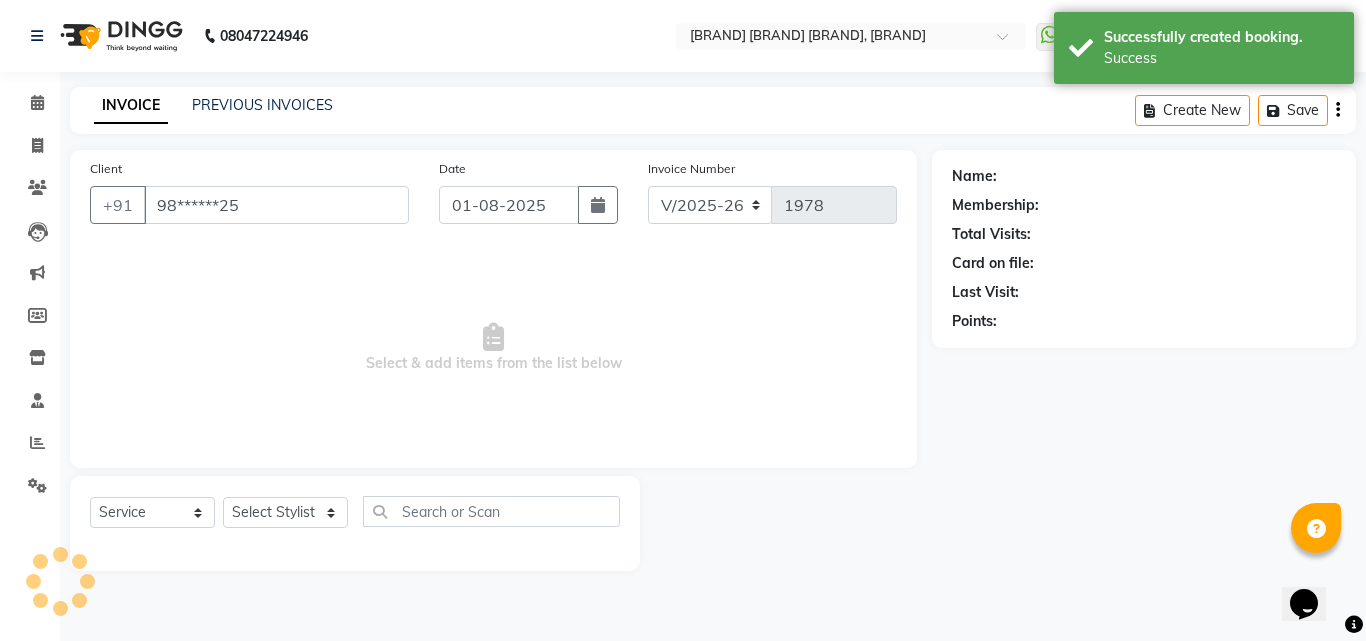 select on "52969" 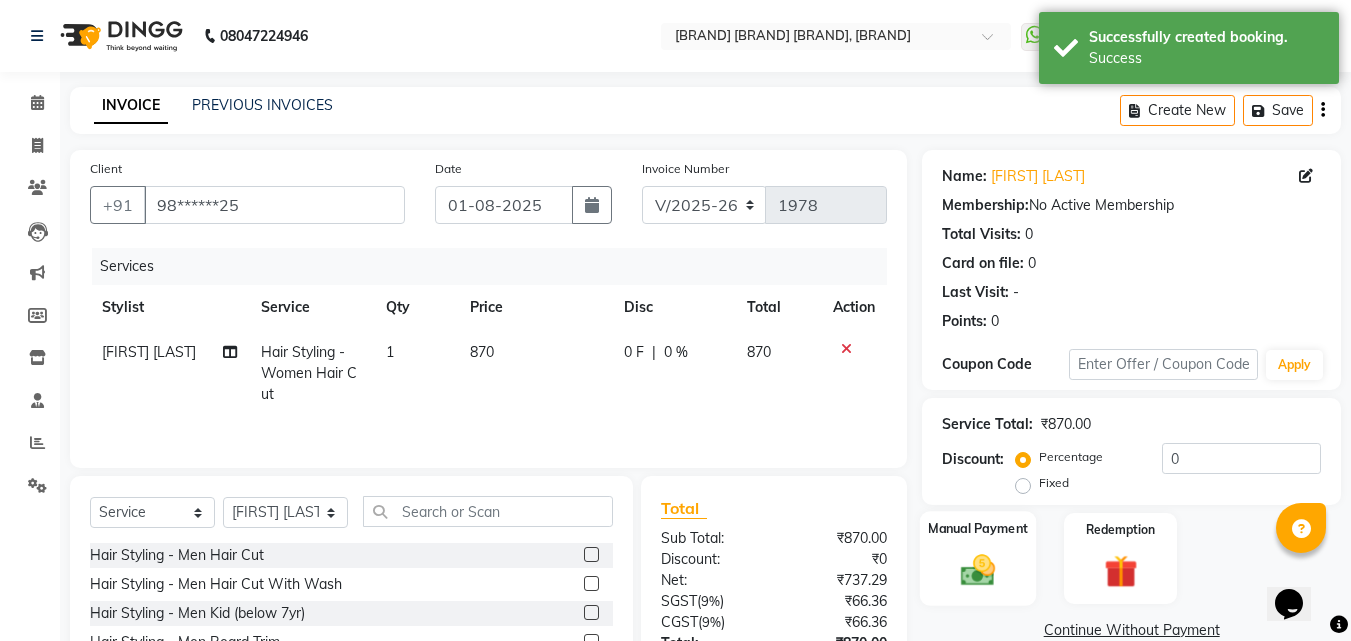click on "Manual Payment" 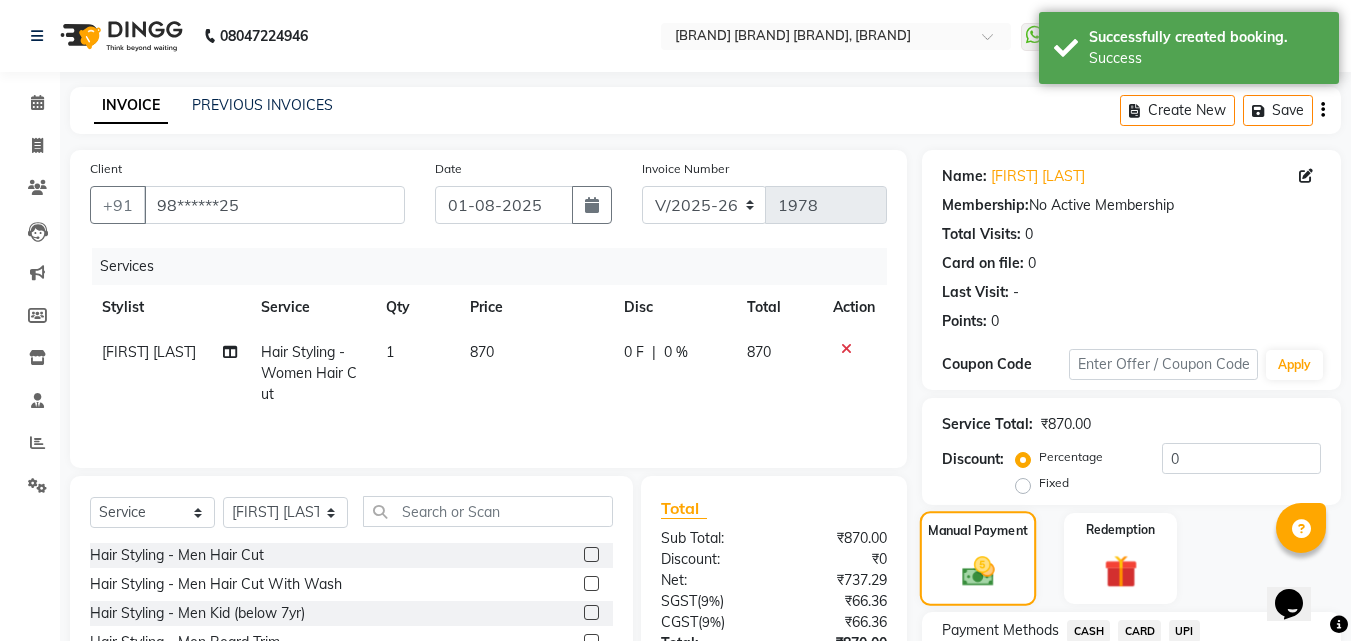 scroll, scrollTop: 160, scrollLeft: 0, axis: vertical 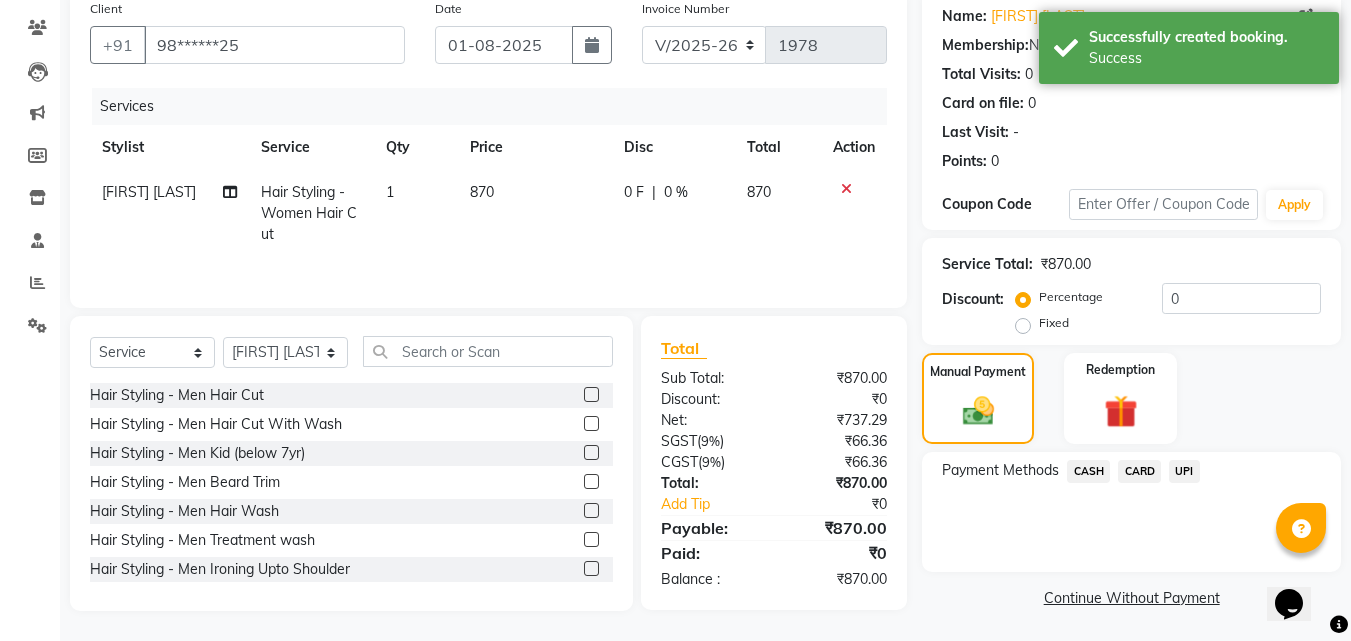 click on "UPI" 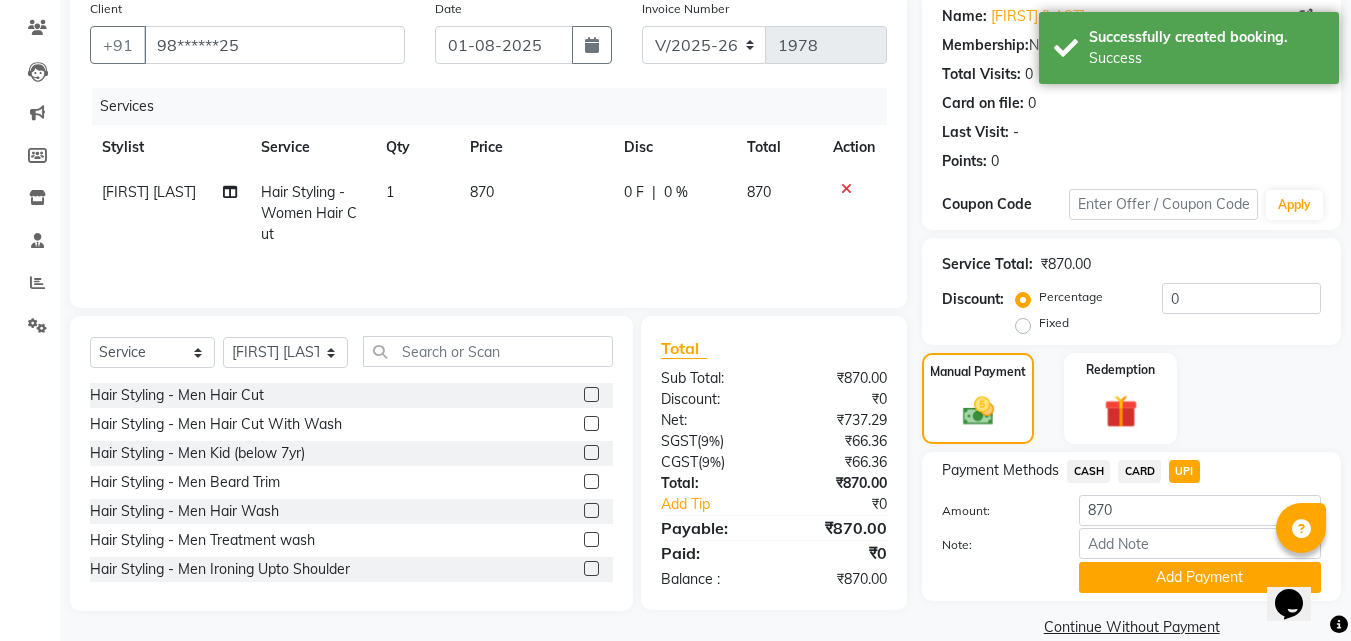 scroll, scrollTop: 191, scrollLeft: 0, axis: vertical 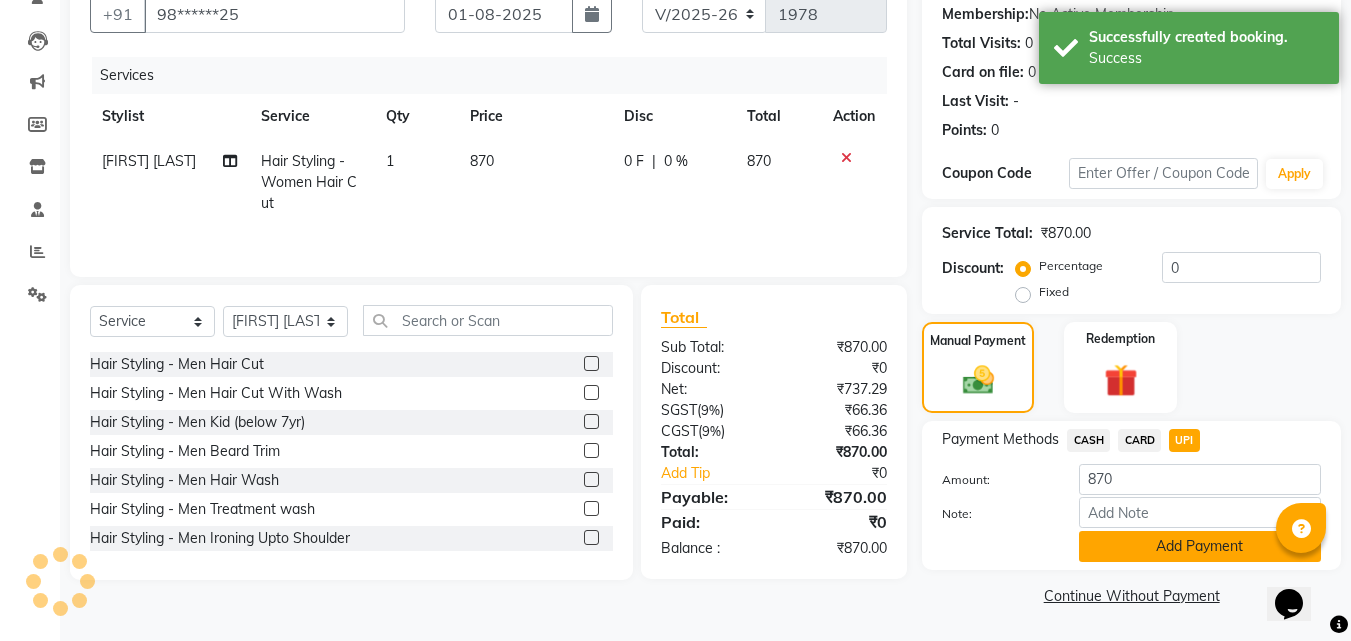click on "Add Payment" 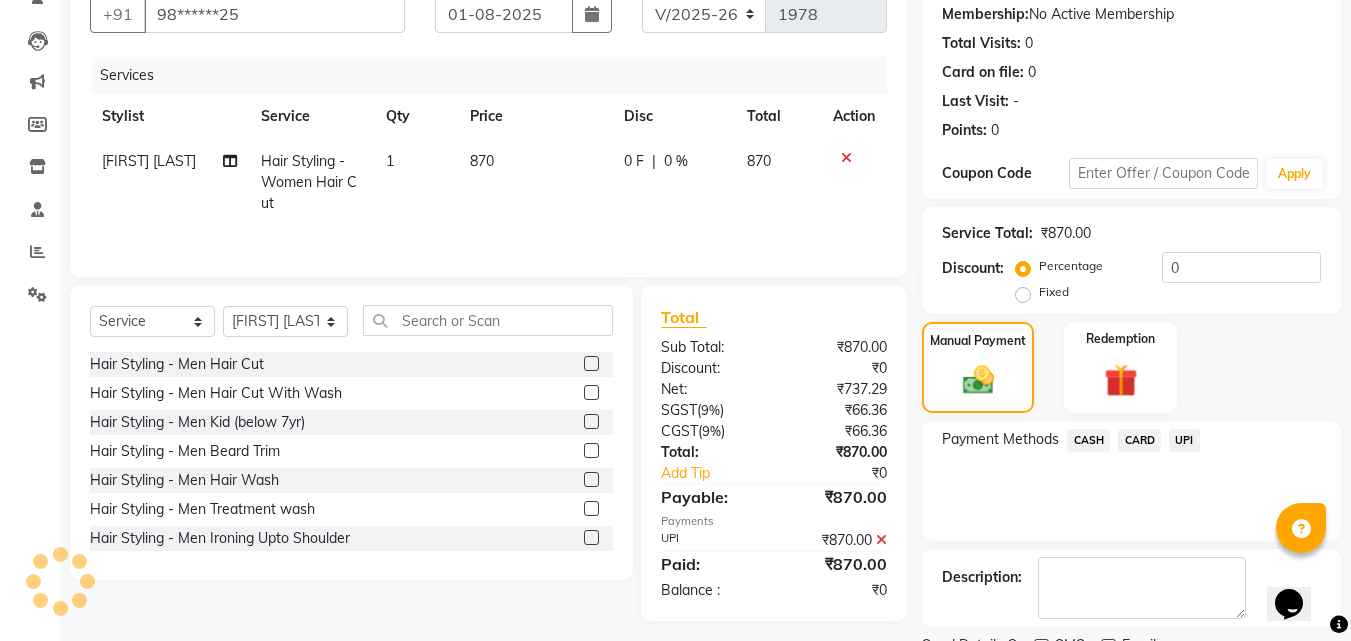 scroll, scrollTop: 275, scrollLeft: 0, axis: vertical 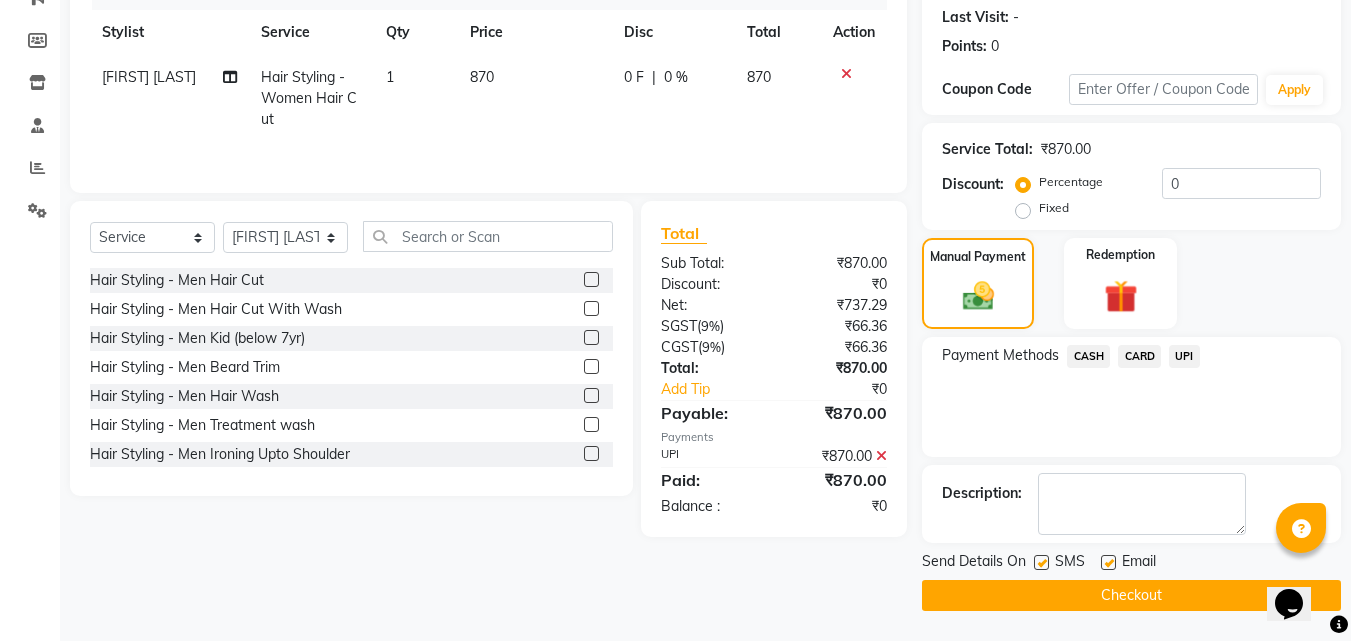 click on "SMS" 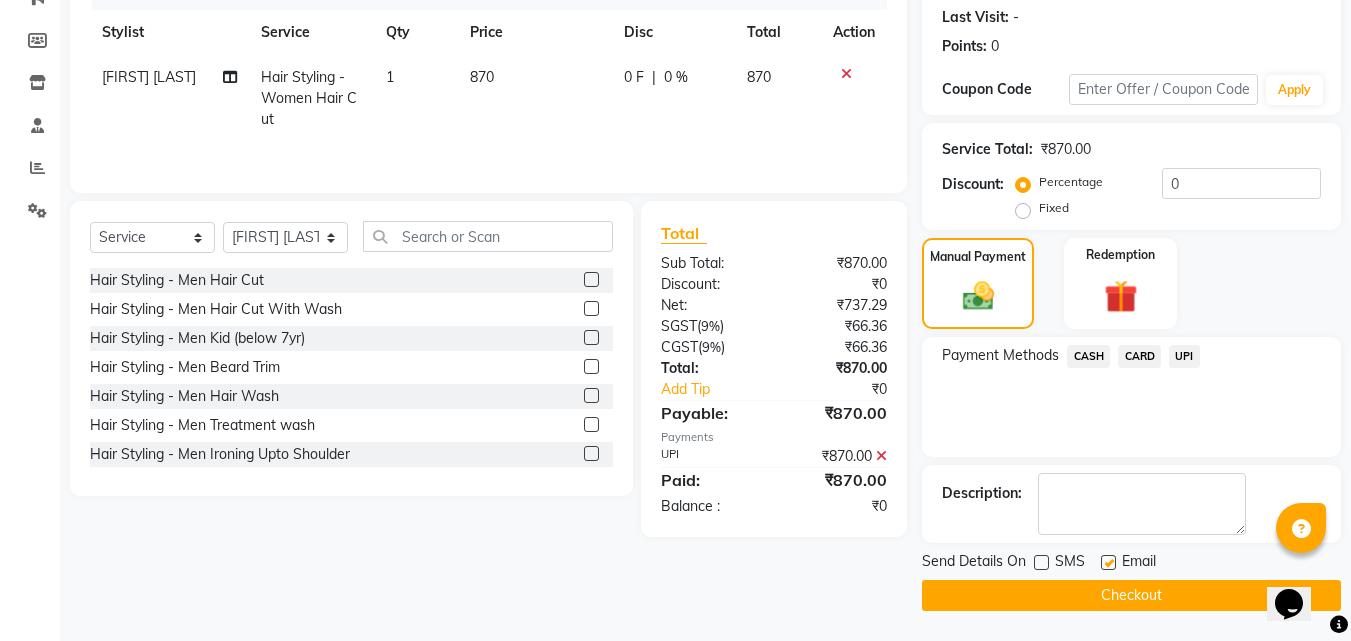 click on "Checkout" 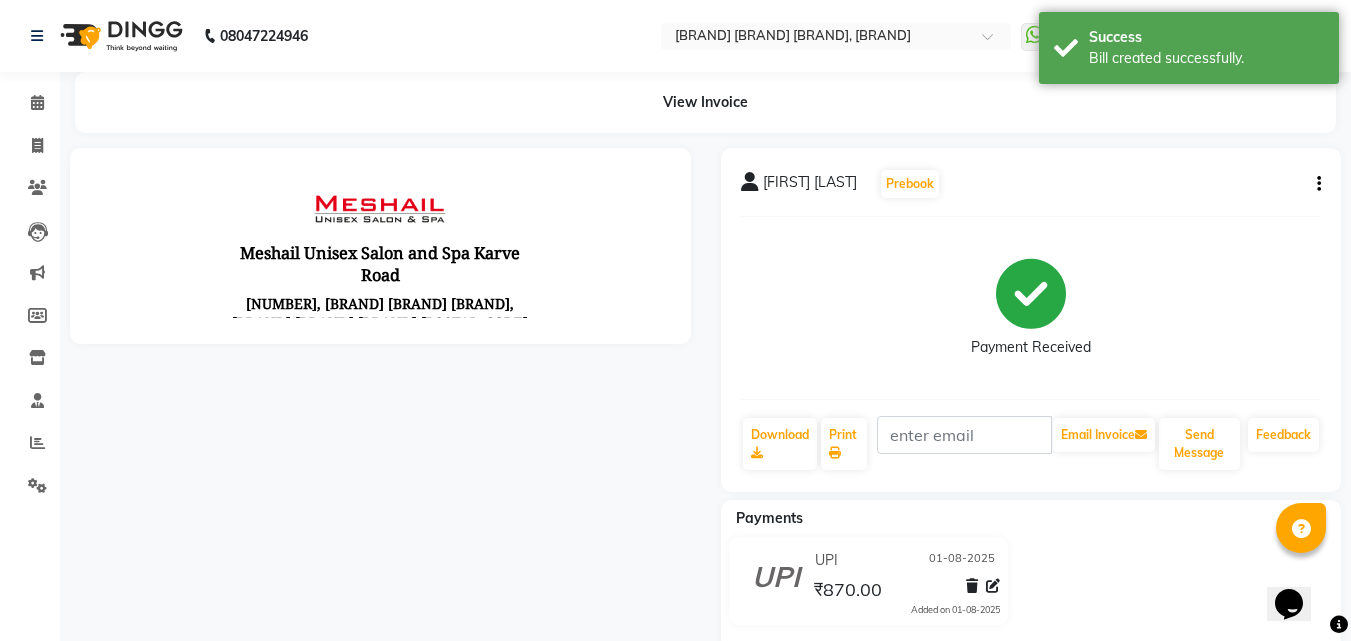 scroll, scrollTop: 0, scrollLeft: 0, axis: both 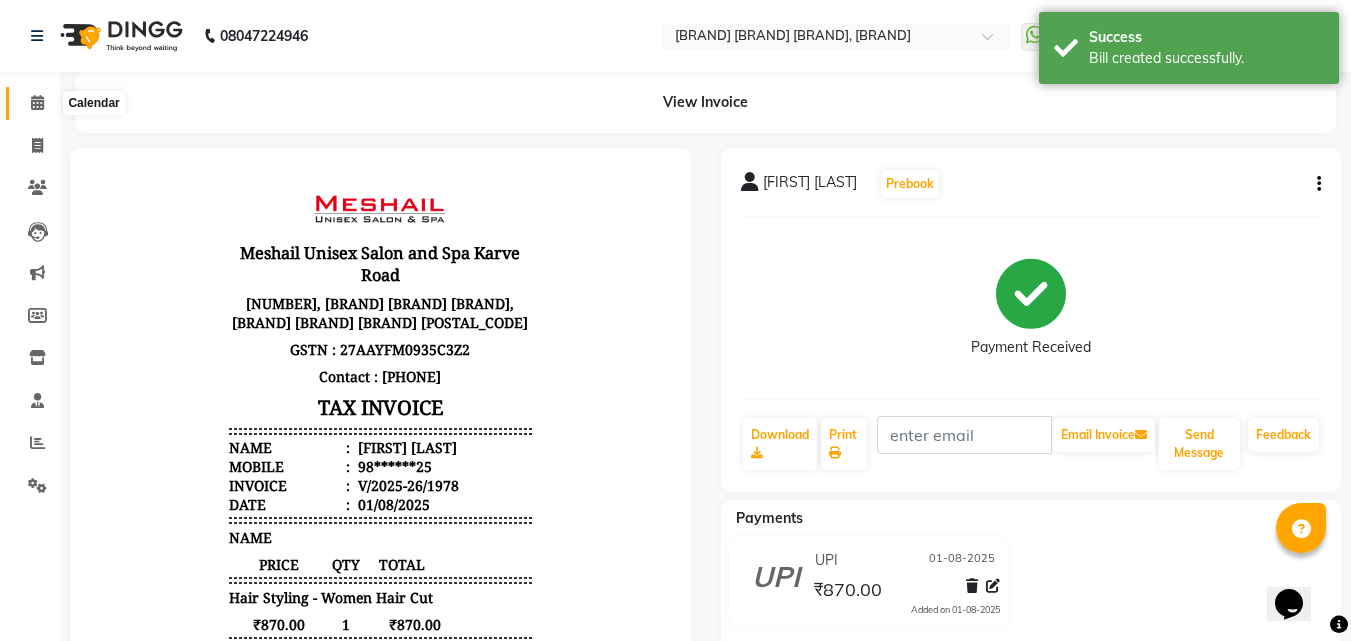 click 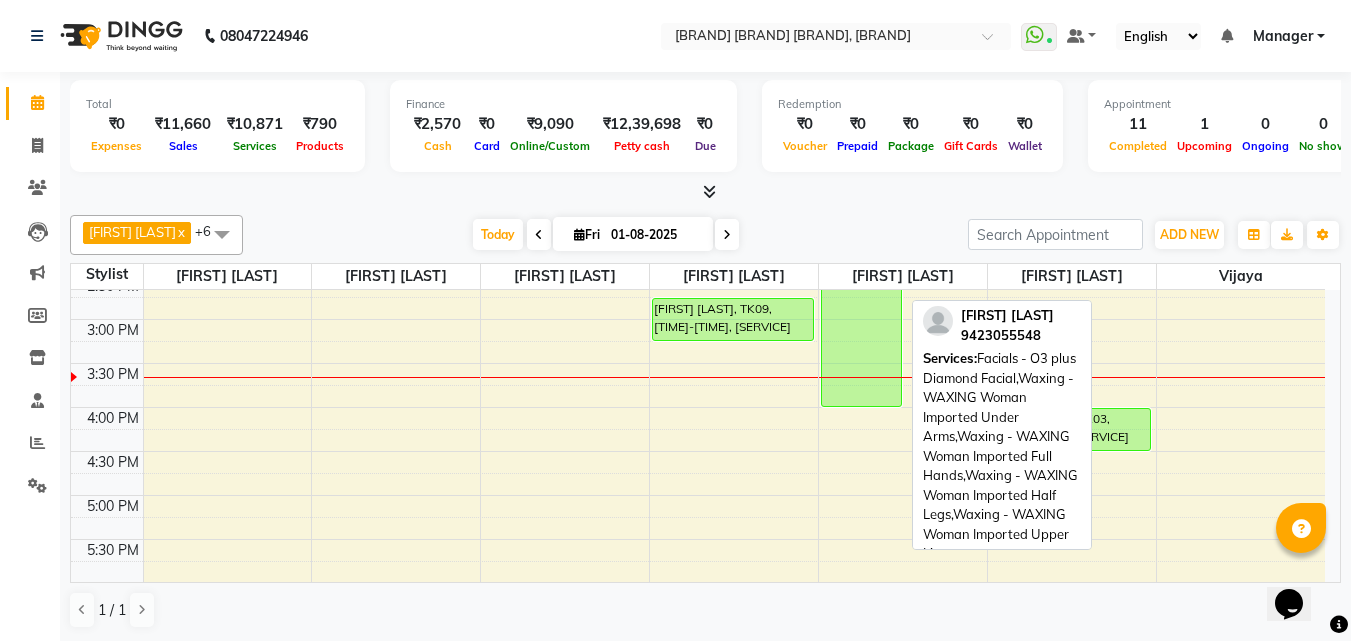 scroll, scrollTop: 500, scrollLeft: 0, axis: vertical 